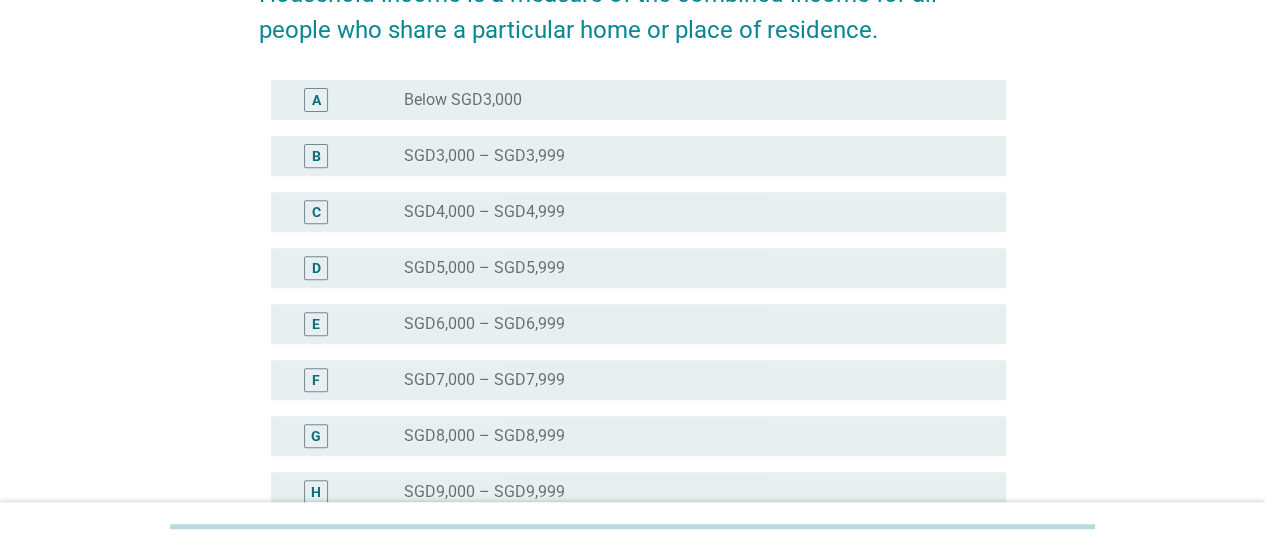 scroll, scrollTop: 400, scrollLeft: 0, axis: vertical 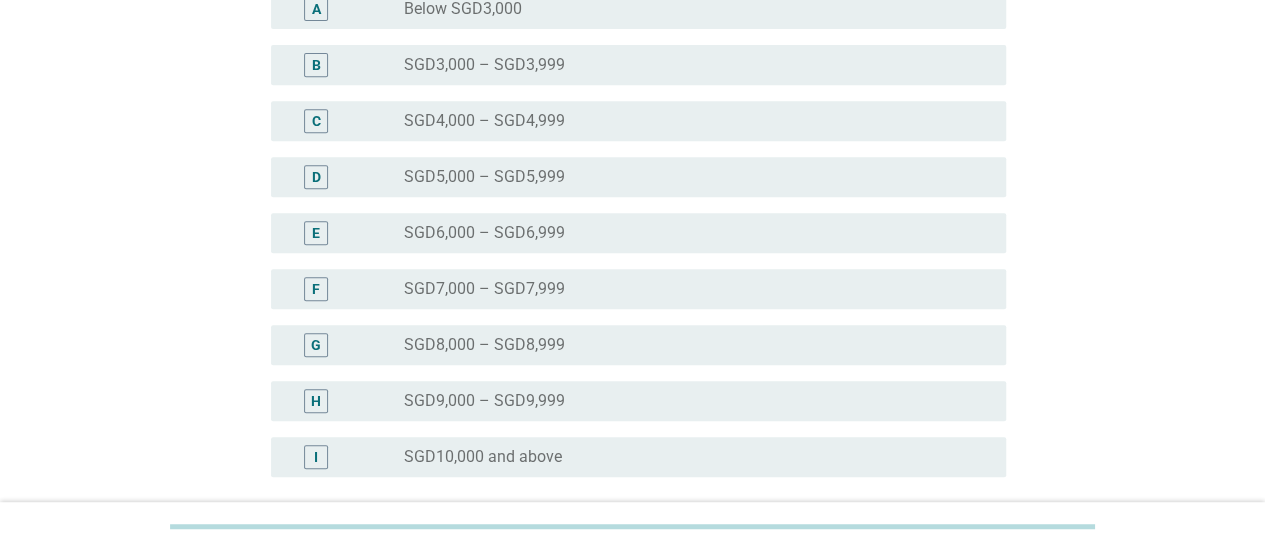 click on "SGD10,000 and above" at bounding box center [483, 457] 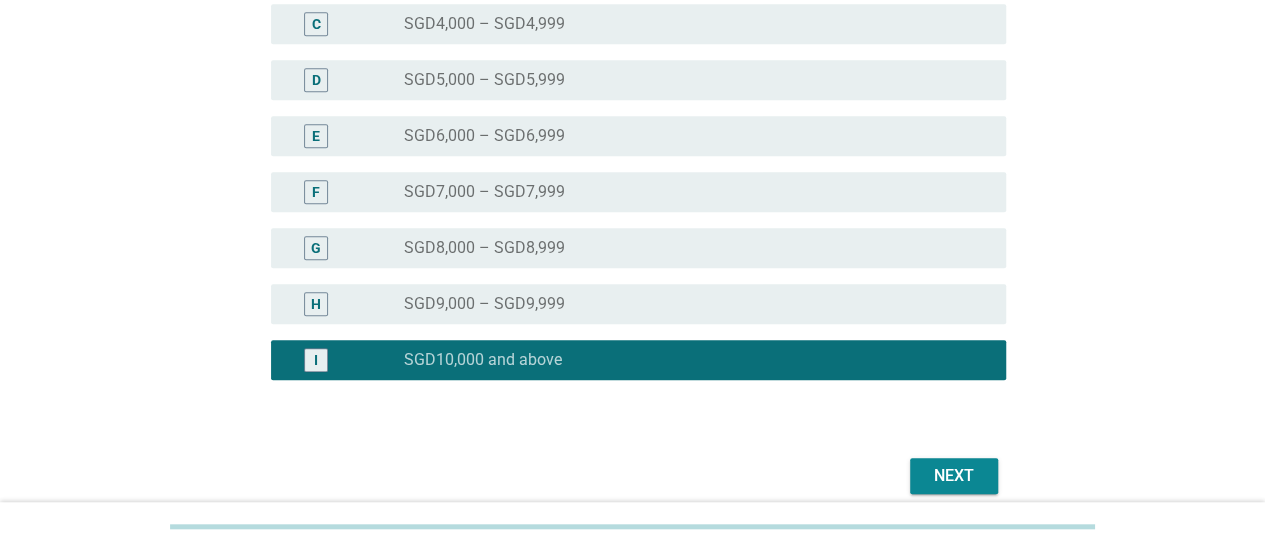 scroll, scrollTop: 582, scrollLeft: 0, axis: vertical 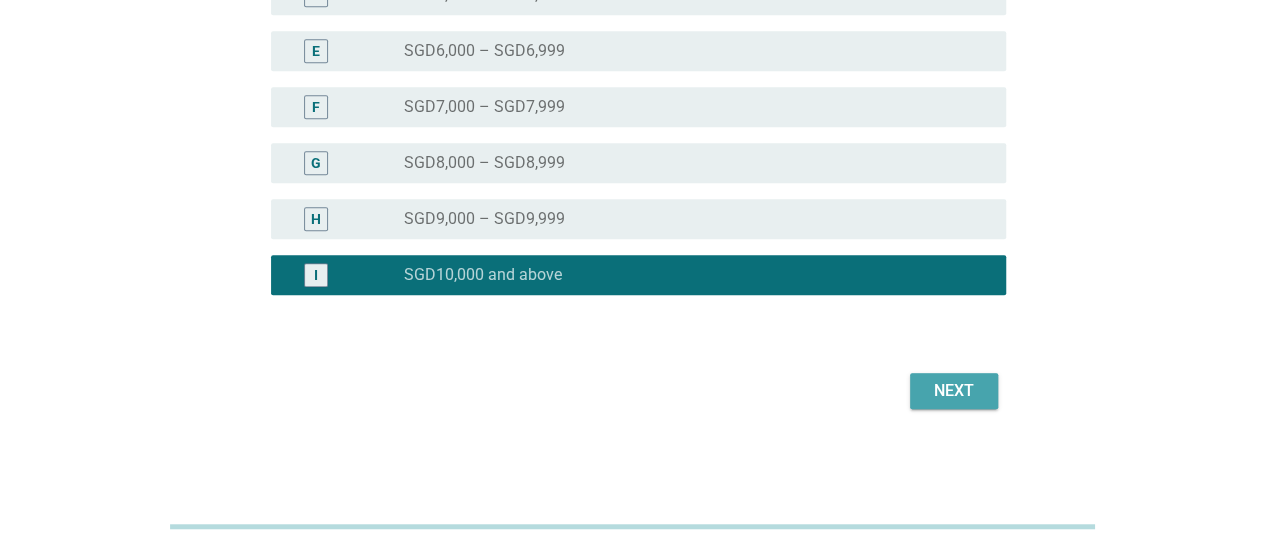 click on "Next" at bounding box center [954, 391] 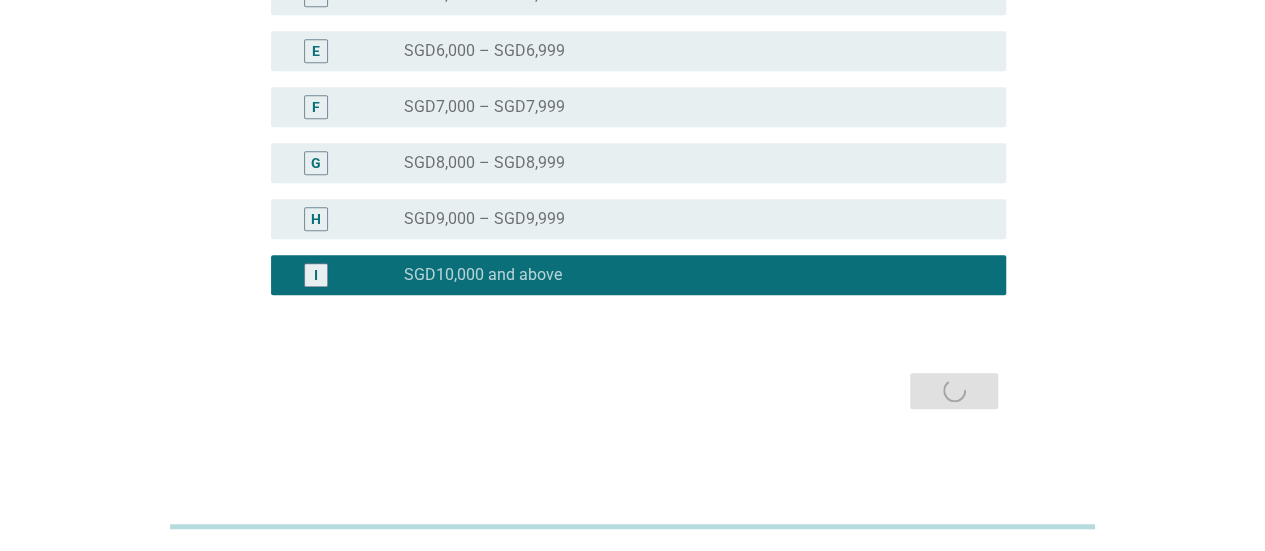 click on "Next" at bounding box center [632, 391] 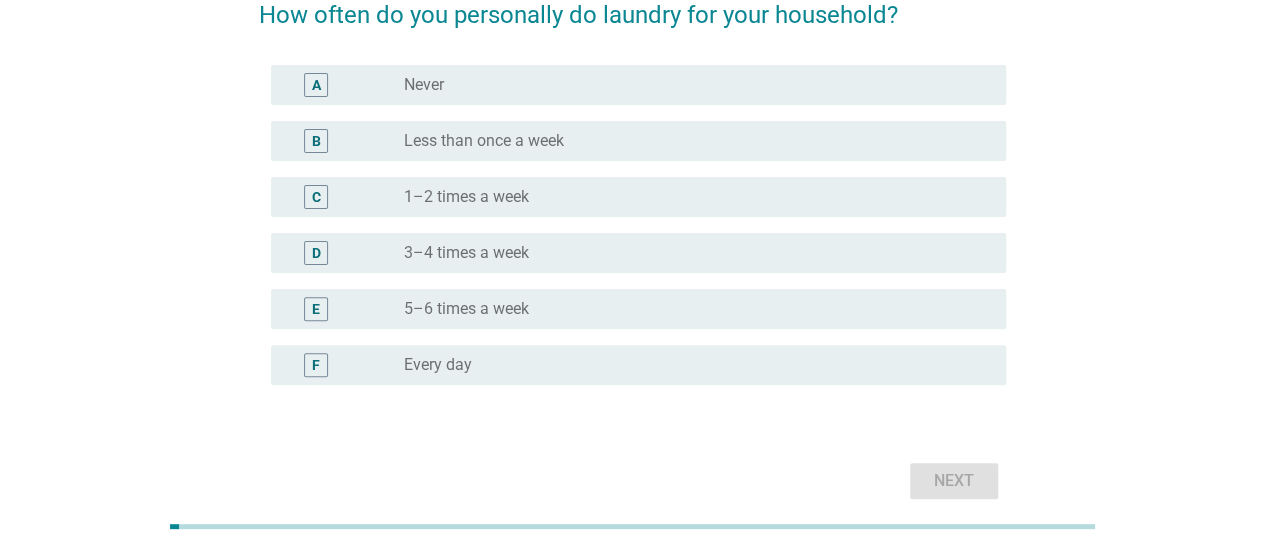 scroll, scrollTop: 70, scrollLeft: 0, axis: vertical 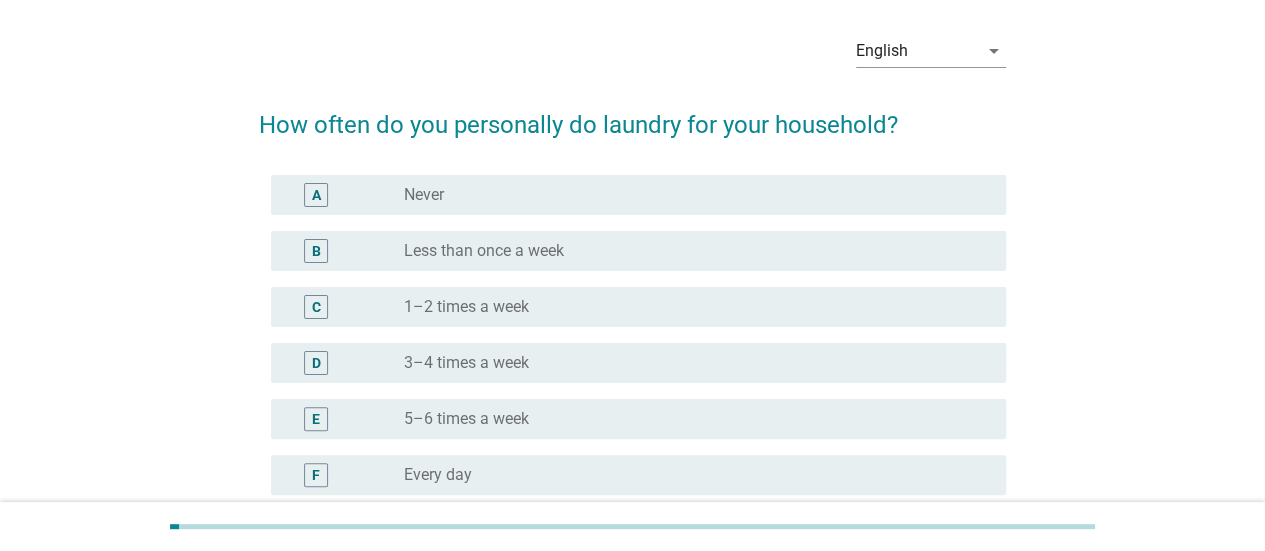 click on "5–6 times a week" at bounding box center (466, 419) 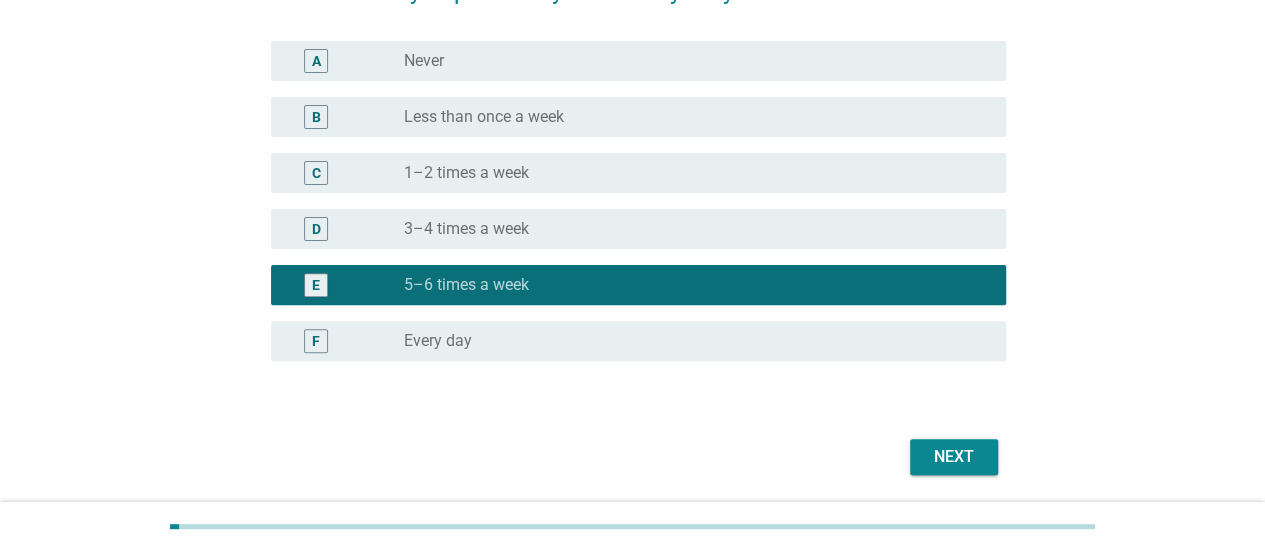 scroll, scrollTop: 270, scrollLeft: 0, axis: vertical 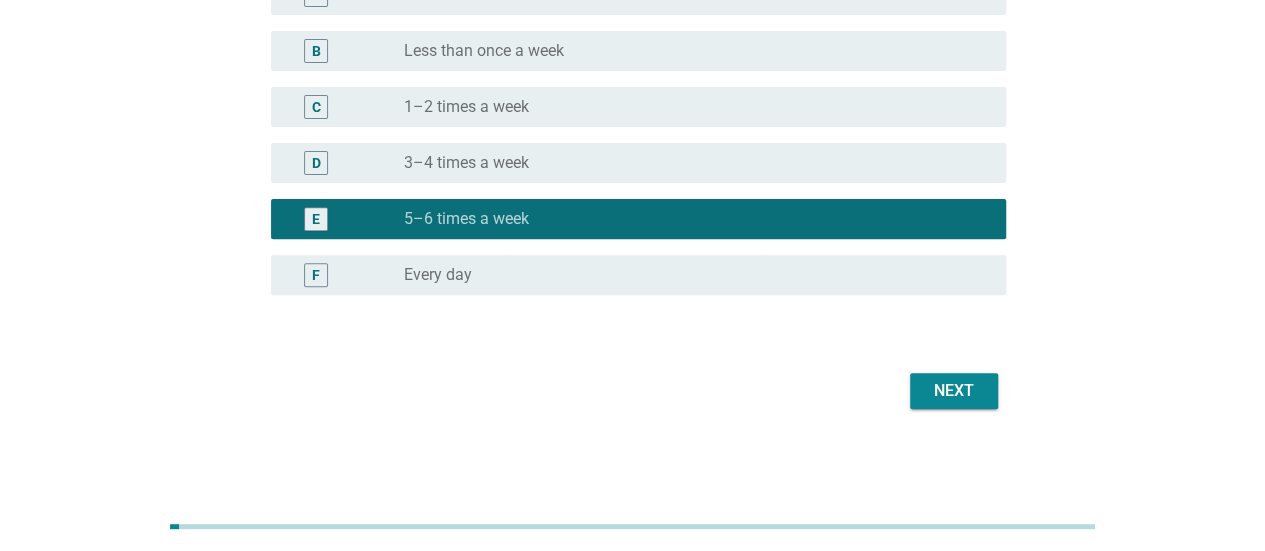 click on "radio_button_unchecked Every day" at bounding box center [689, 275] 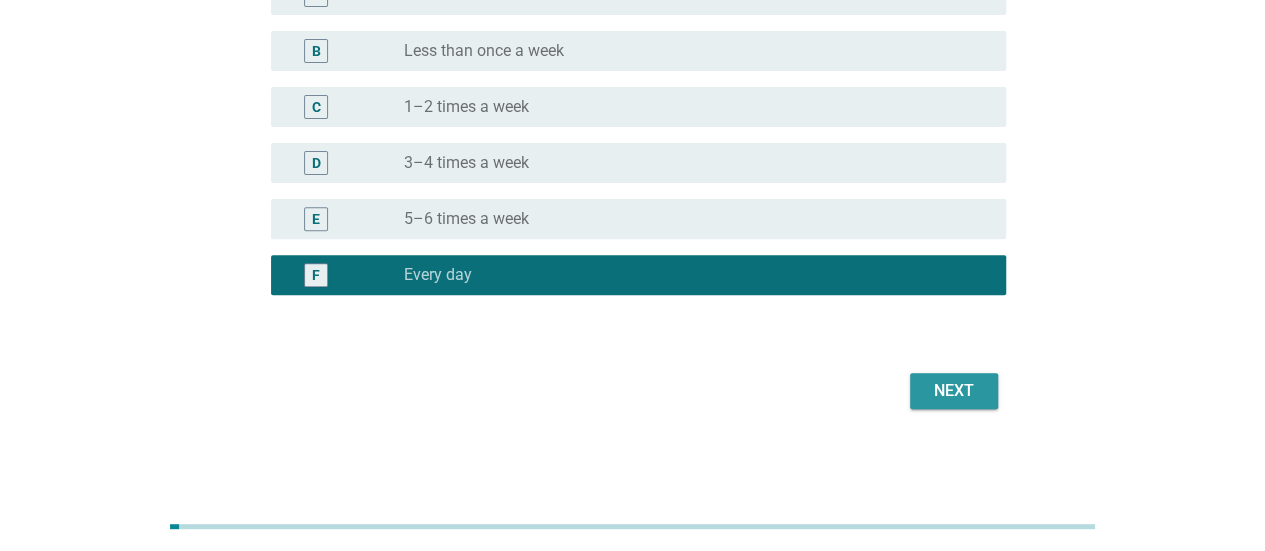 click on "Next" at bounding box center [954, 391] 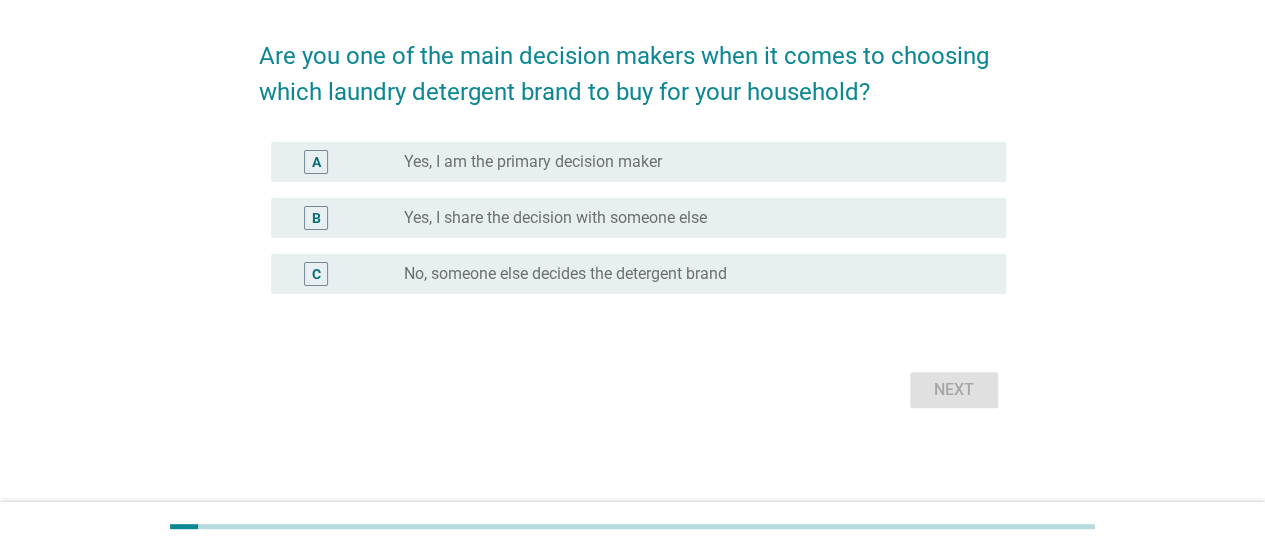 scroll, scrollTop: 0, scrollLeft: 0, axis: both 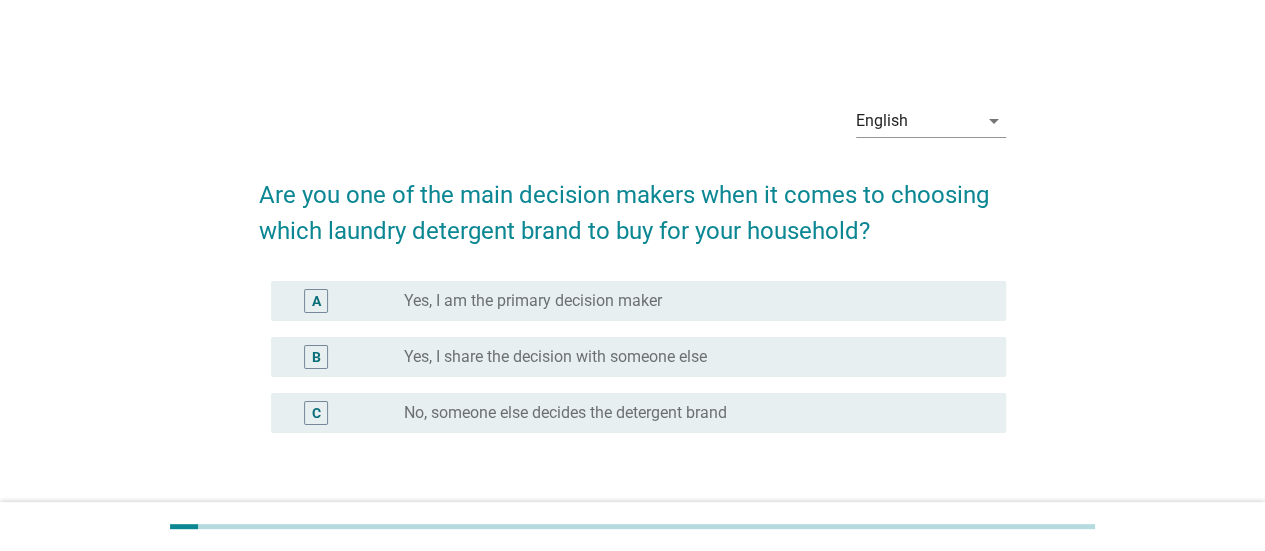 click on "Yes, I am the primary decision maker" at bounding box center [533, 301] 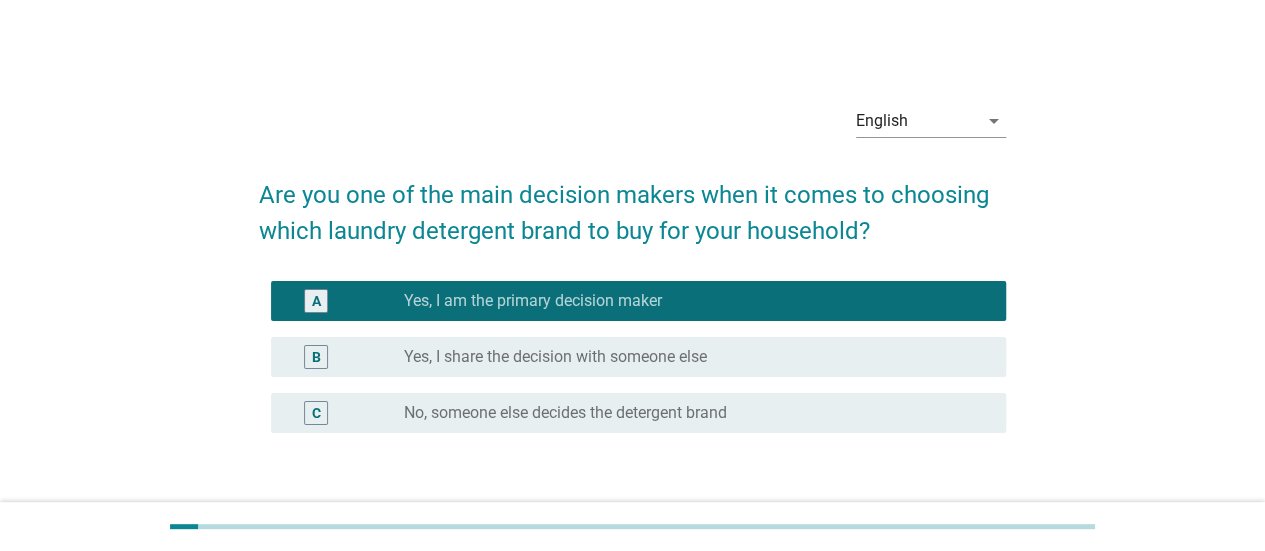 click on "Yes, I share the decision with someone else" at bounding box center [555, 357] 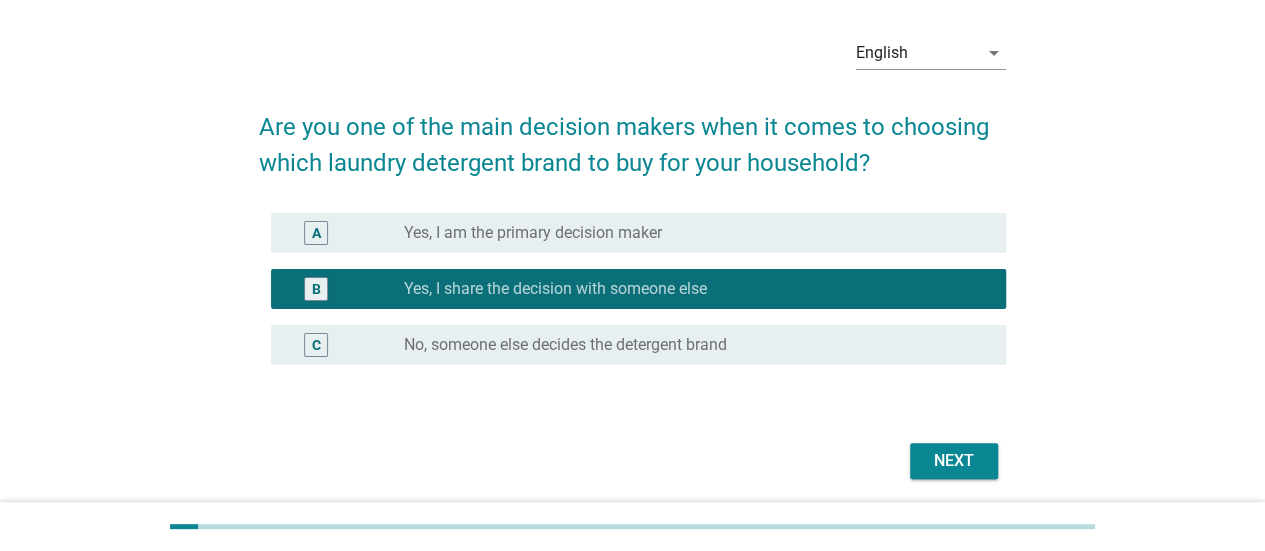 scroll, scrollTop: 100, scrollLeft: 0, axis: vertical 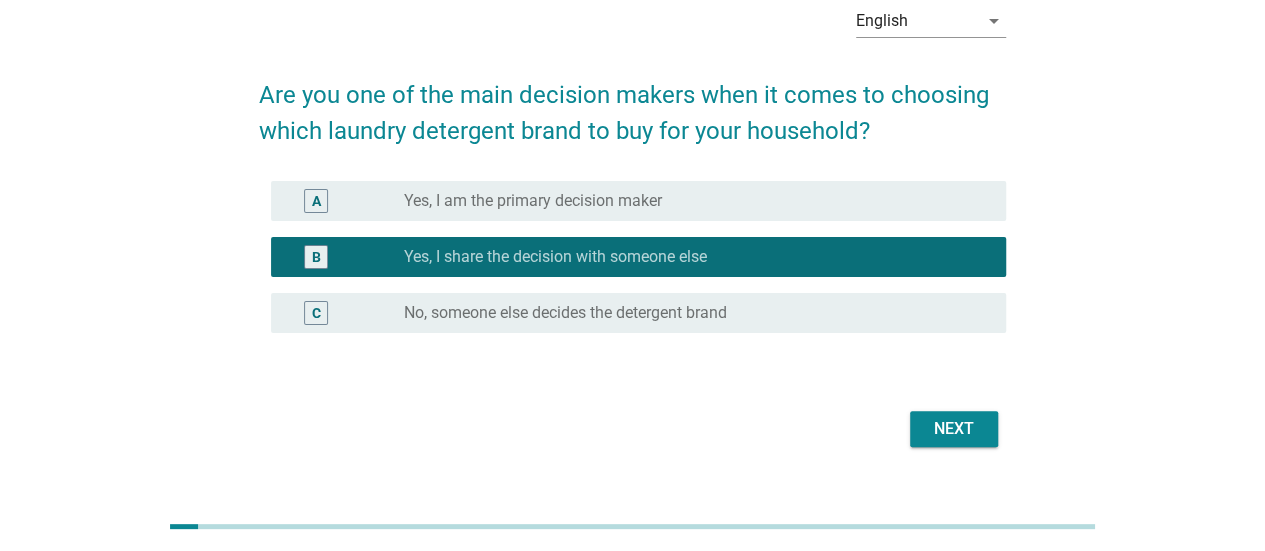 click on "radio_button_unchecked Yes, I am the primary decision maker" at bounding box center (689, 201) 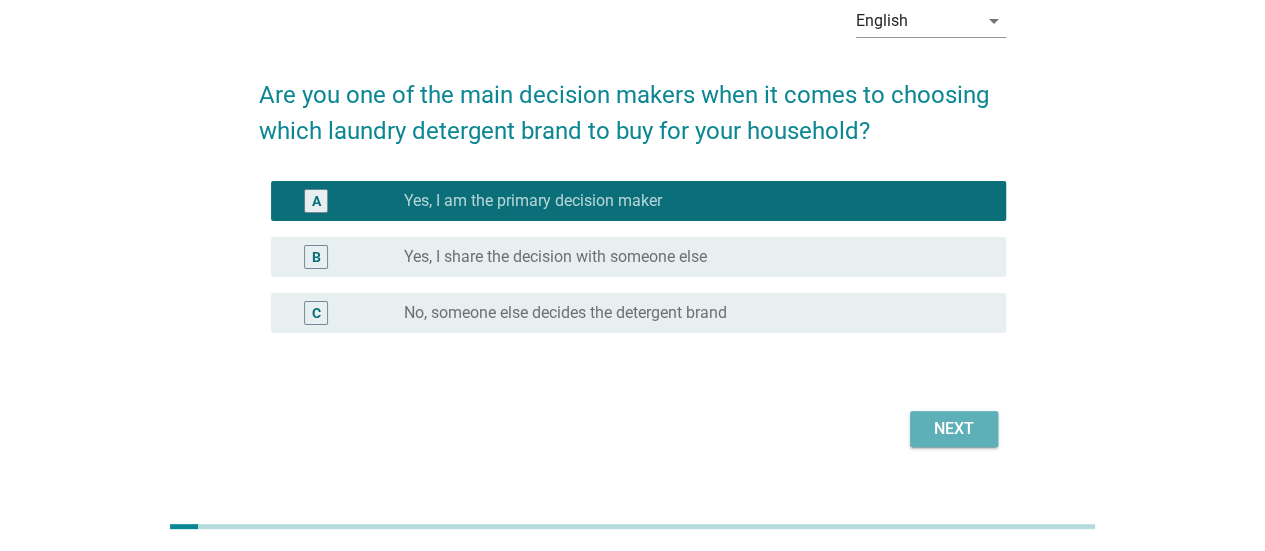 click on "Next" at bounding box center (954, 429) 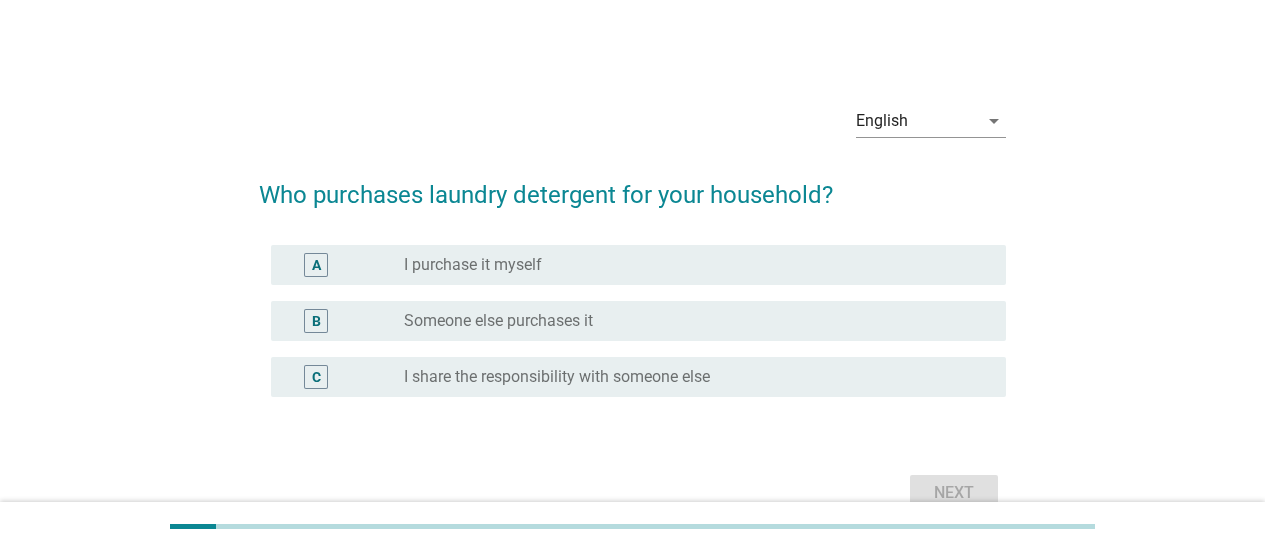 scroll, scrollTop: 0, scrollLeft: 0, axis: both 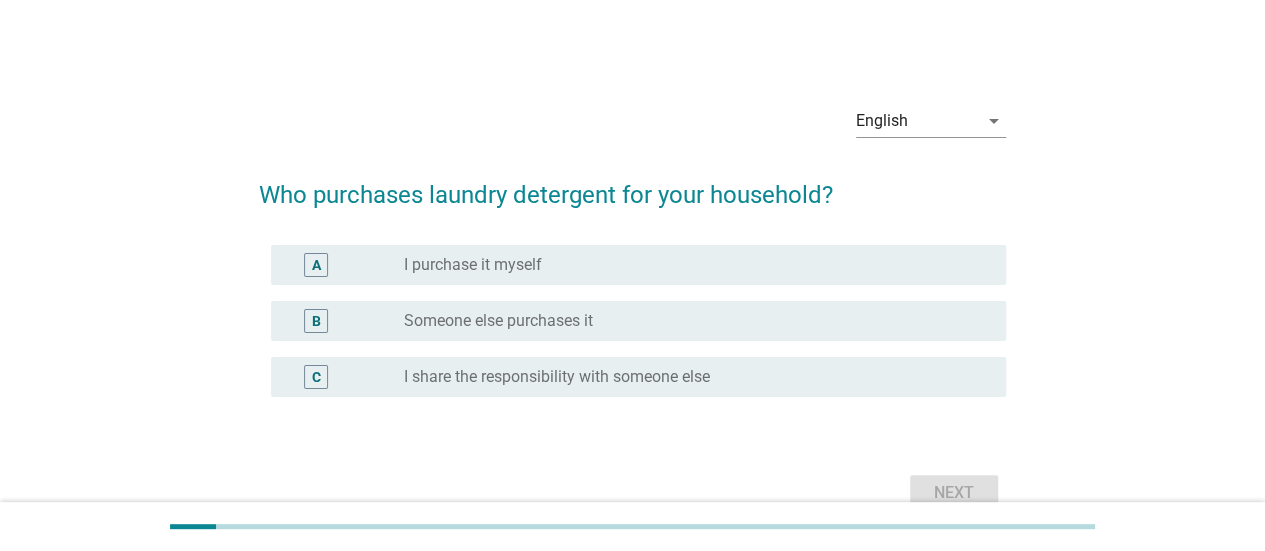 click on "A     radio_button_unchecked I purchase it myself" at bounding box center (638, 265) 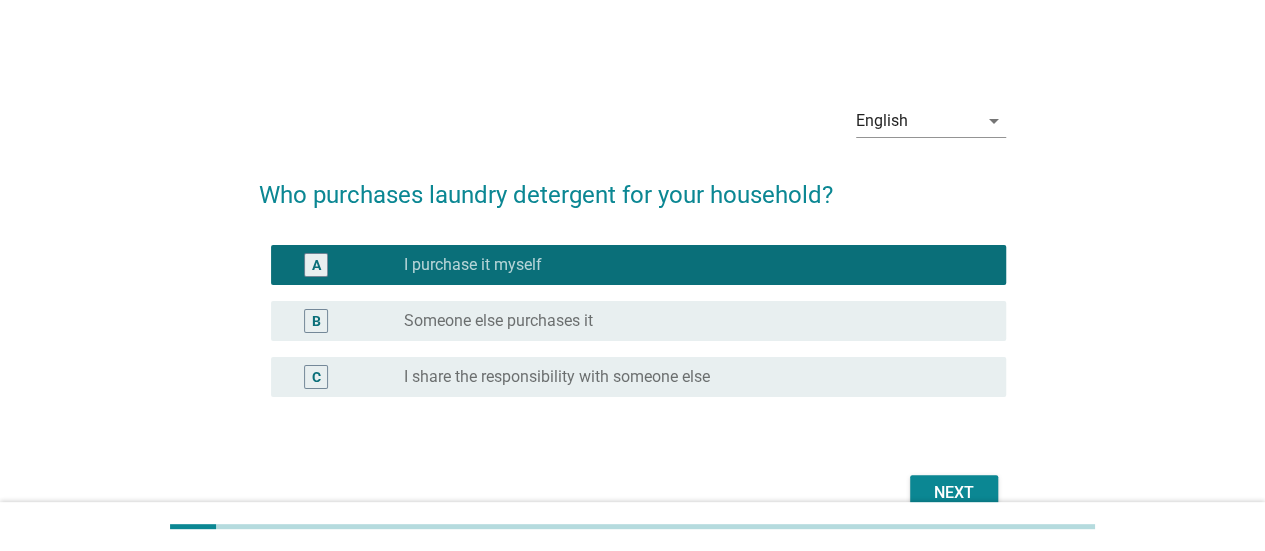 click on "Next" at bounding box center [954, 493] 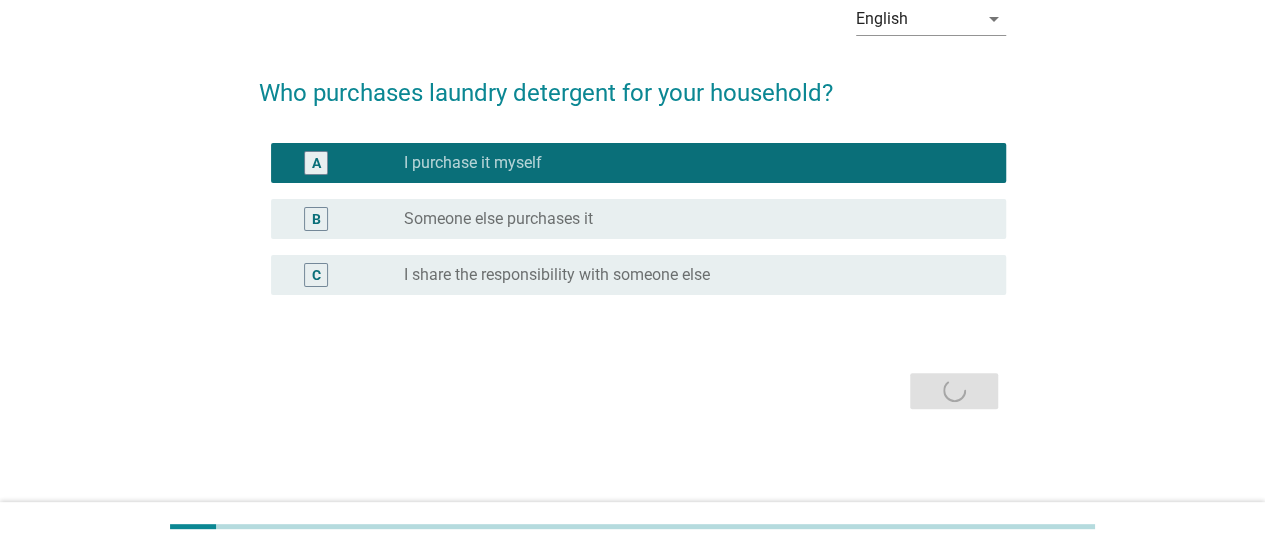 scroll, scrollTop: 102, scrollLeft: 0, axis: vertical 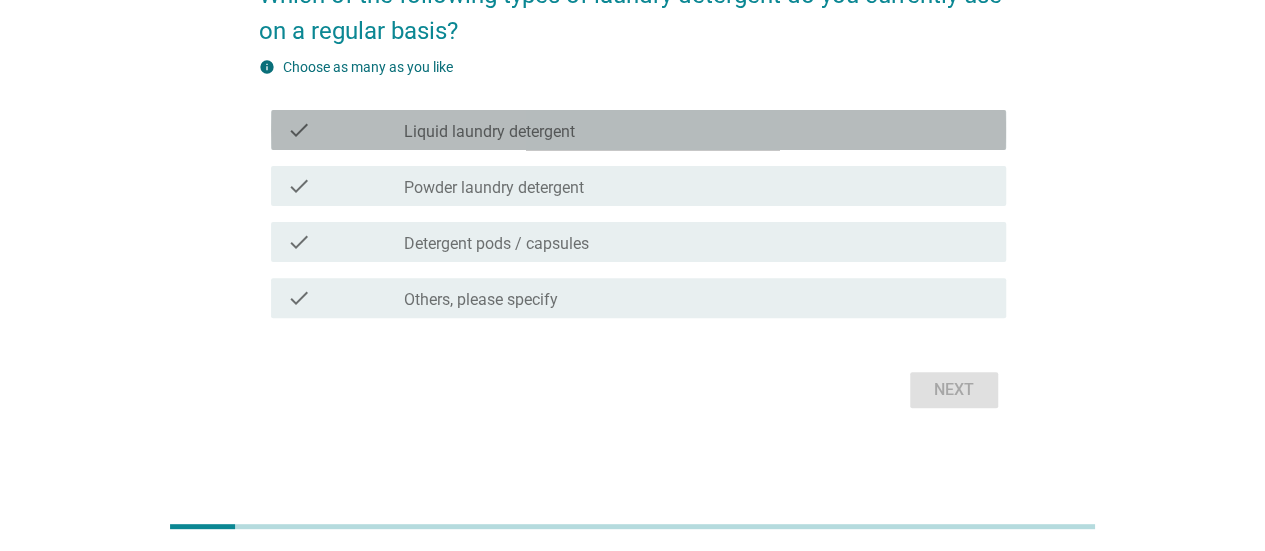 click on "Liquid laundry detergent" at bounding box center (489, 132) 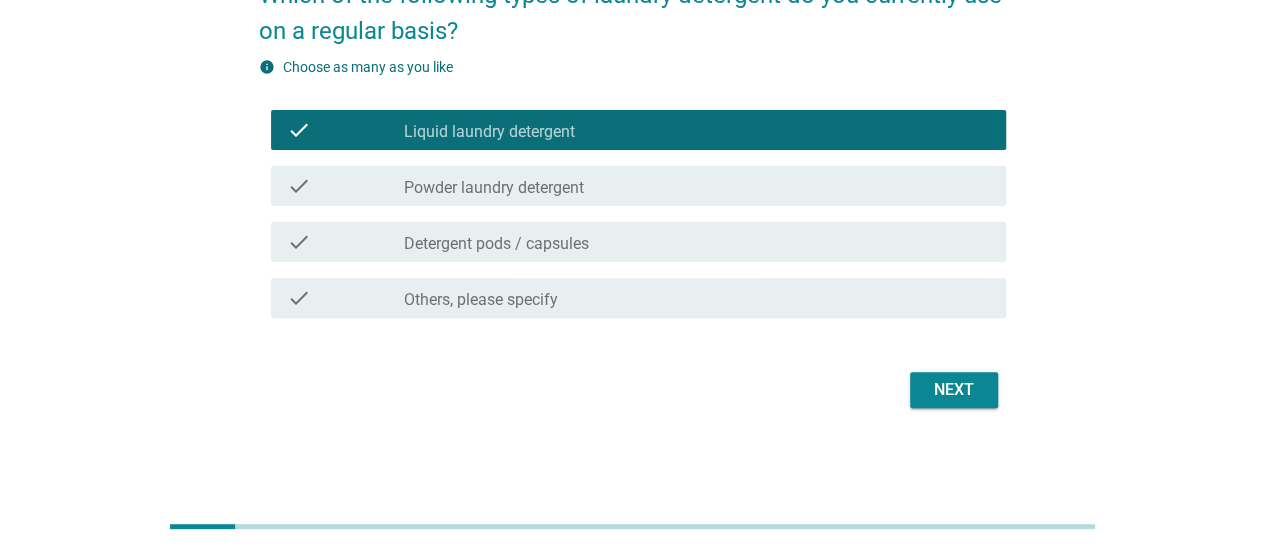 drag, startPoint x: 910, startPoint y: 365, endPoint x: 937, endPoint y: 383, distance: 32.449963 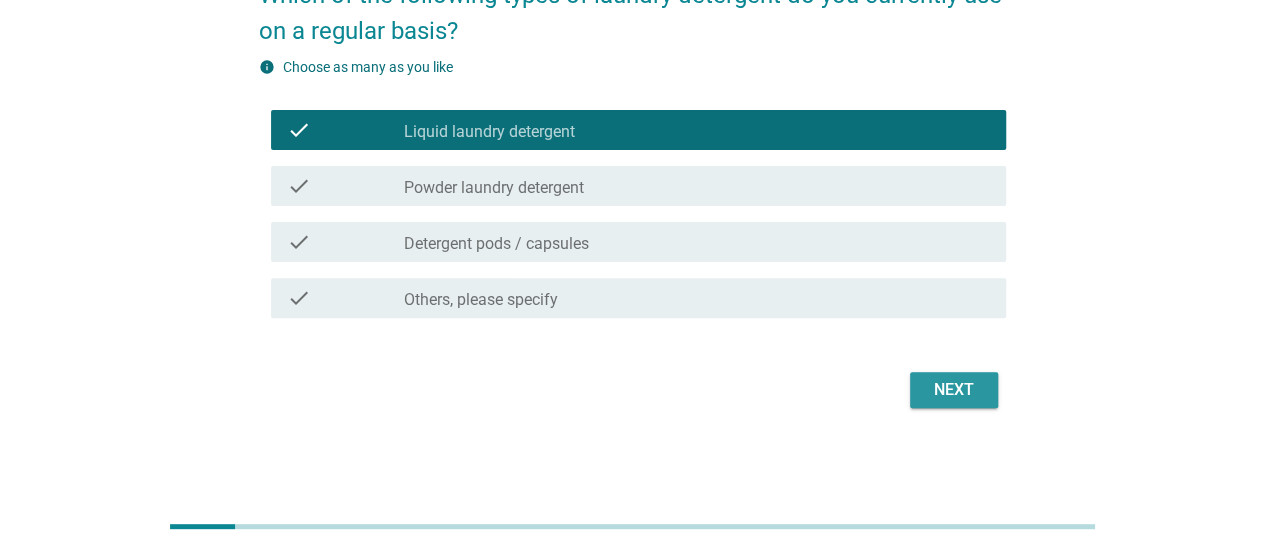 click on "Next" at bounding box center [954, 390] 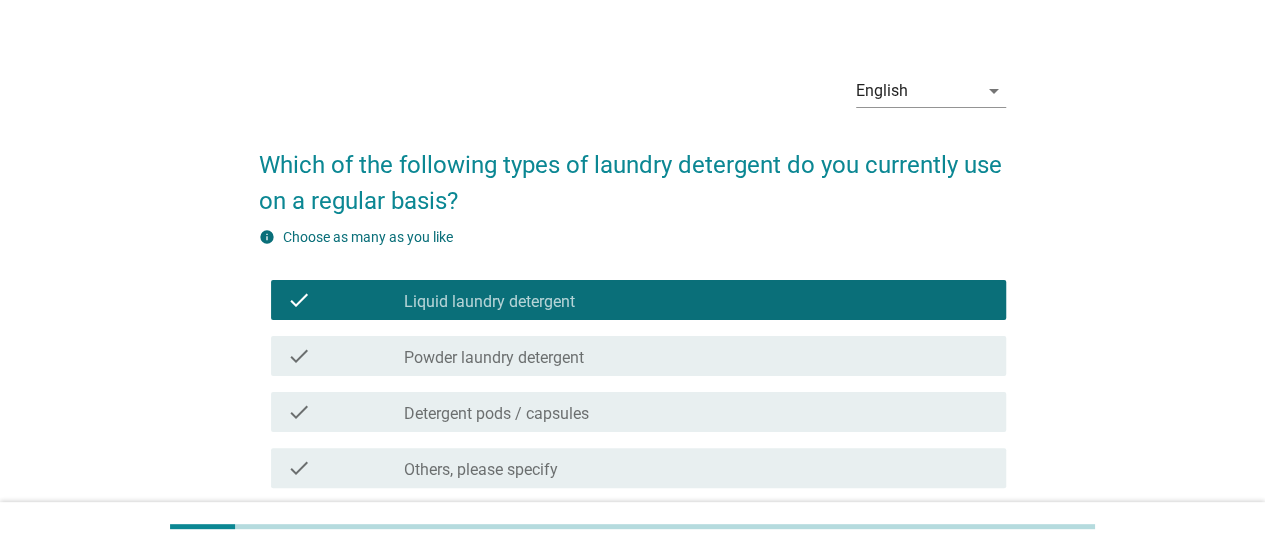 scroll, scrollTop: 0, scrollLeft: 0, axis: both 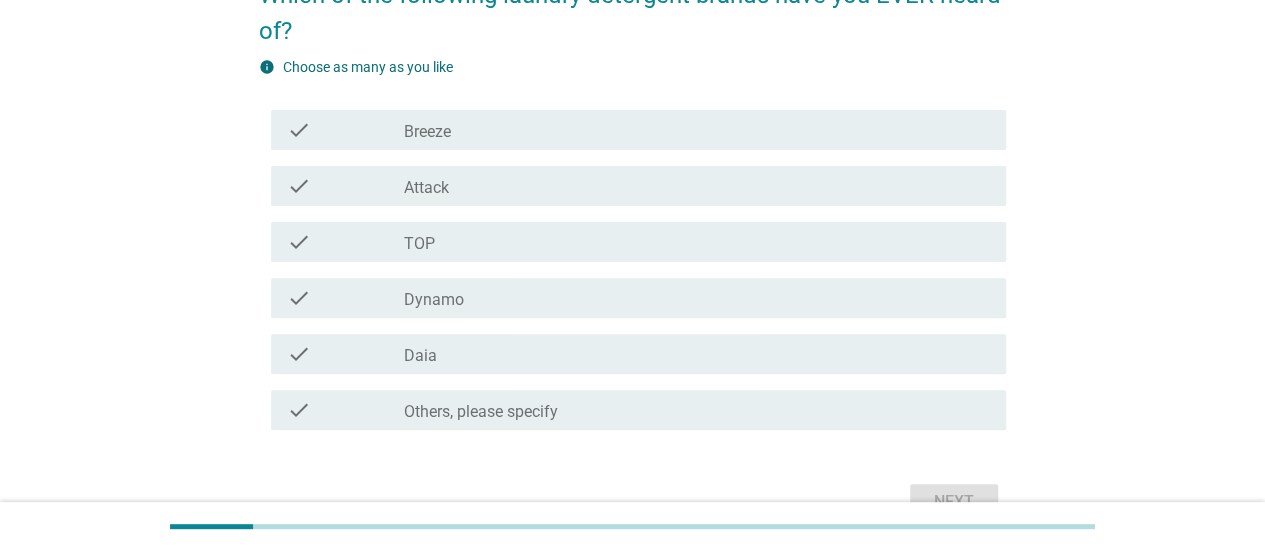 click on "check_box_outline_blank Dynamo" at bounding box center (697, 298) 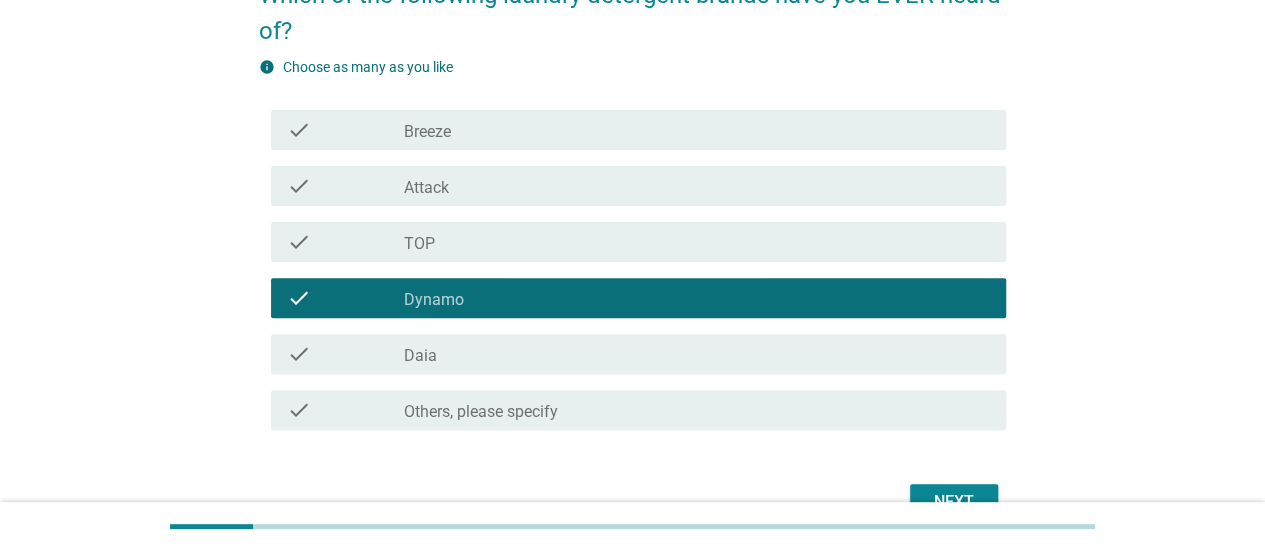 click on "Next" at bounding box center (954, 502) 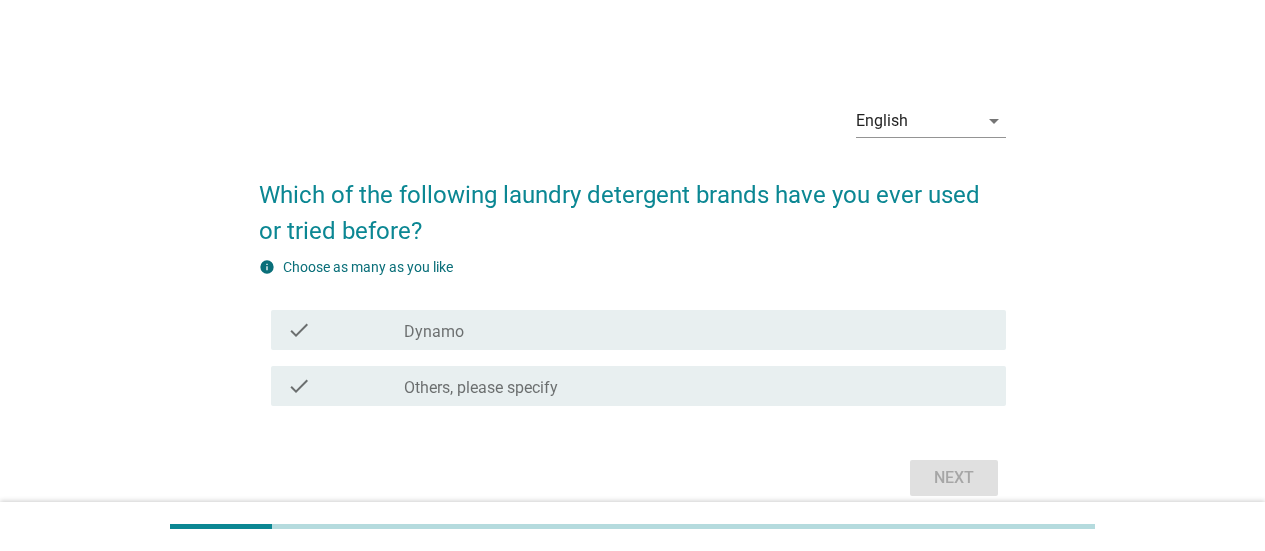 scroll, scrollTop: 0, scrollLeft: 0, axis: both 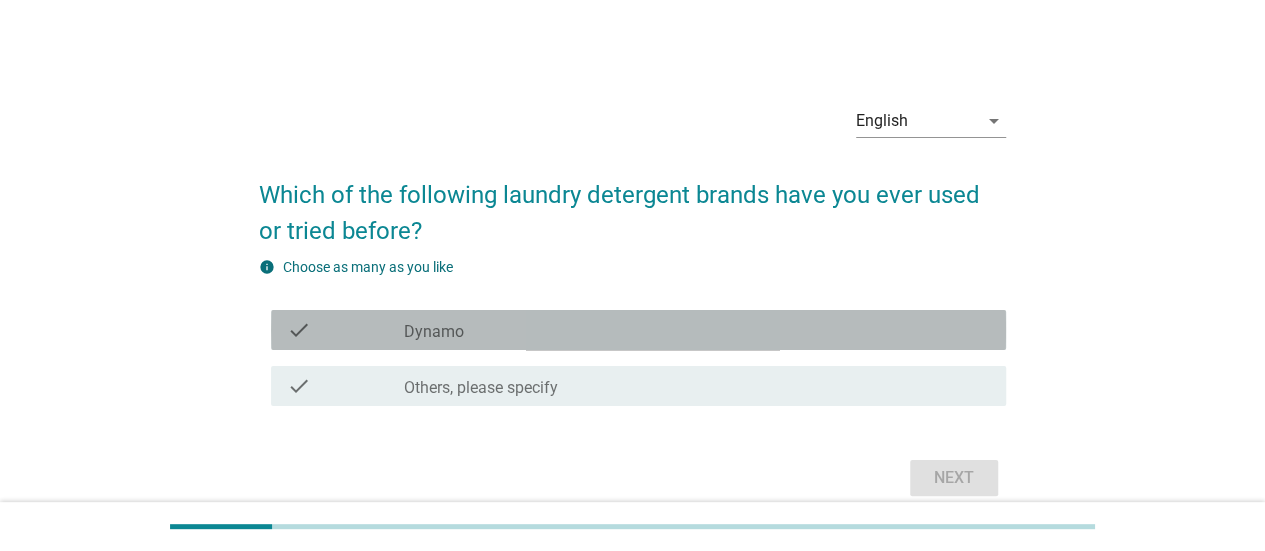 click on "check_box_outline_blank Dynamo" at bounding box center [697, 330] 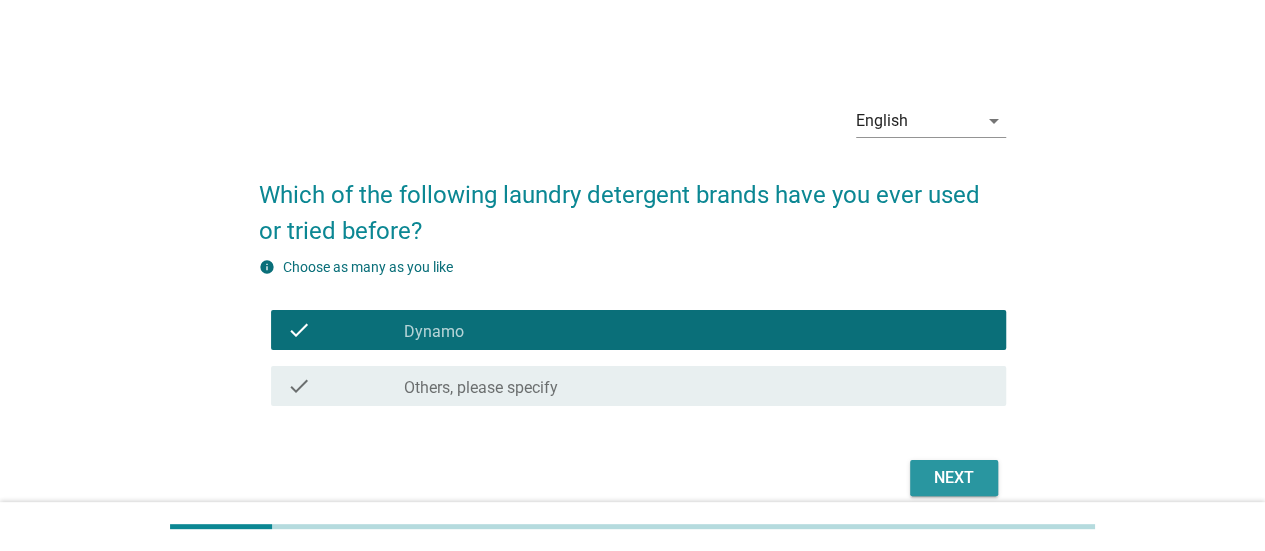 click on "Next" at bounding box center (954, 478) 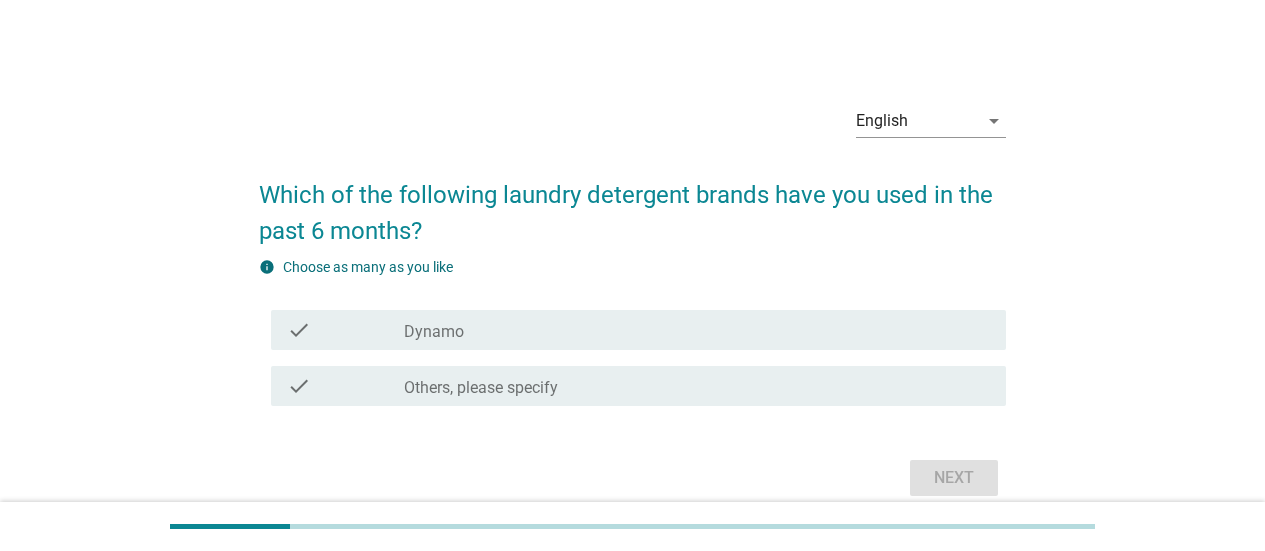 scroll, scrollTop: 0, scrollLeft: 0, axis: both 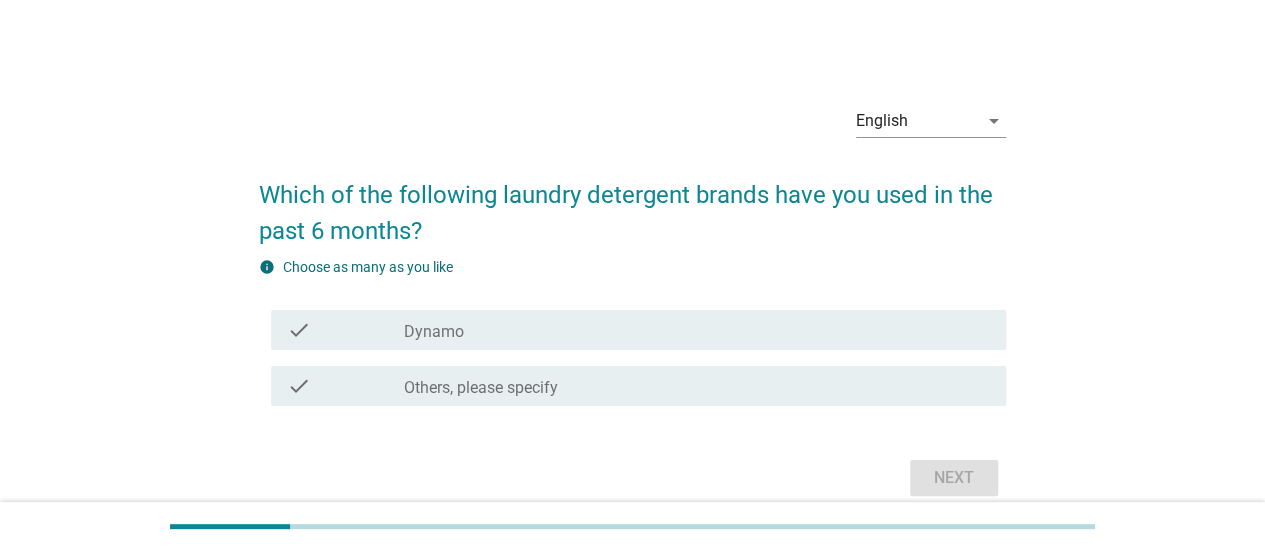 click on "check_box_outline_blank Dynamo" at bounding box center (697, 330) 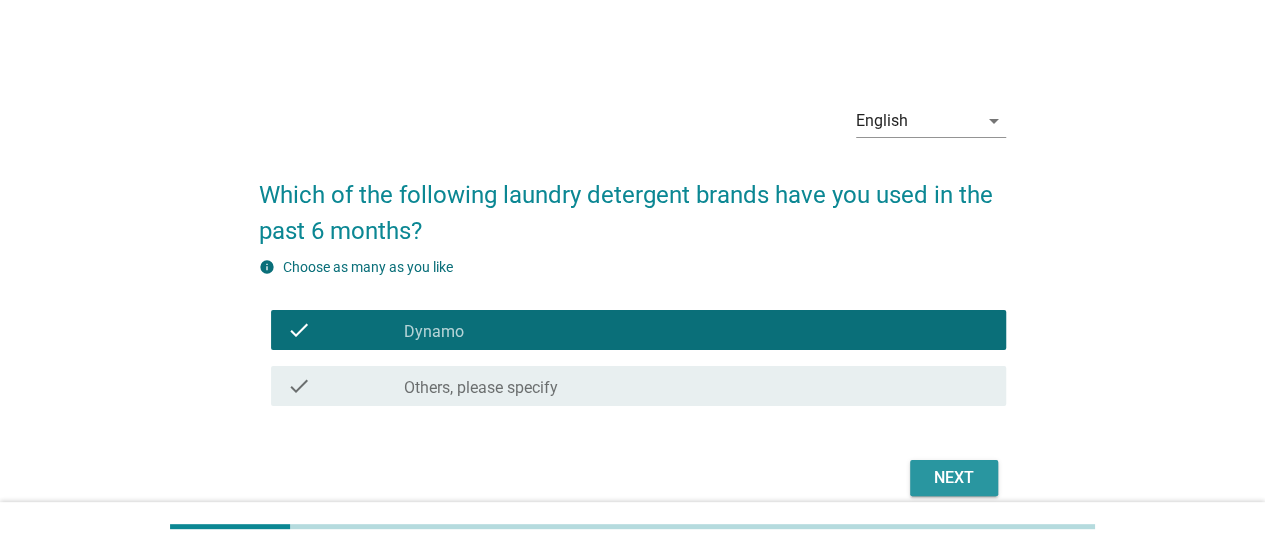 click on "Next" at bounding box center [954, 478] 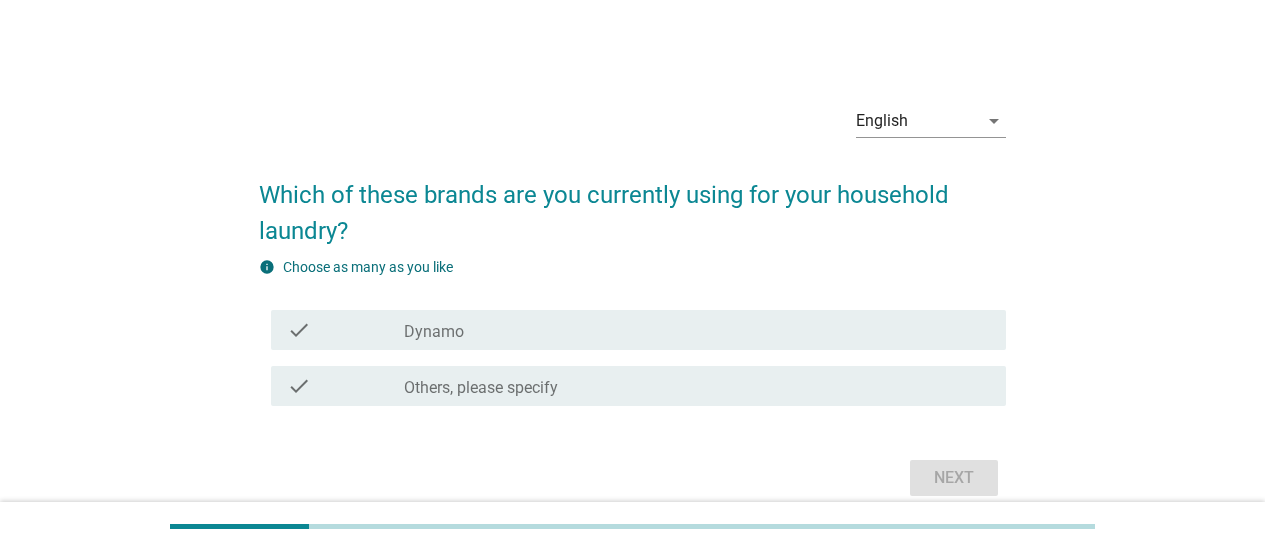 scroll, scrollTop: 0, scrollLeft: 0, axis: both 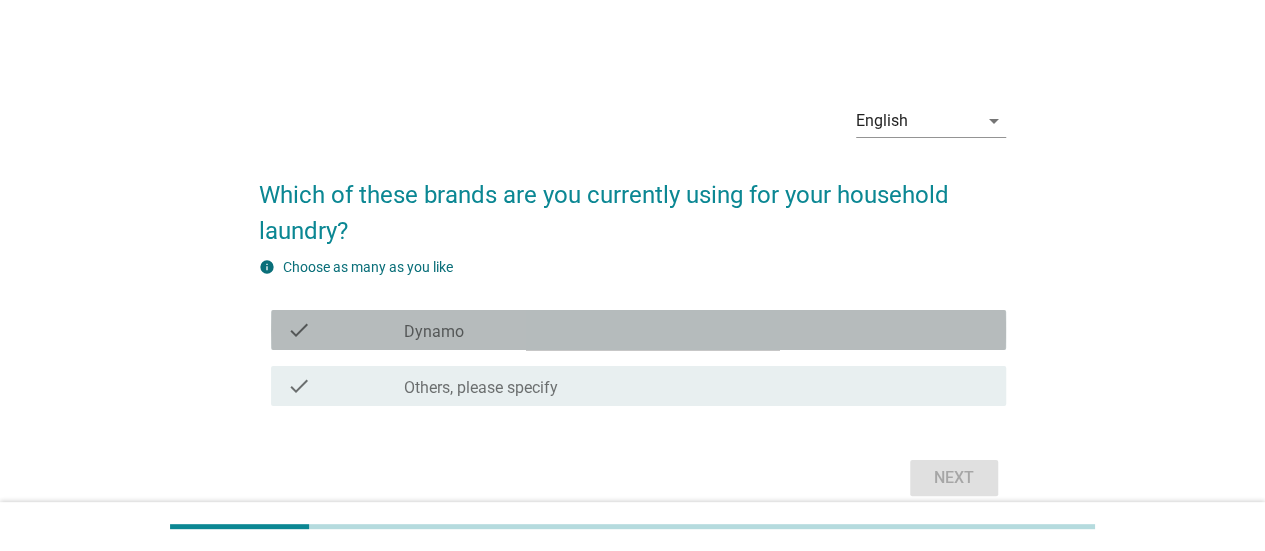 drag, startPoint x: 692, startPoint y: 321, endPoint x: 812, endPoint y: 420, distance: 155.56671 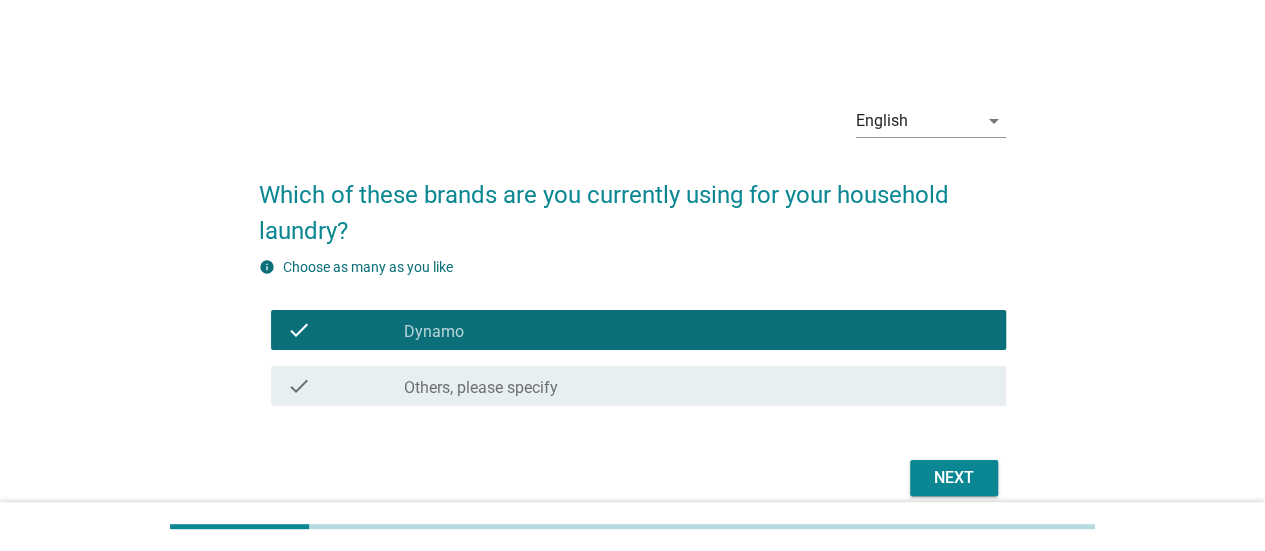 click on "Next" at bounding box center (954, 478) 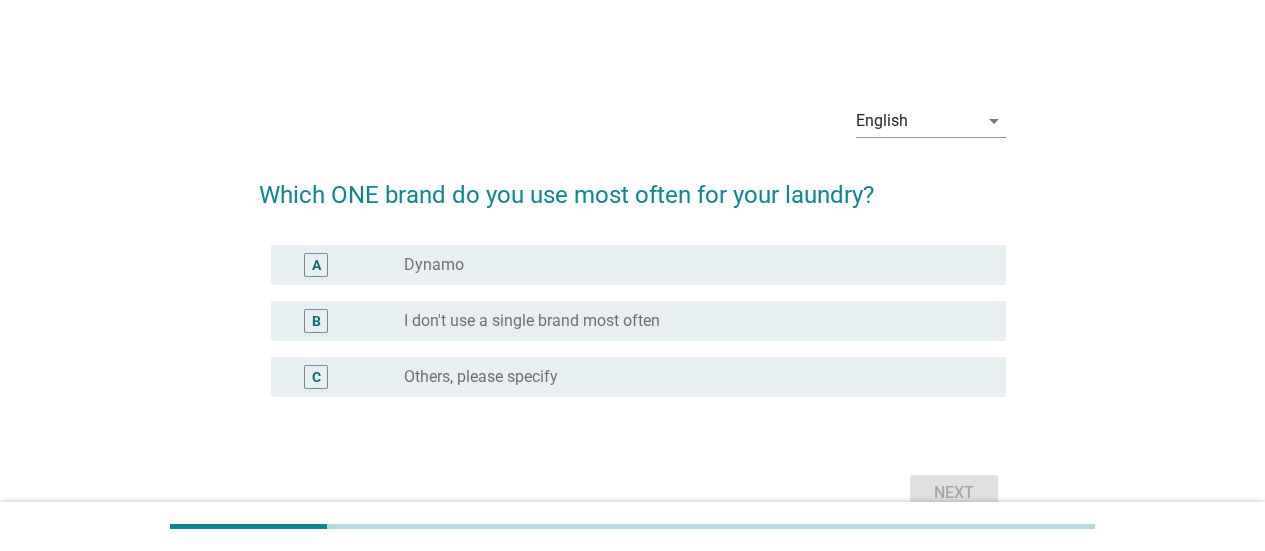 scroll, scrollTop: 0, scrollLeft: 0, axis: both 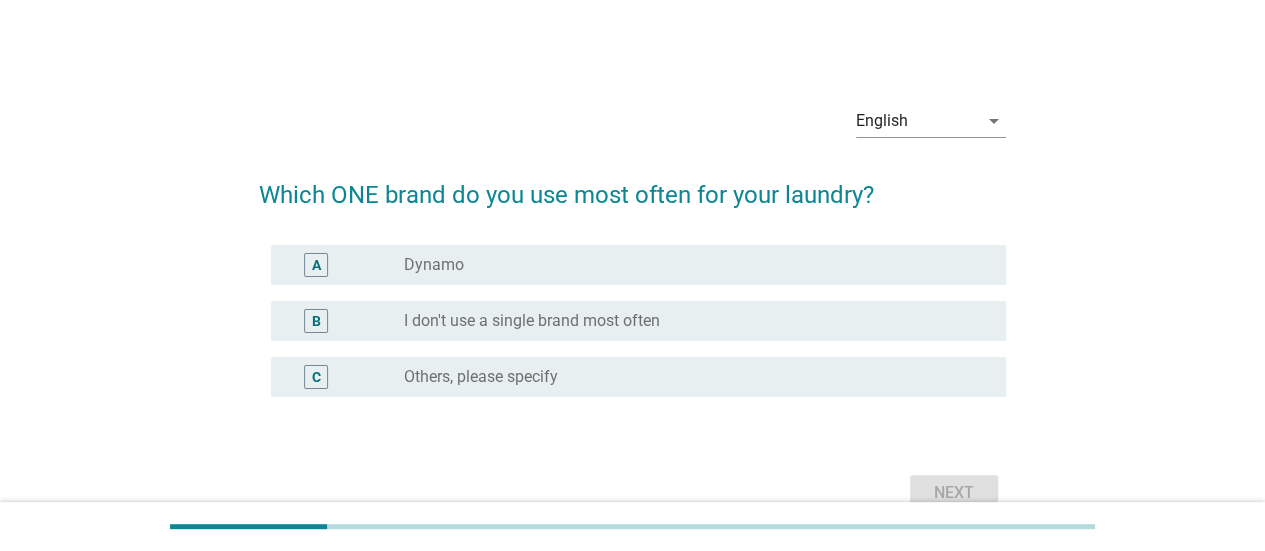 click on "radio_button_unchecked Dynamo" at bounding box center [689, 265] 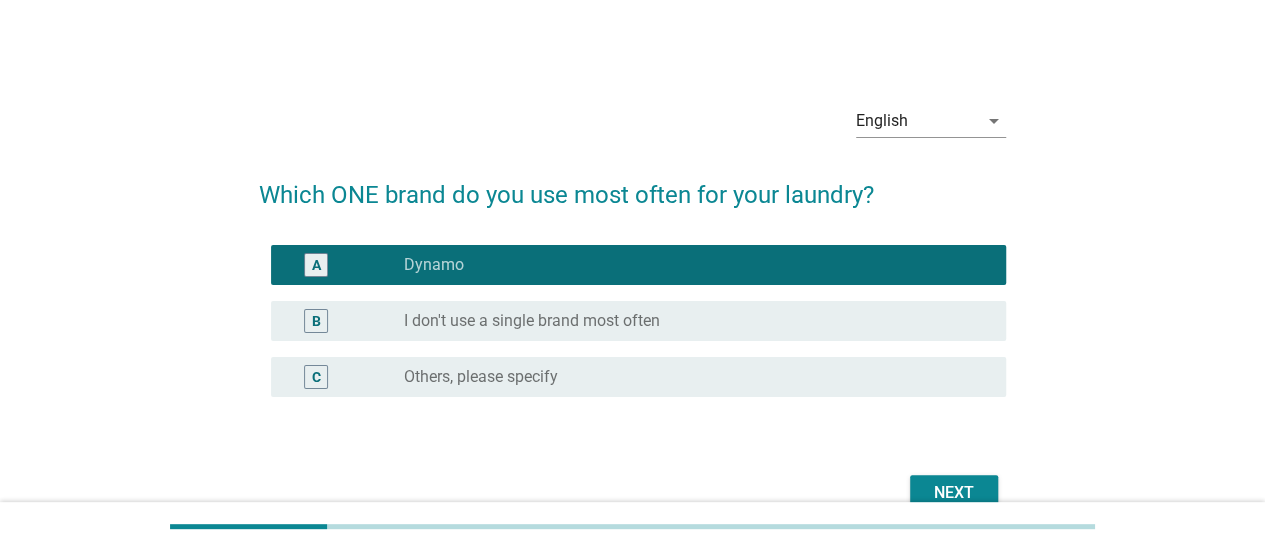 click on "Next" at bounding box center [954, 493] 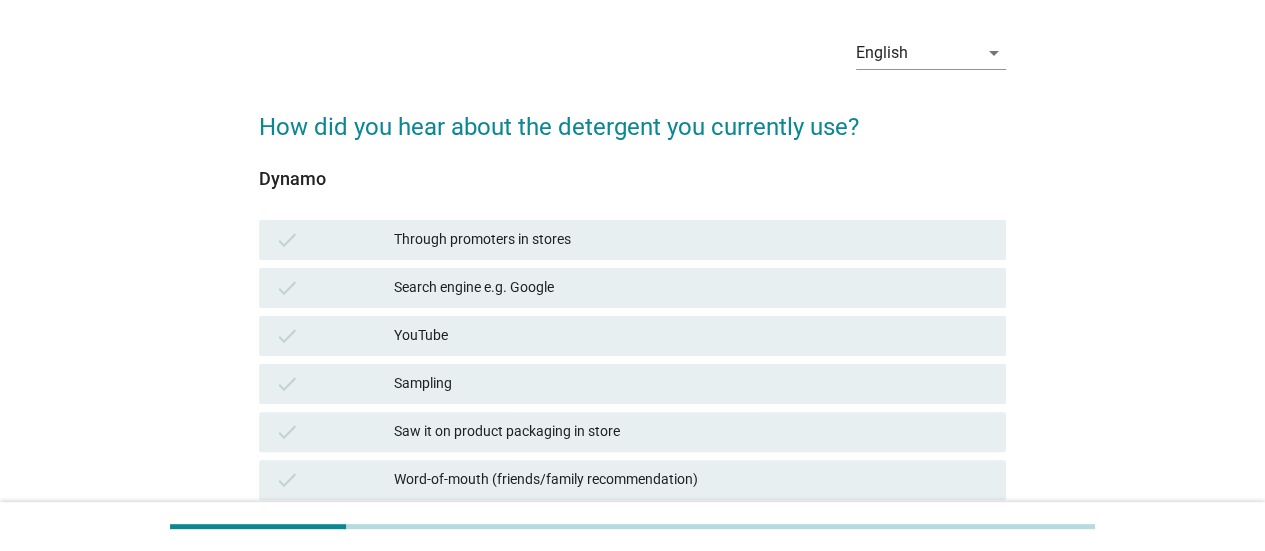 scroll, scrollTop: 100, scrollLeft: 0, axis: vertical 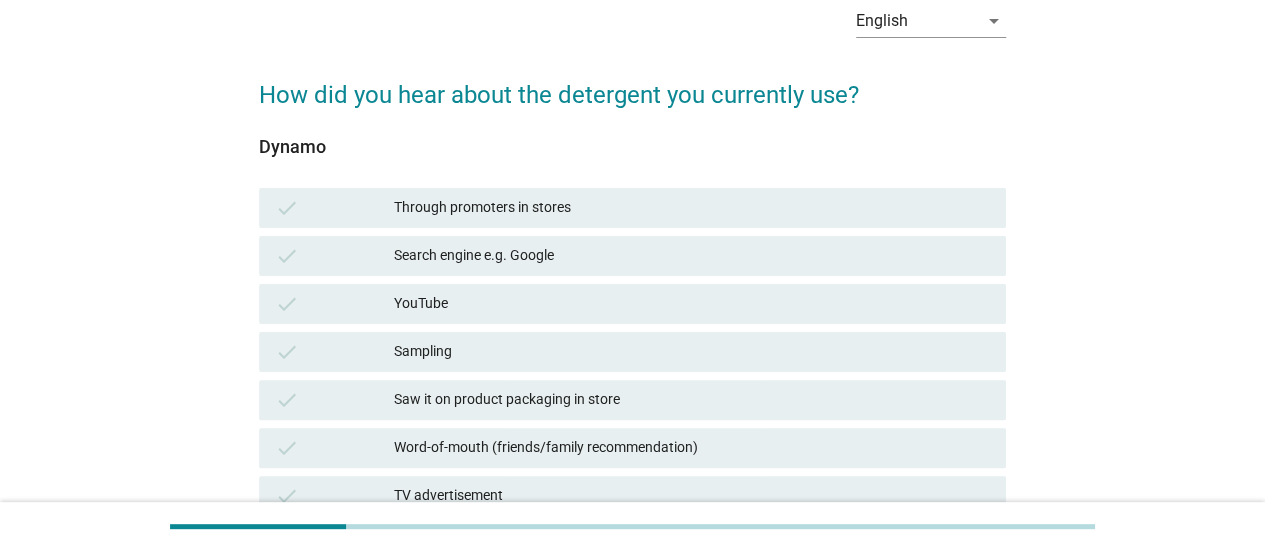 click on "Word-of-mouth (friends/family recommendation)" at bounding box center (692, 448) 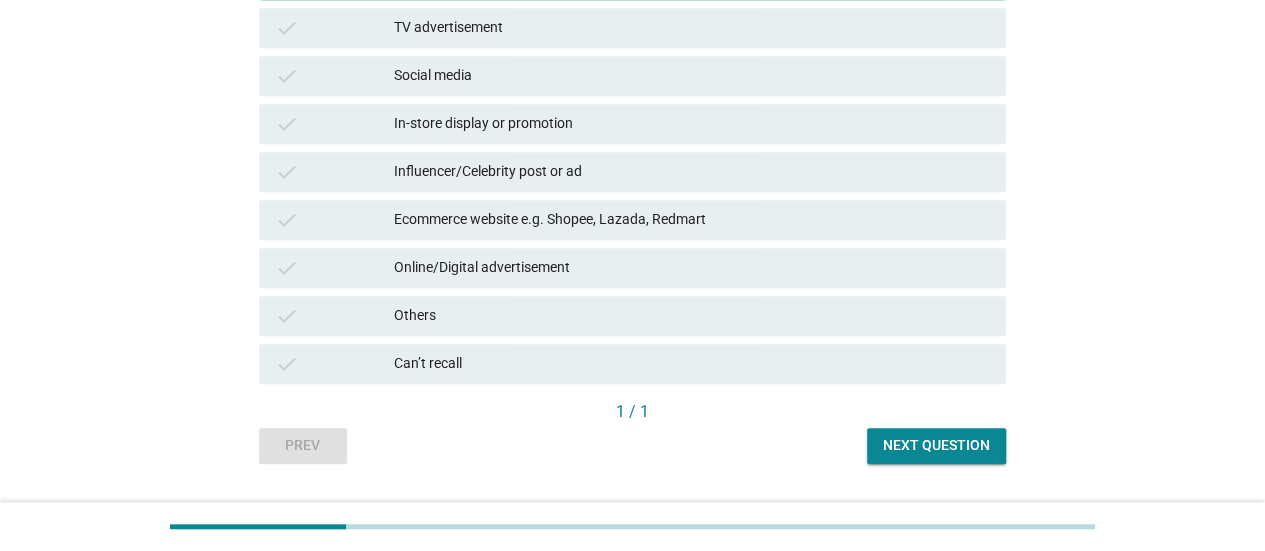 scroll, scrollTop: 600, scrollLeft: 0, axis: vertical 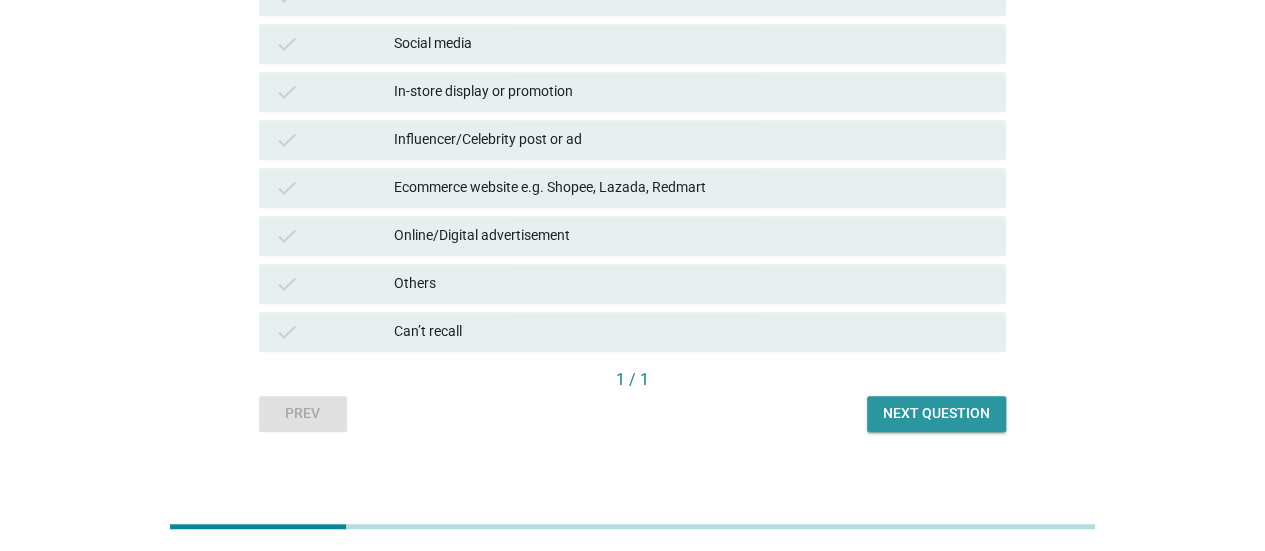 click on "Next question" at bounding box center (936, 413) 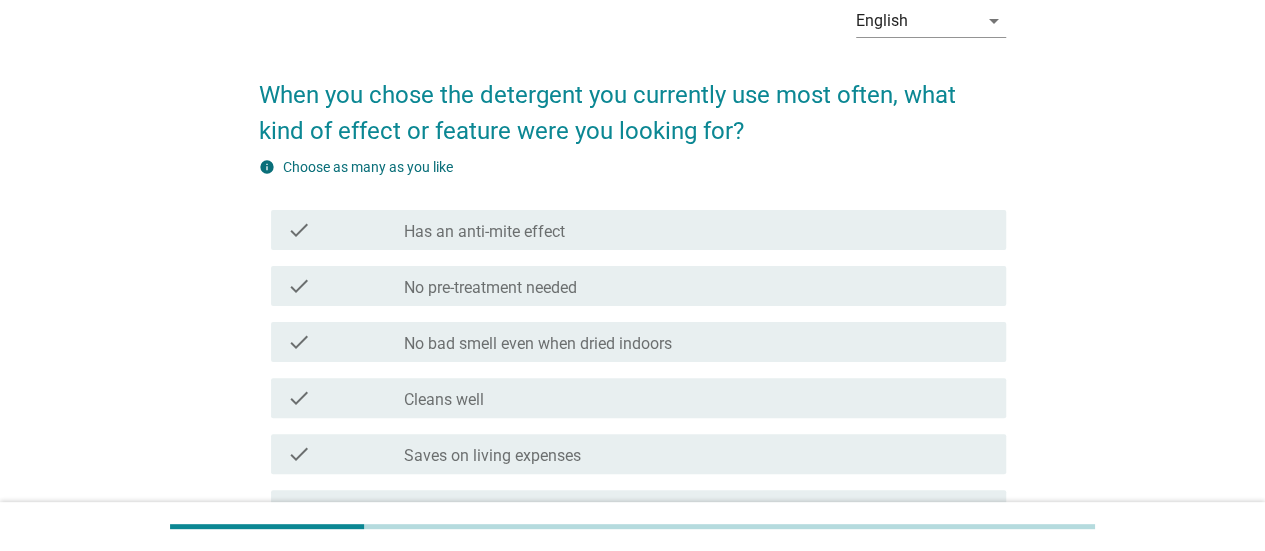 scroll, scrollTop: 200, scrollLeft: 0, axis: vertical 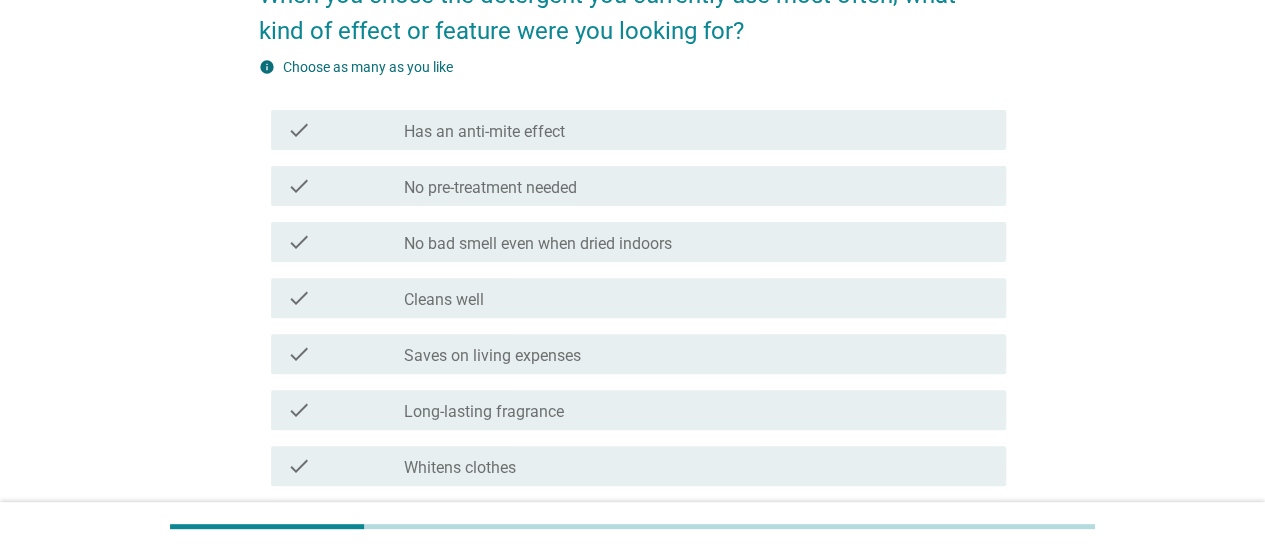 click on "check_box_outline_blank Cleans well" at bounding box center (697, 298) 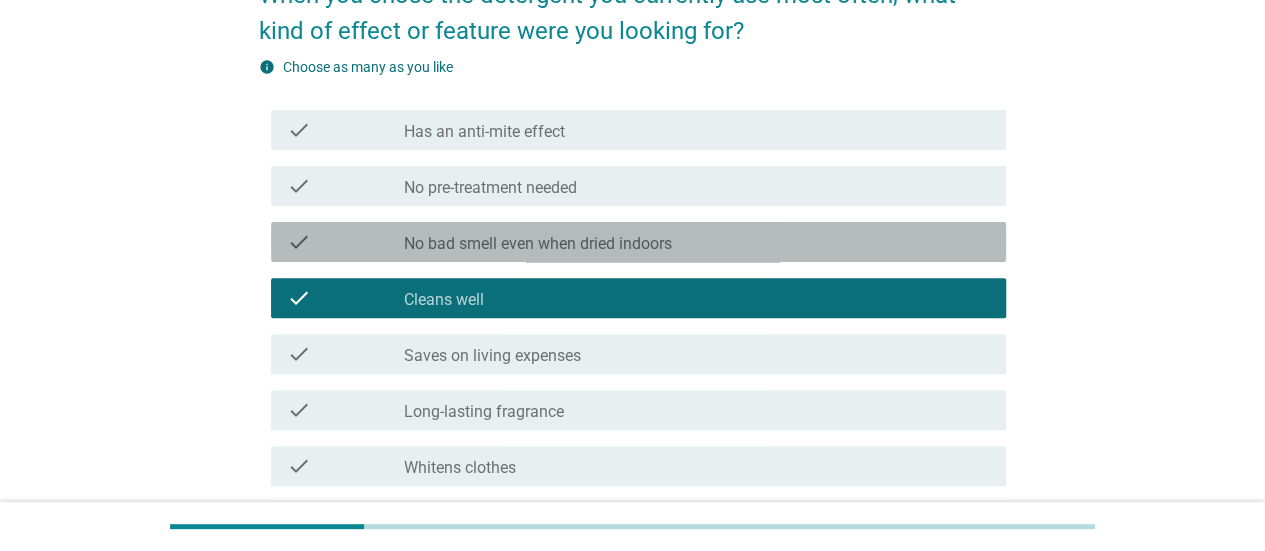 drag, startPoint x: 736, startPoint y: 255, endPoint x: 742, endPoint y: 265, distance: 11.661903 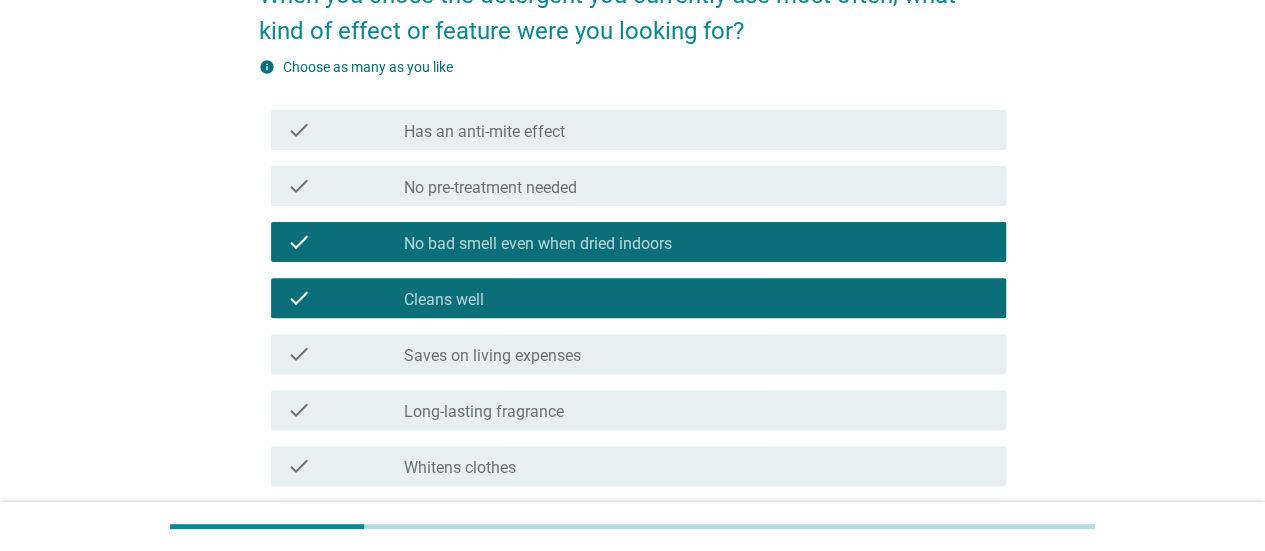 click on "check_box_outline_blank No bad smell even when dried indoors" at bounding box center (697, 242) 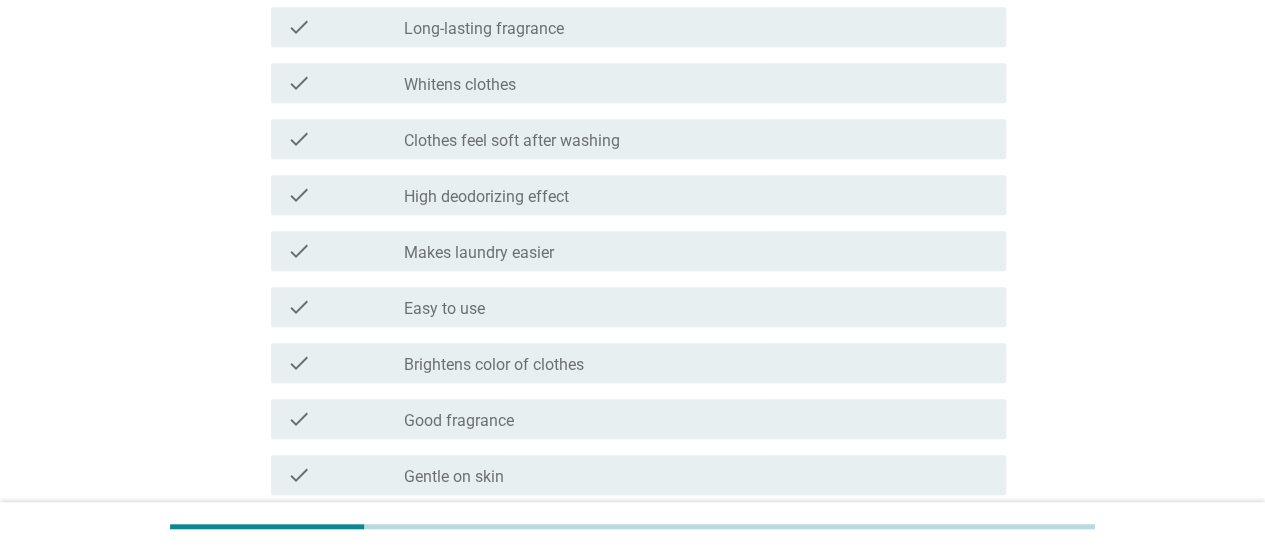 scroll, scrollTop: 600, scrollLeft: 0, axis: vertical 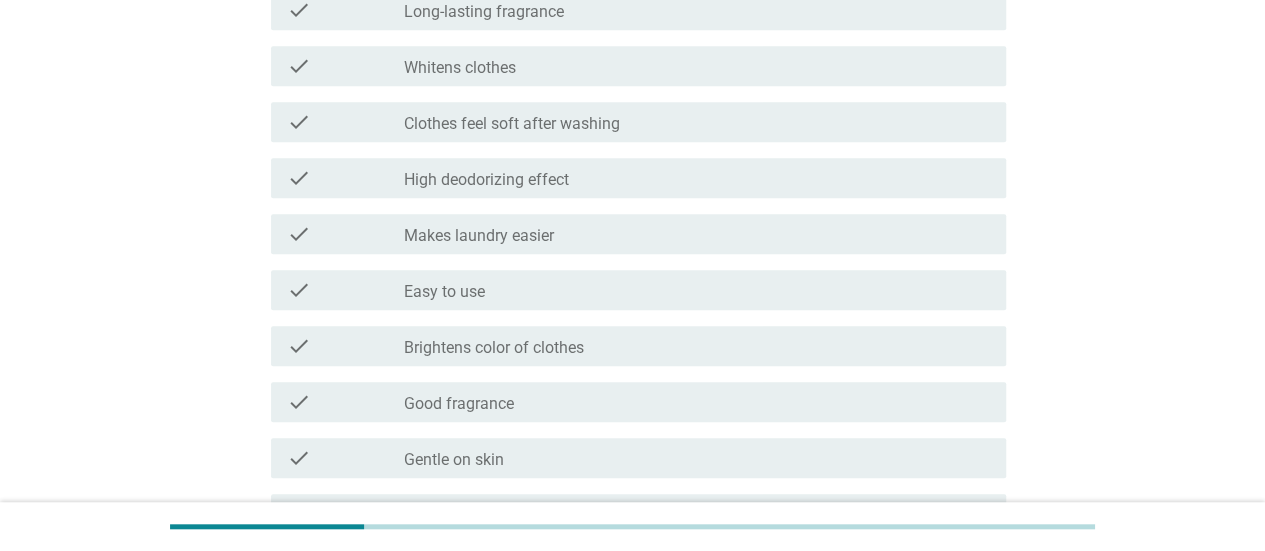 drag, startPoint x: 754, startPoint y: 176, endPoint x: 760, endPoint y: 192, distance: 17.088007 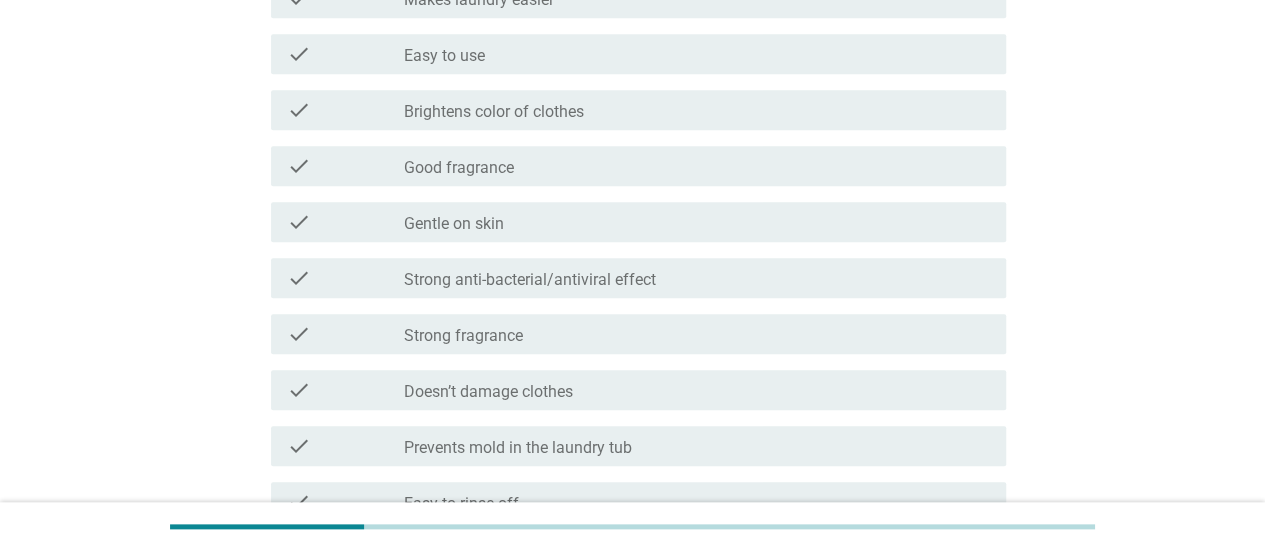 scroll, scrollTop: 1096, scrollLeft: 0, axis: vertical 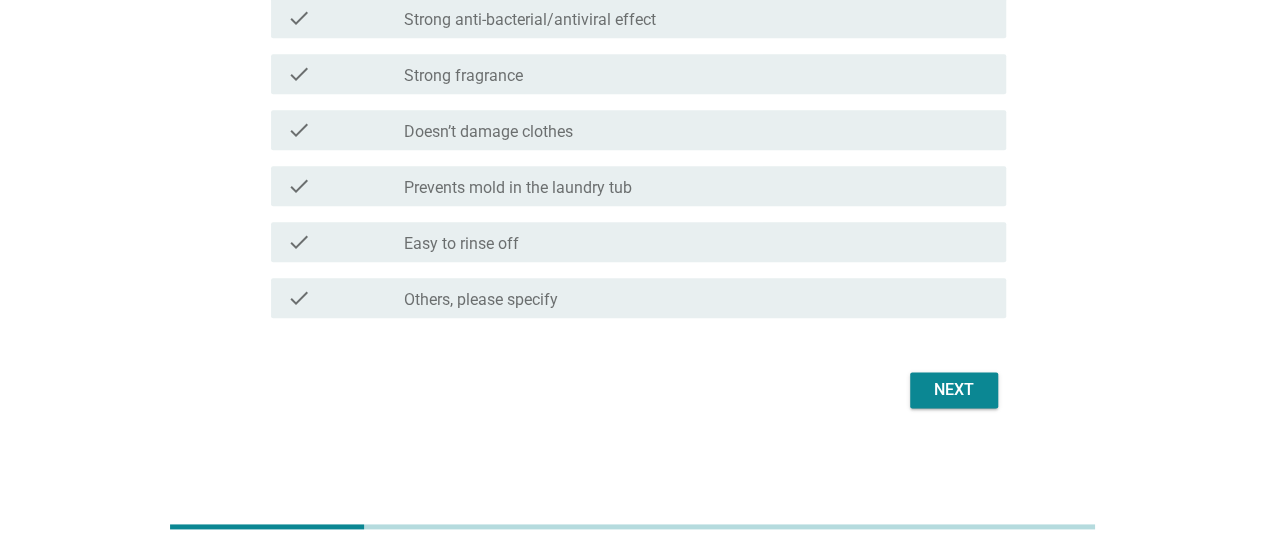 click on "Next" at bounding box center [954, 390] 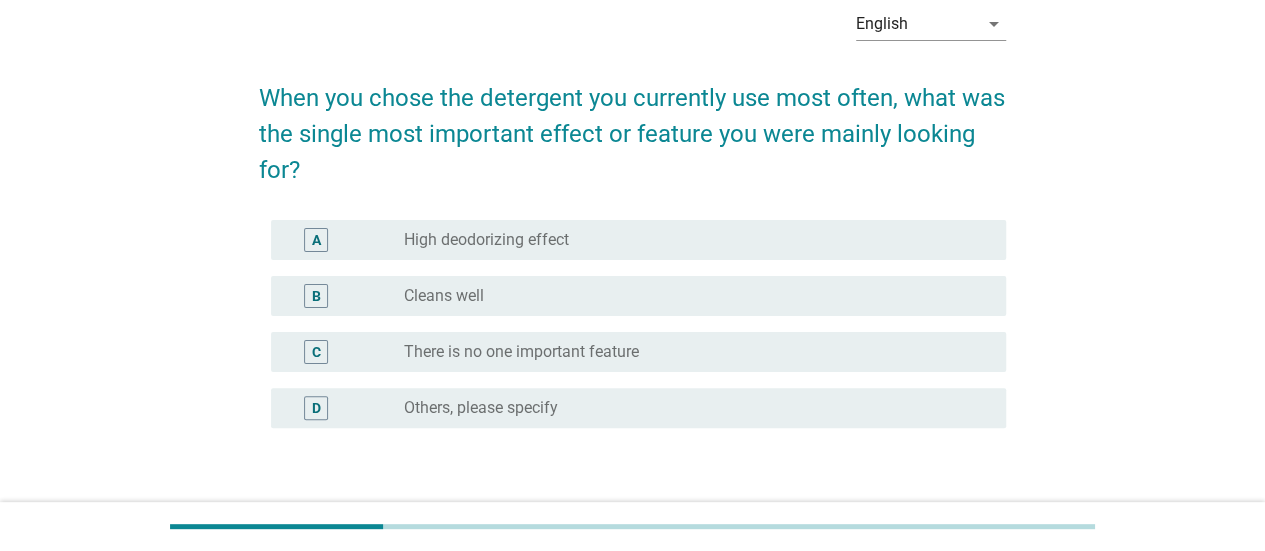 scroll, scrollTop: 230, scrollLeft: 0, axis: vertical 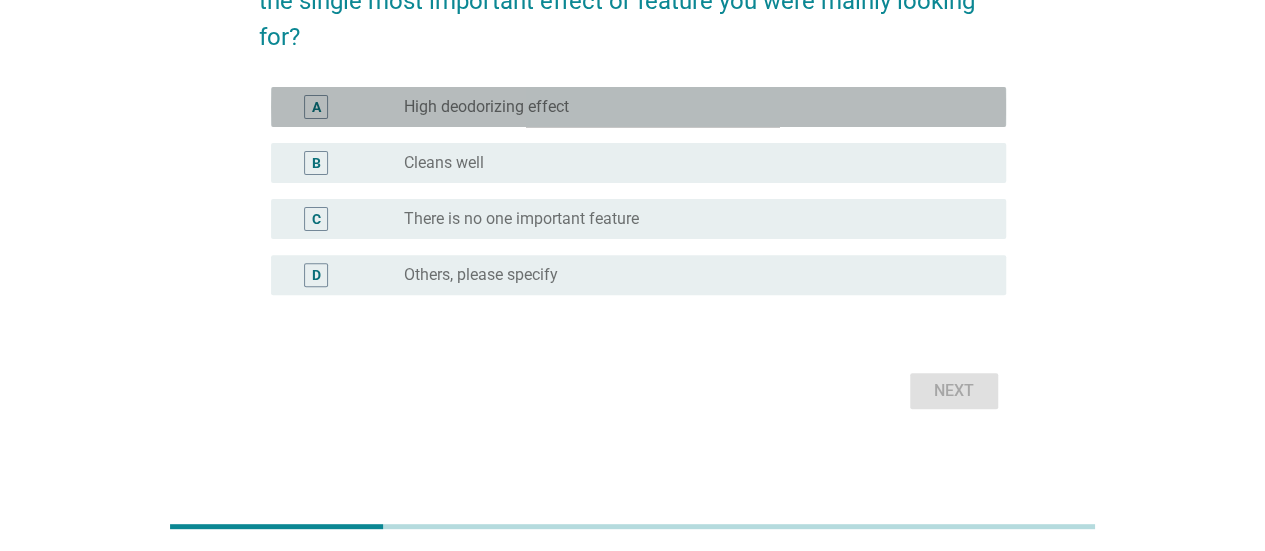 drag, startPoint x: 720, startPoint y: 96, endPoint x: 726, endPoint y: 117, distance: 21.84033 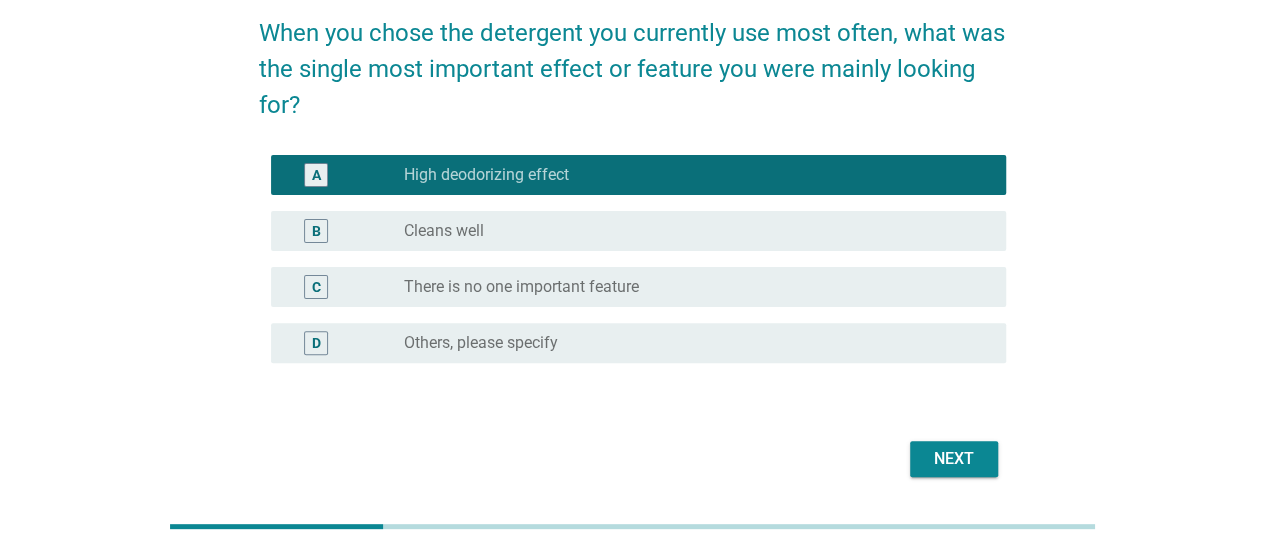 scroll, scrollTop: 130, scrollLeft: 0, axis: vertical 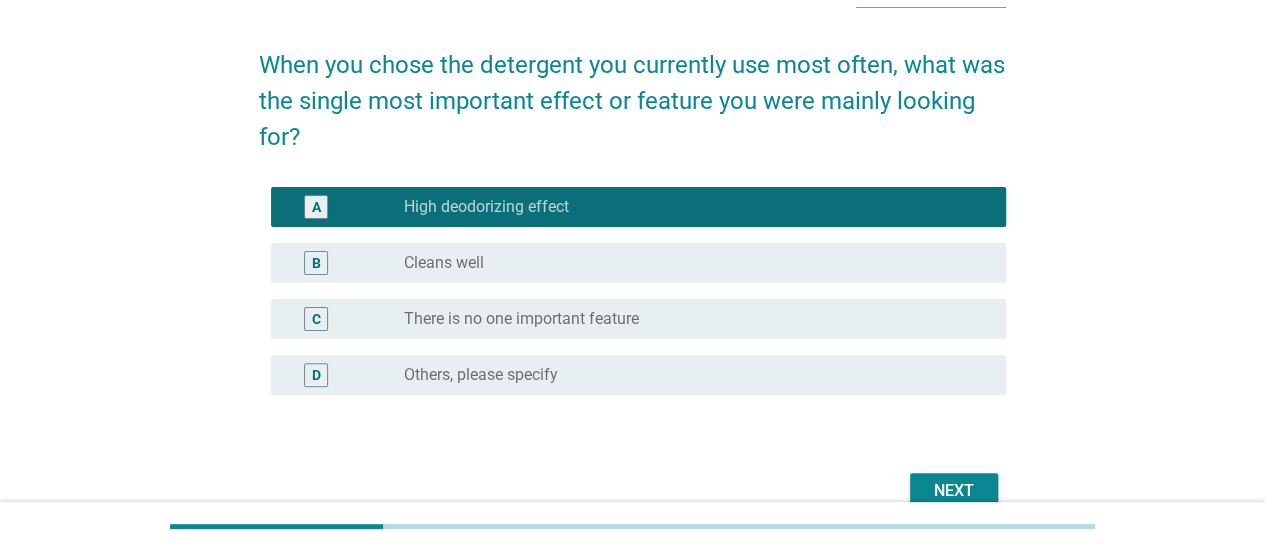 drag, startPoint x: 647, startPoint y: 280, endPoint x: 700, endPoint y: 342, distance: 81.565926 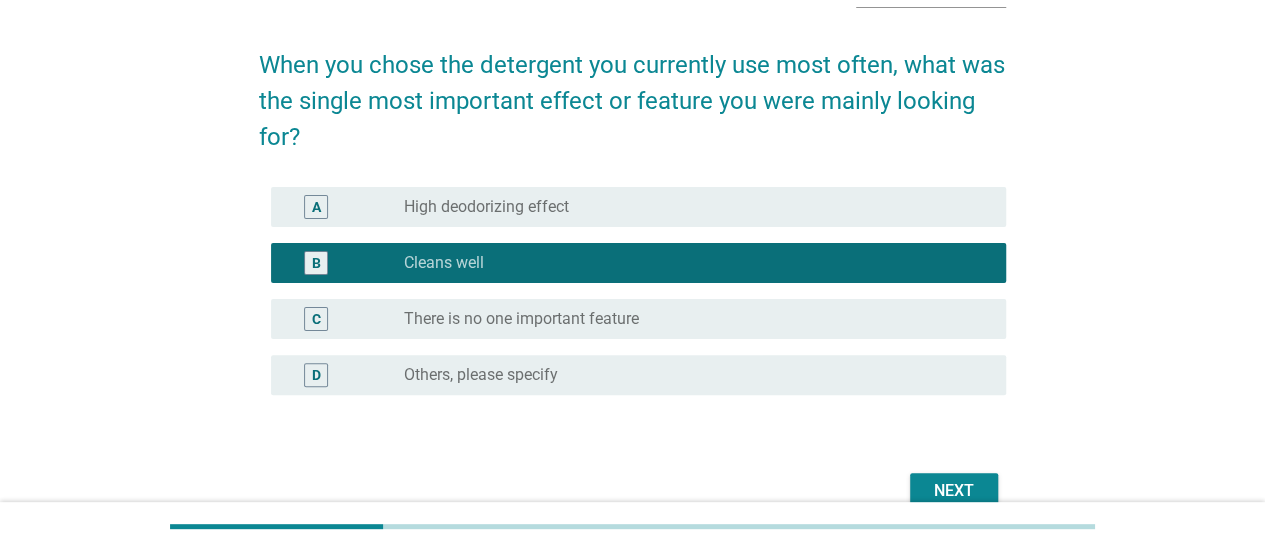 click on "A     radio_button_unchecked High deodorizing effect" at bounding box center [632, 207] 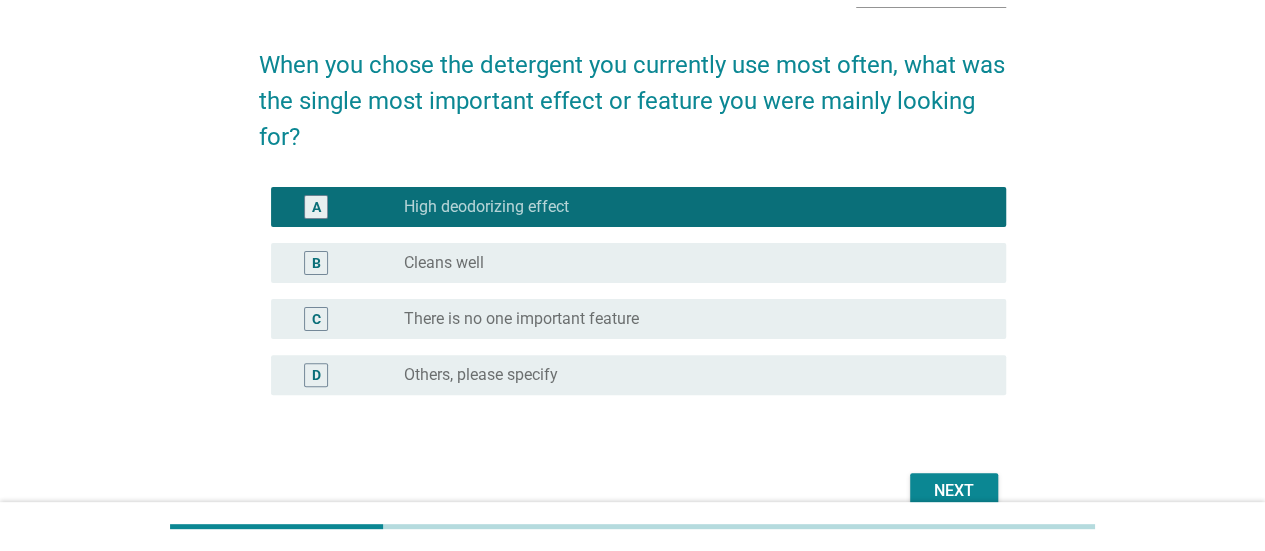 scroll, scrollTop: 230, scrollLeft: 0, axis: vertical 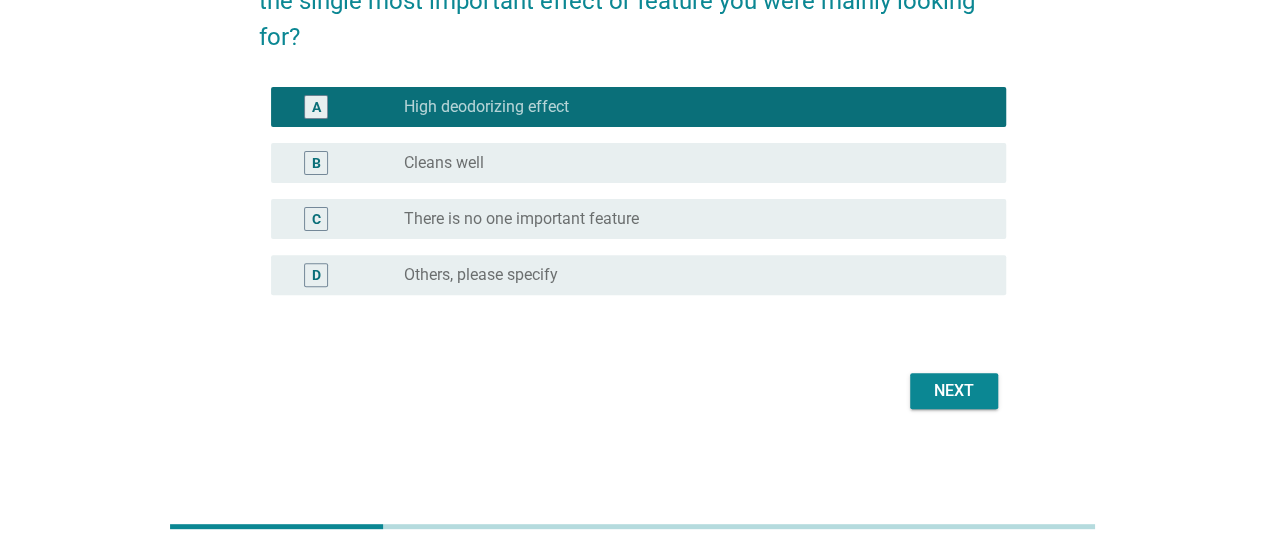 click on "Next" at bounding box center (954, 391) 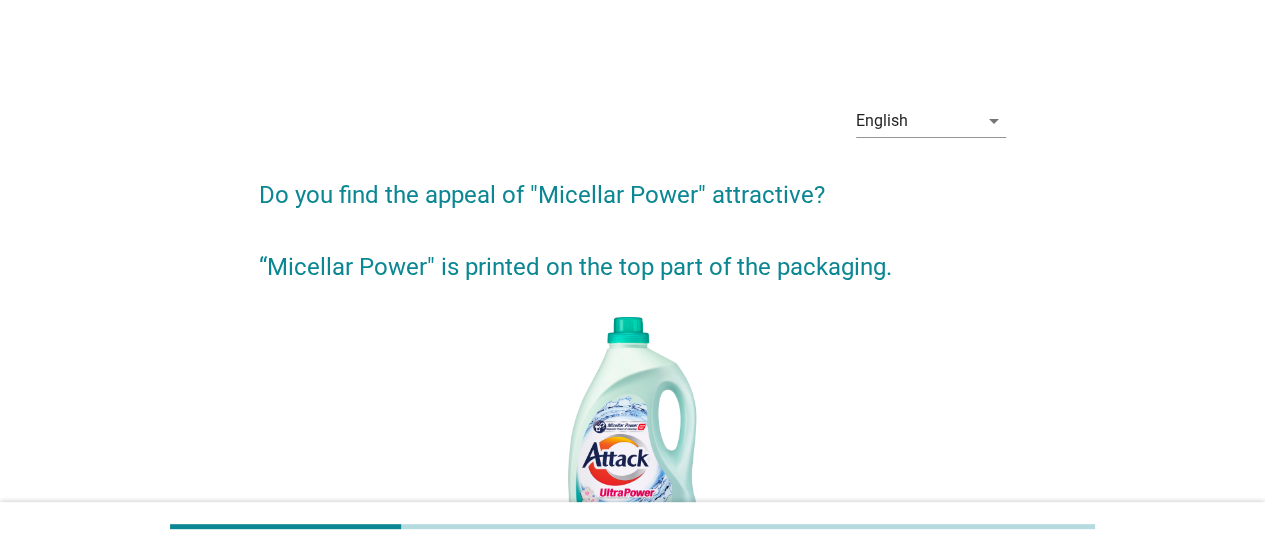 scroll, scrollTop: 300, scrollLeft: 0, axis: vertical 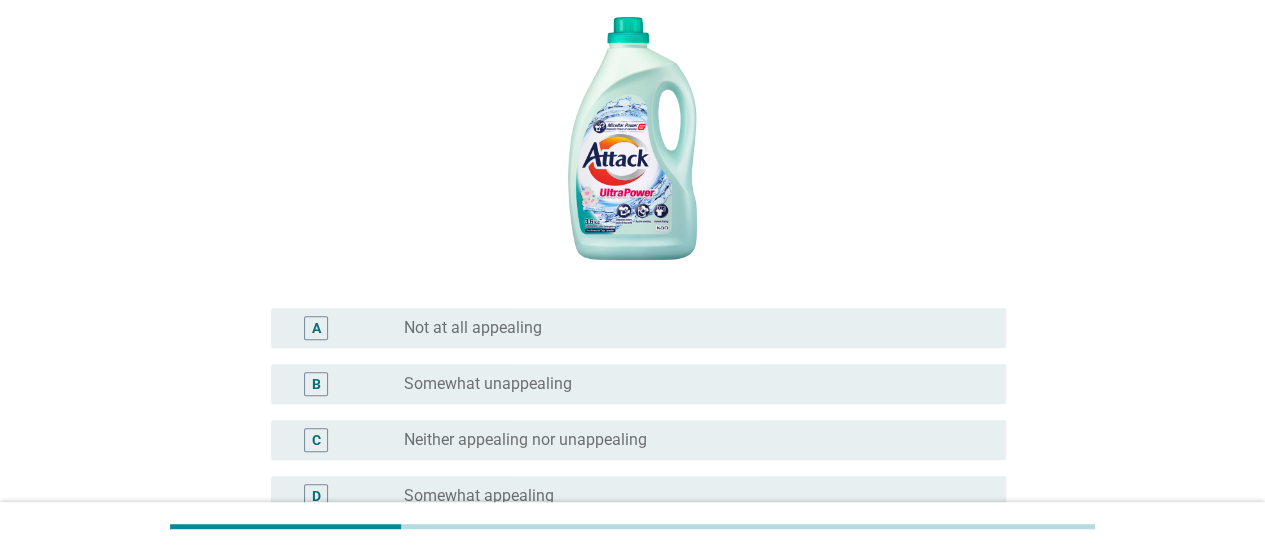 click on "radio_button_unchecked Somewhat unappealing" at bounding box center (689, 384) 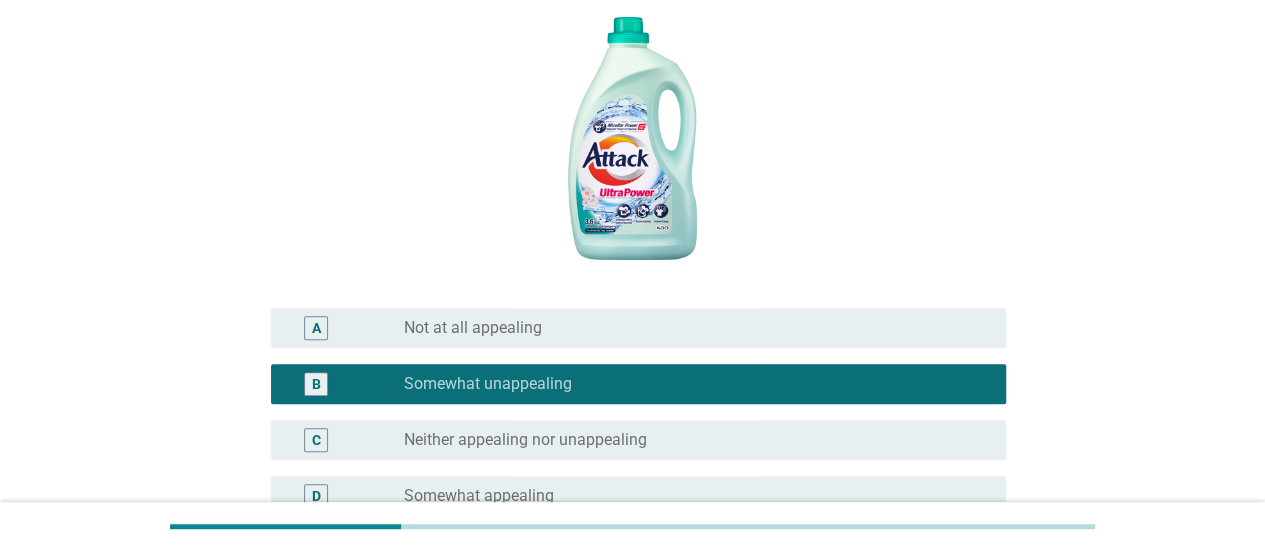 click on "Neither appealing nor unappealing" at bounding box center [525, 440] 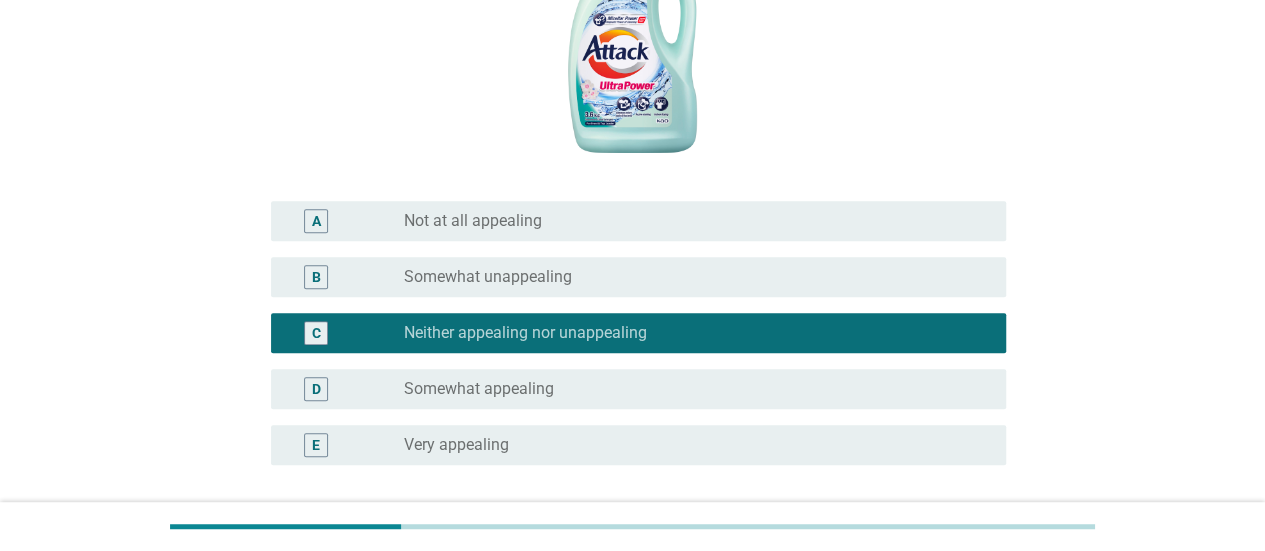 scroll, scrollTop: 578, scrollLeft: 0, axis: vertical 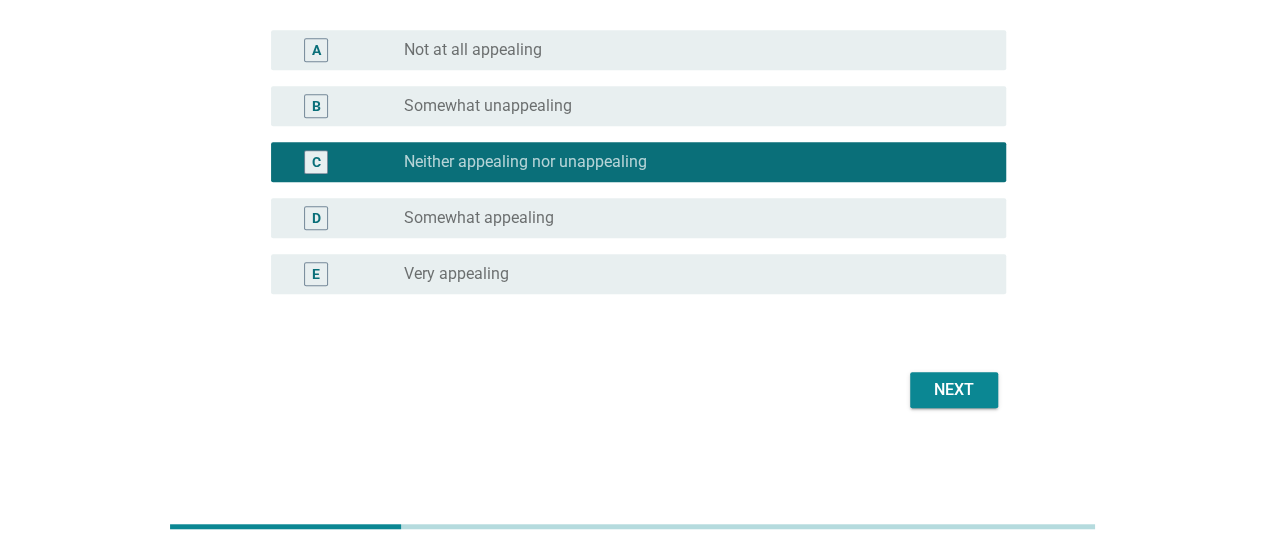 click on "Next" at bounding box center (954, 390) 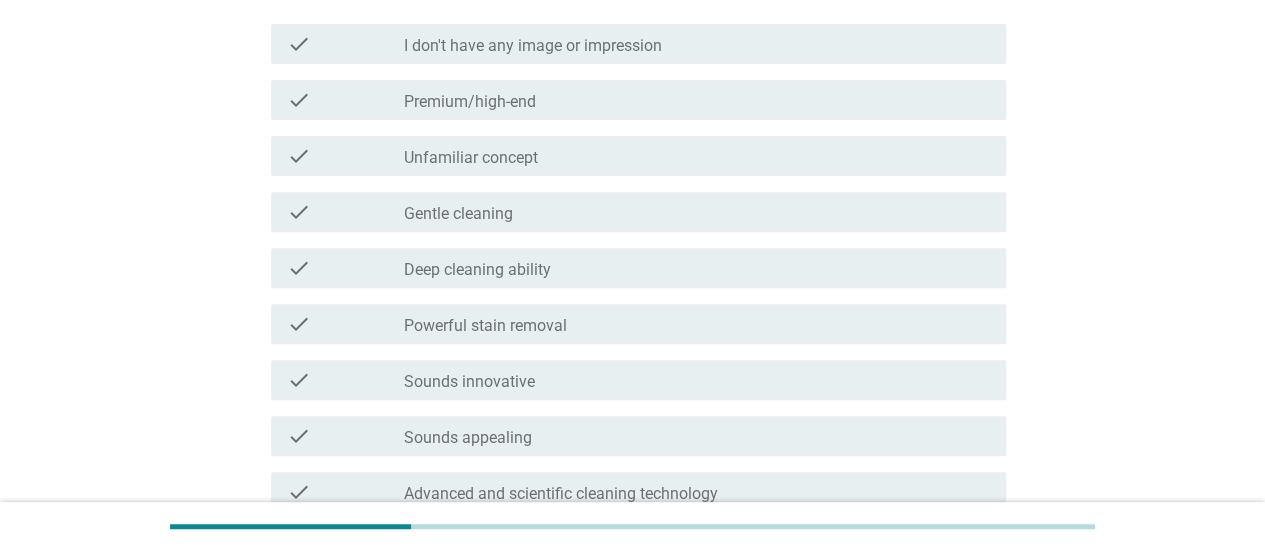 scroll, scrollTop: 300, scrollLeft: 0, axis: vertical 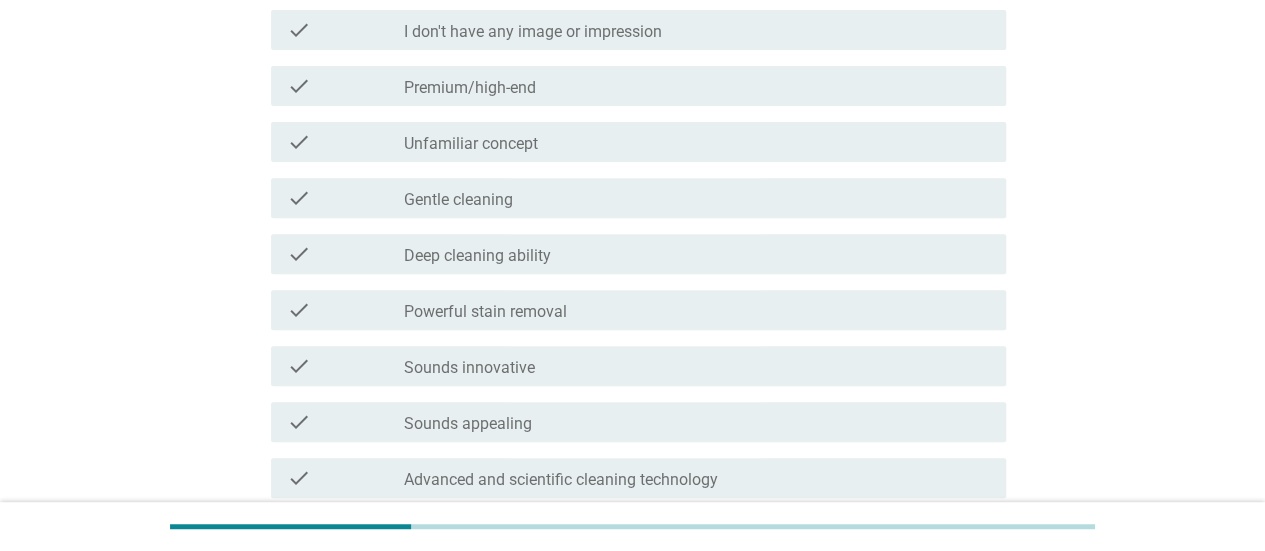 click on "Gentle cleaning" at bounding box center (458, 200) 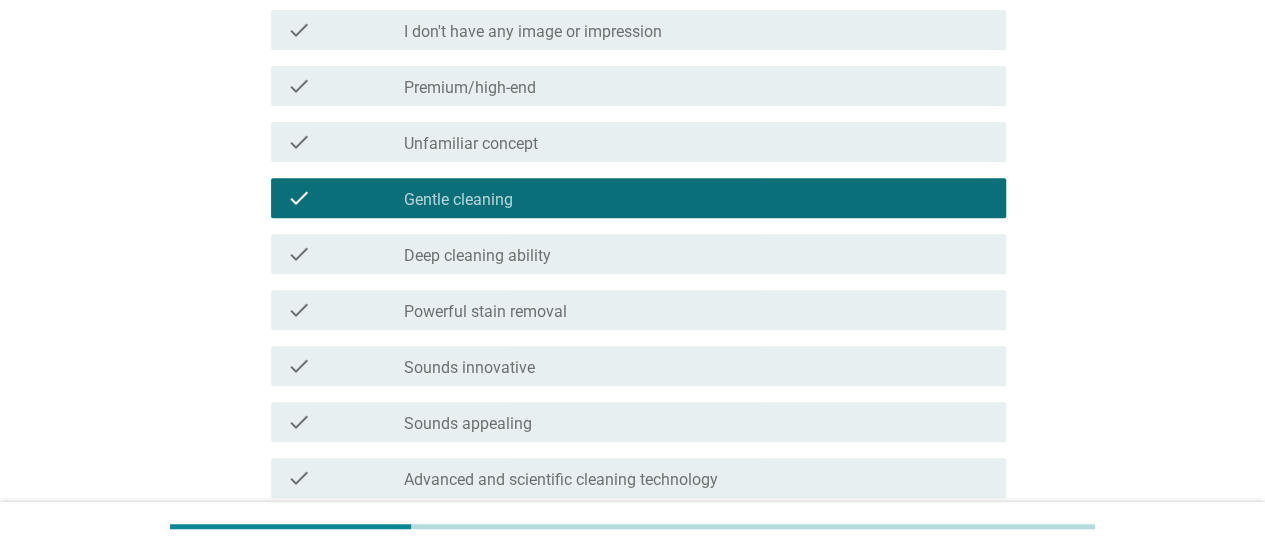 click on "Premium/high-end" at bounding box center (470, 88) 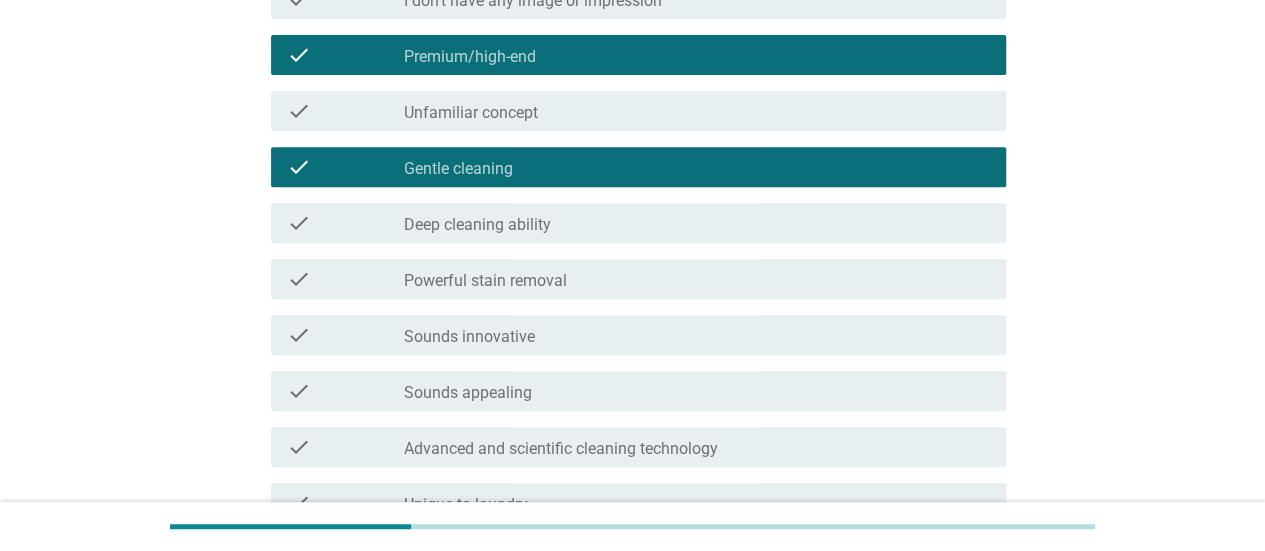 scroll, scrollTop: 300, scrollLeft: 0, axis: vertical 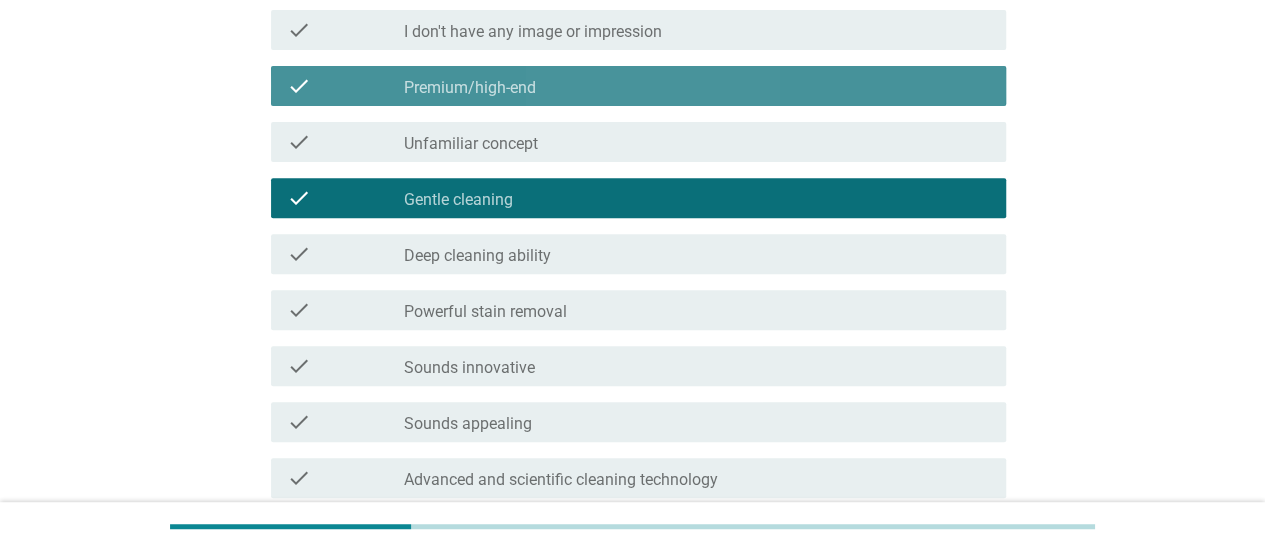 click on "check_box Premium/high-end" at bounding box center (697, 86) 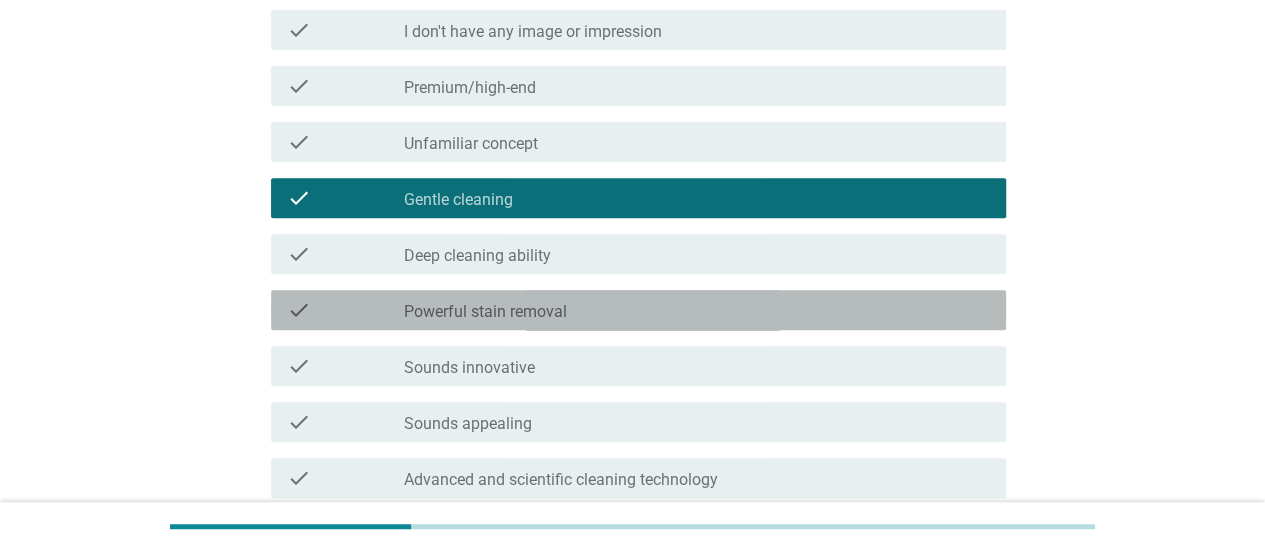 click on "check_box_outline_blank Powerful stain removal" at bounding box center (697, 310) 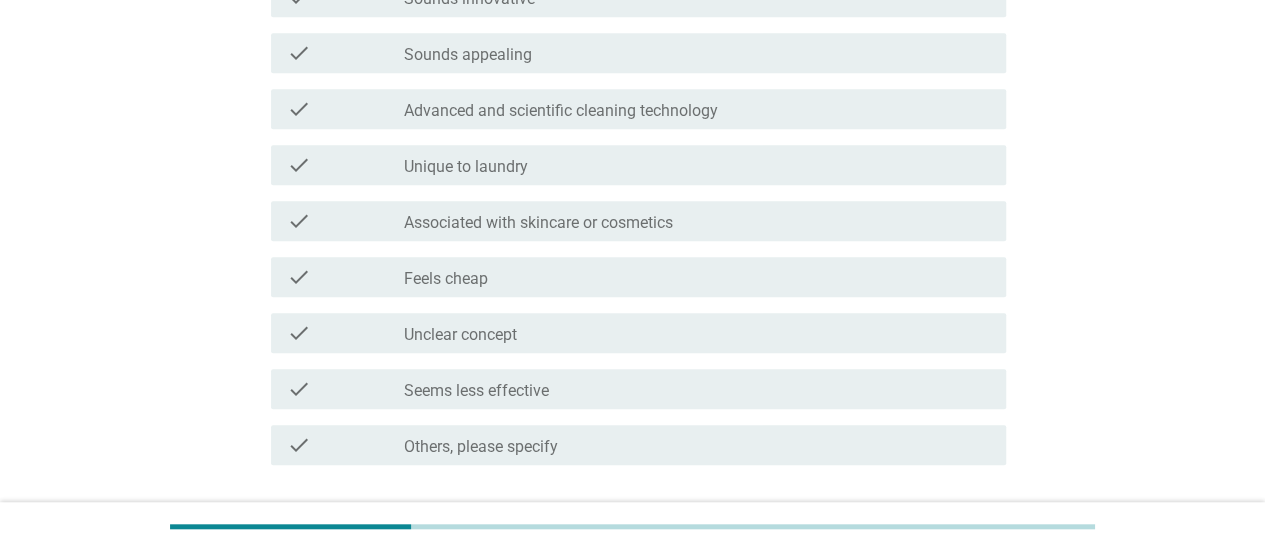 scroll, scrollTop: 700, scrollLeft: 0, axis: vertical 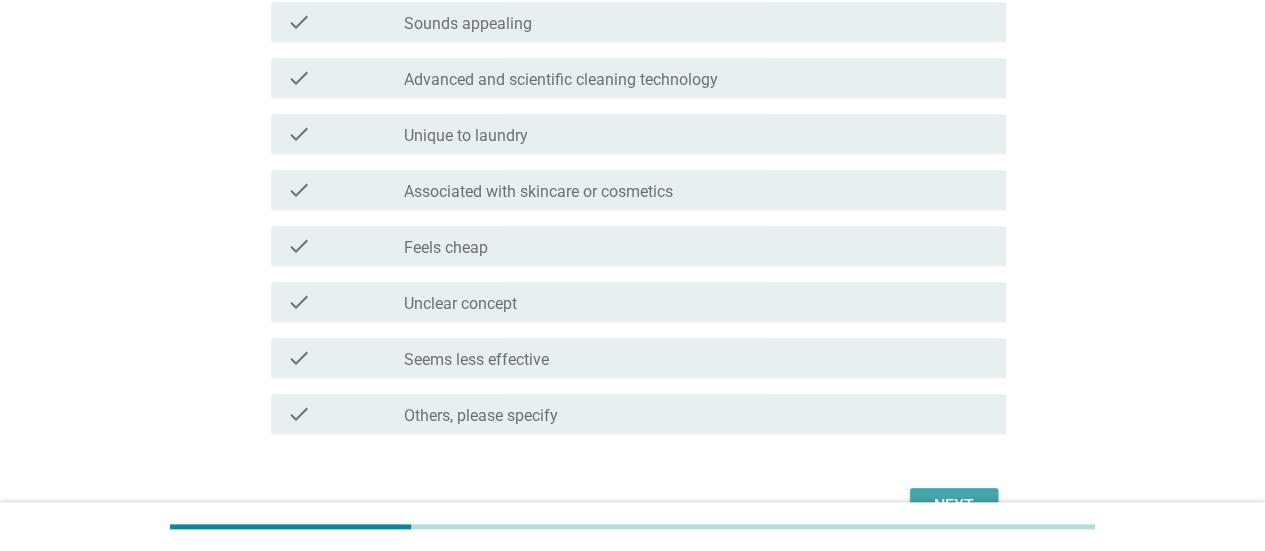 click on "Next" at bounding box center (954, 506) 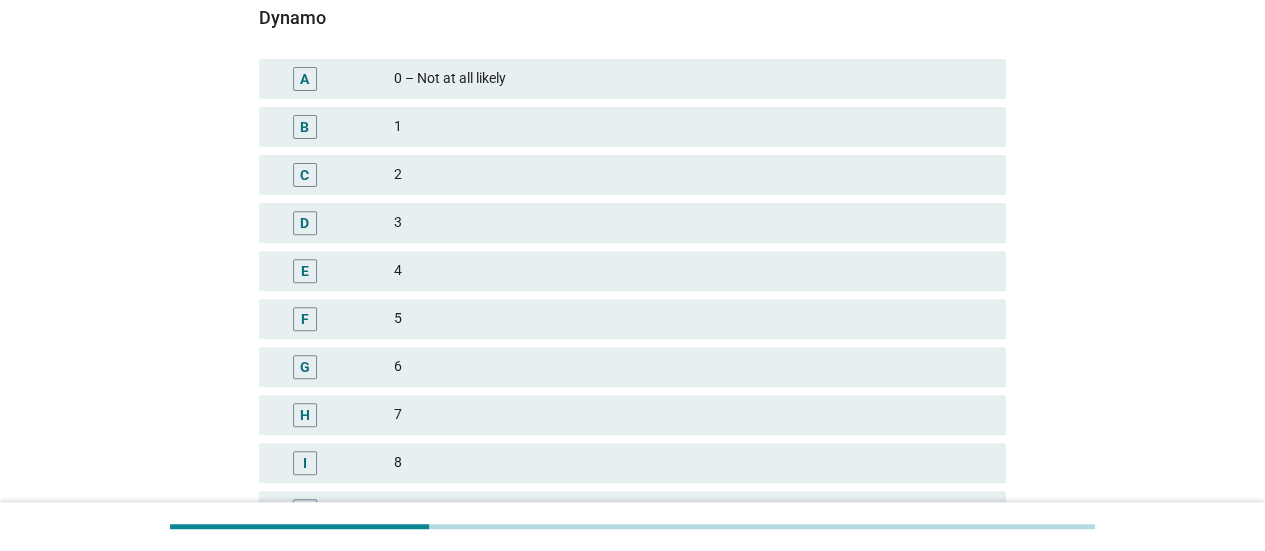 scroll, scrollTop: 300, scrollLeft: 0, axis: vertical 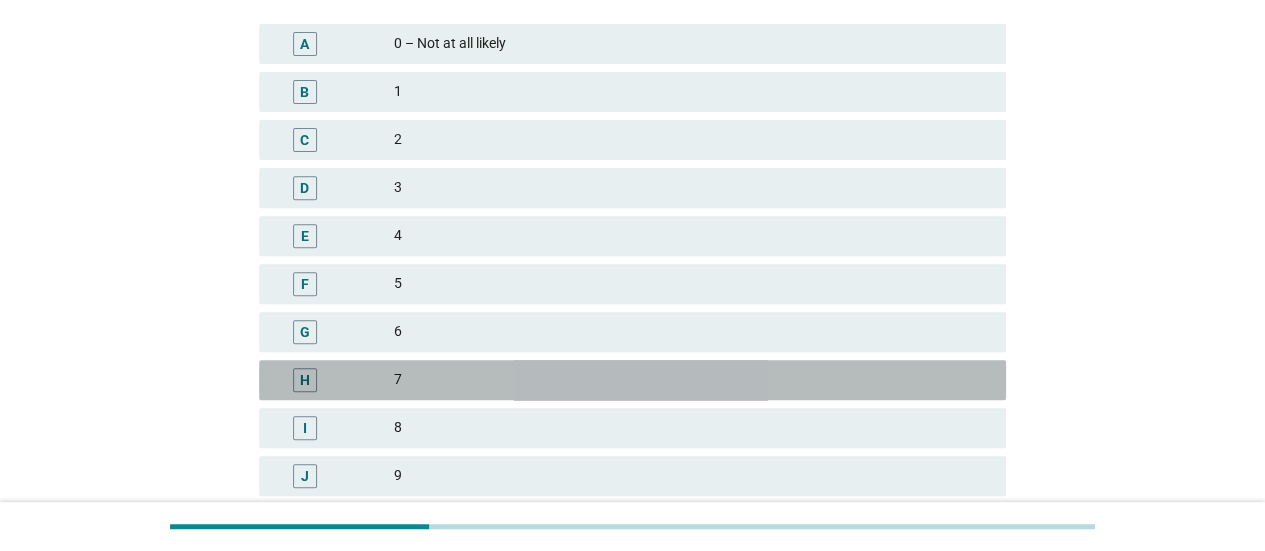 click on "7" at bounding box center [692, 380] 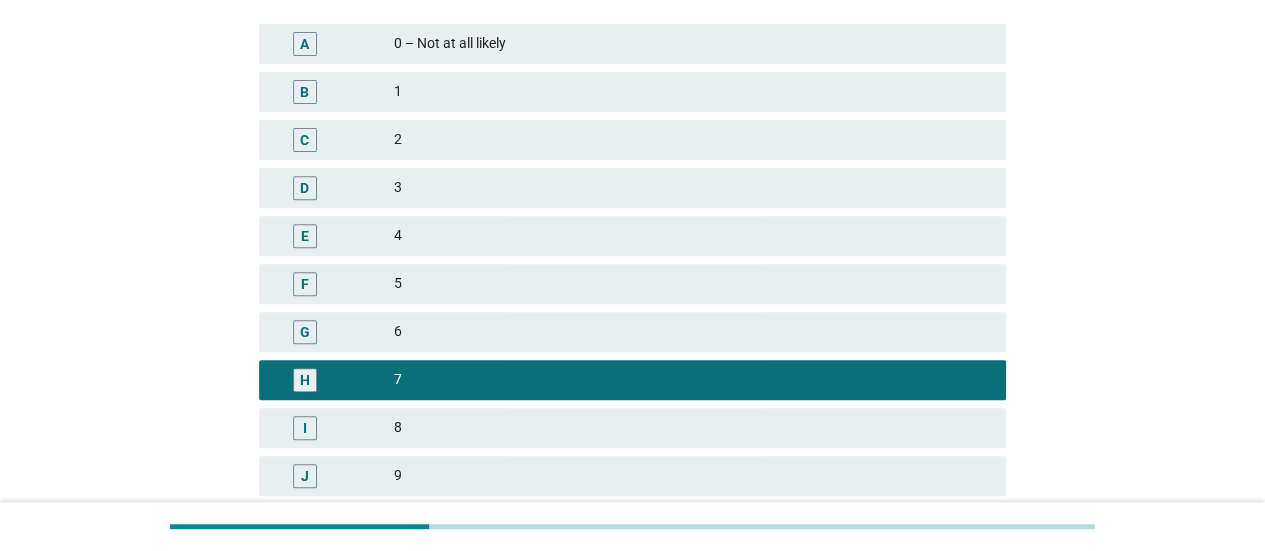 click on "8" at bounding box center (692, 428) 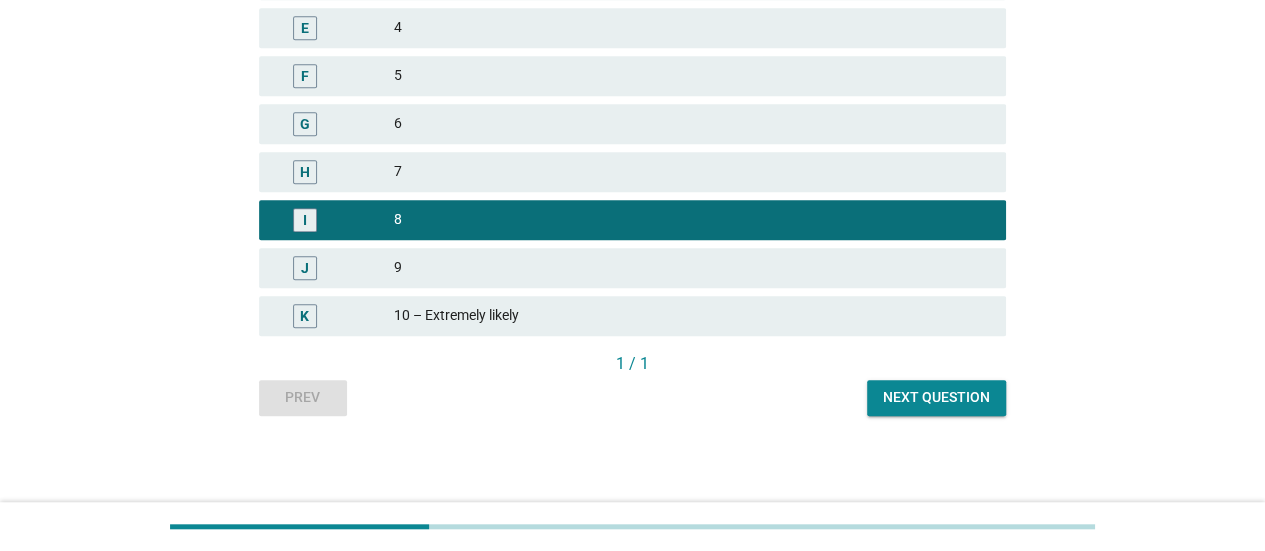 scroll, scrollTop: 510, scrollLeft: 0, axis: vertical 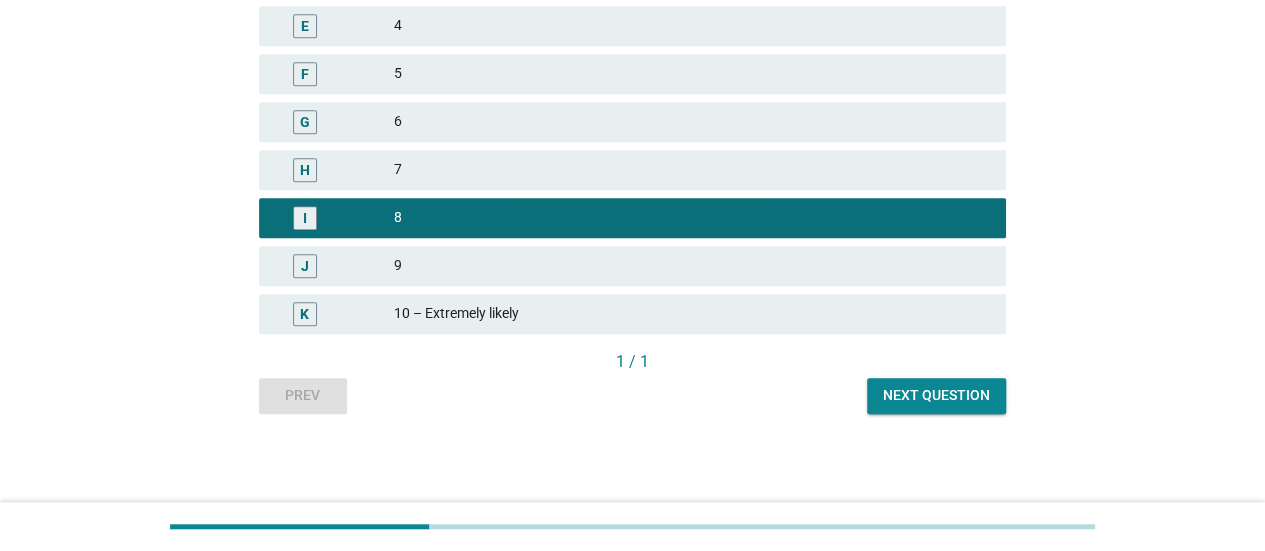 click on "Next question" at bounding box center [936, 395] 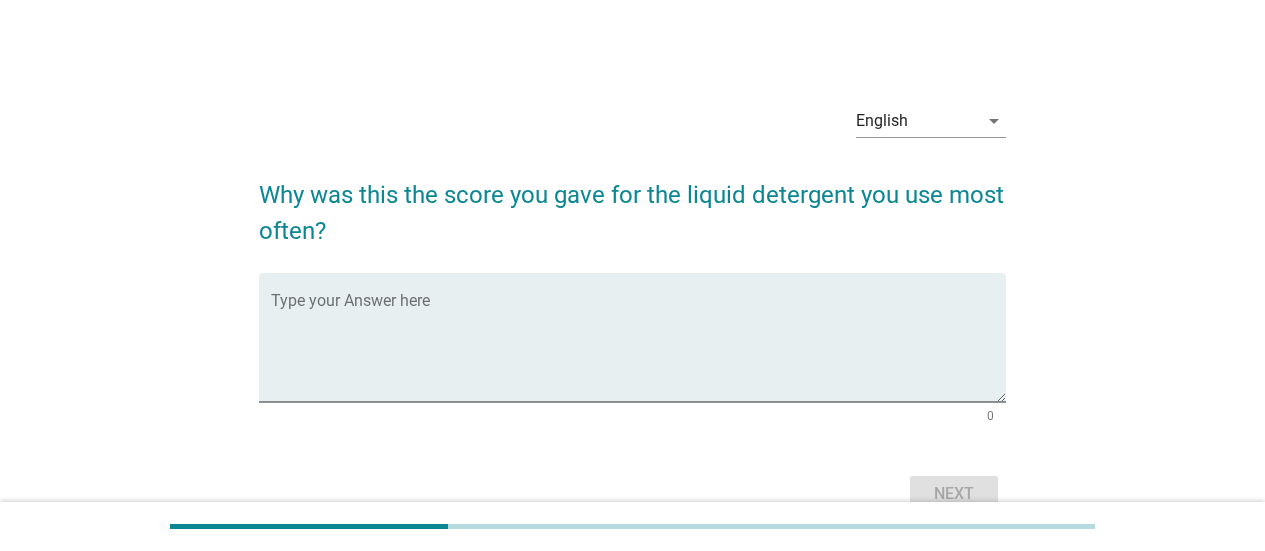 scroll, scrollTop: 0, scrollLeft: 0, axis: both 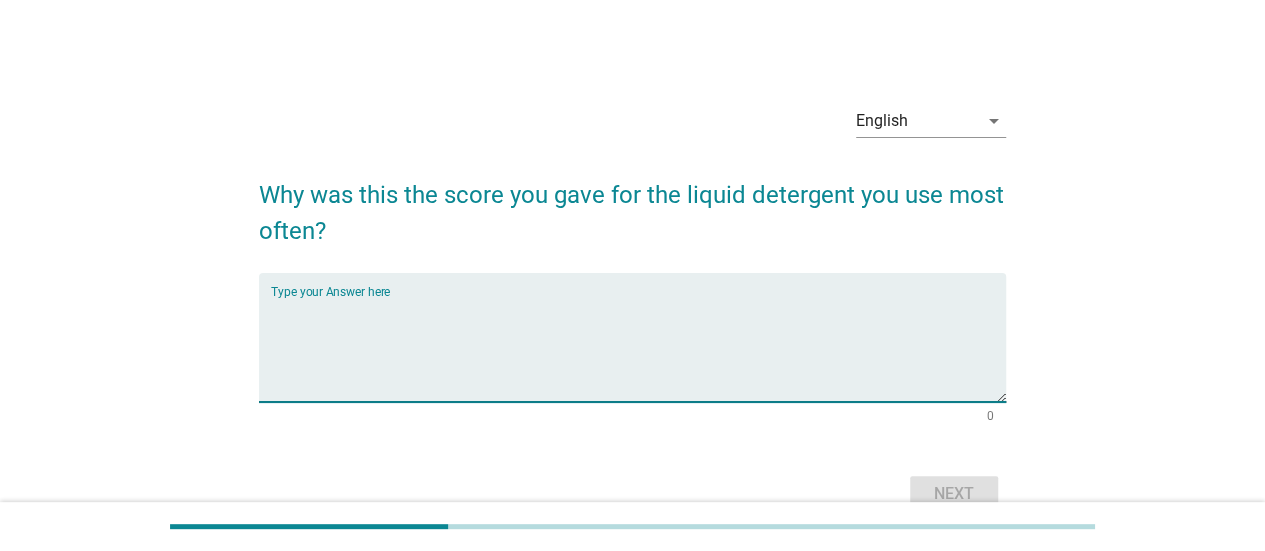 click at bounding box center (638, 349) 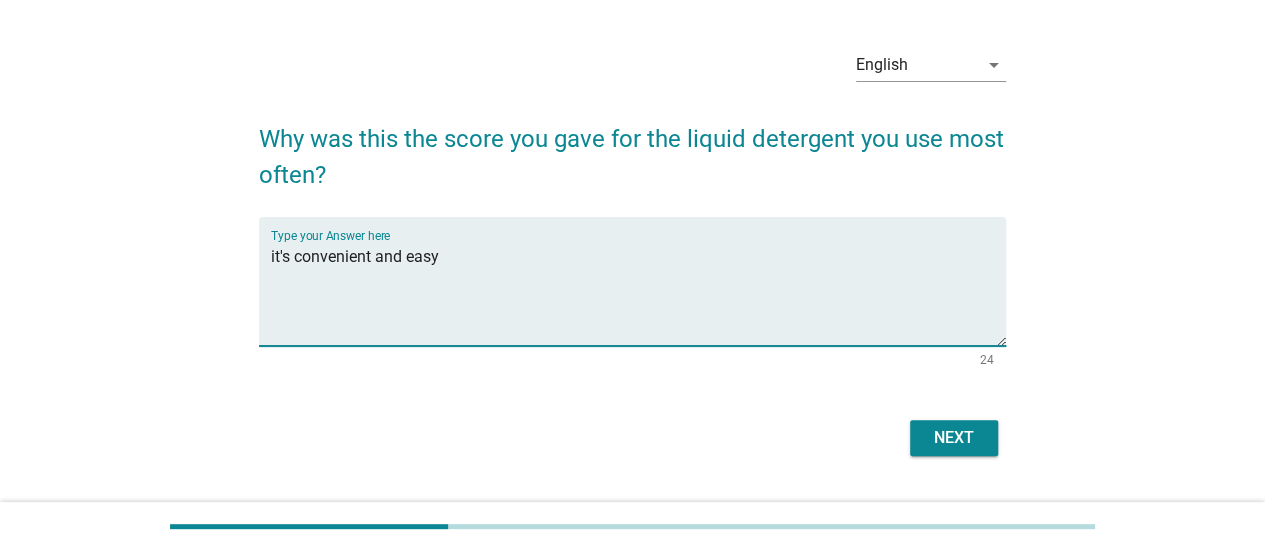 scroll, scrollTop: 104, scrollLeft: 0, axis: vertical 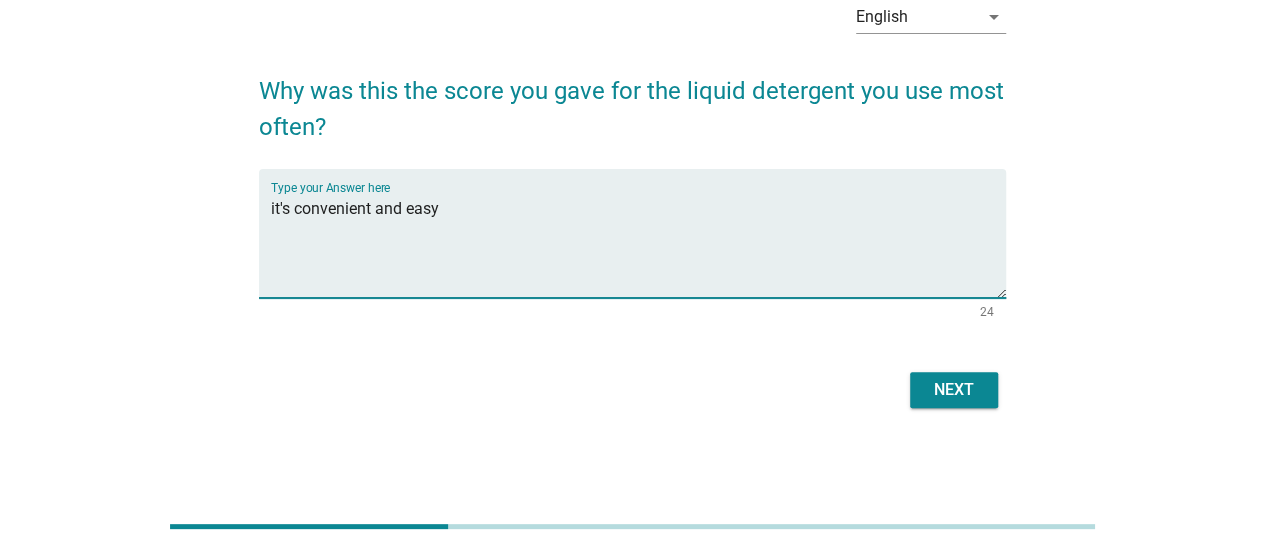 type on "it's convenient and easy" 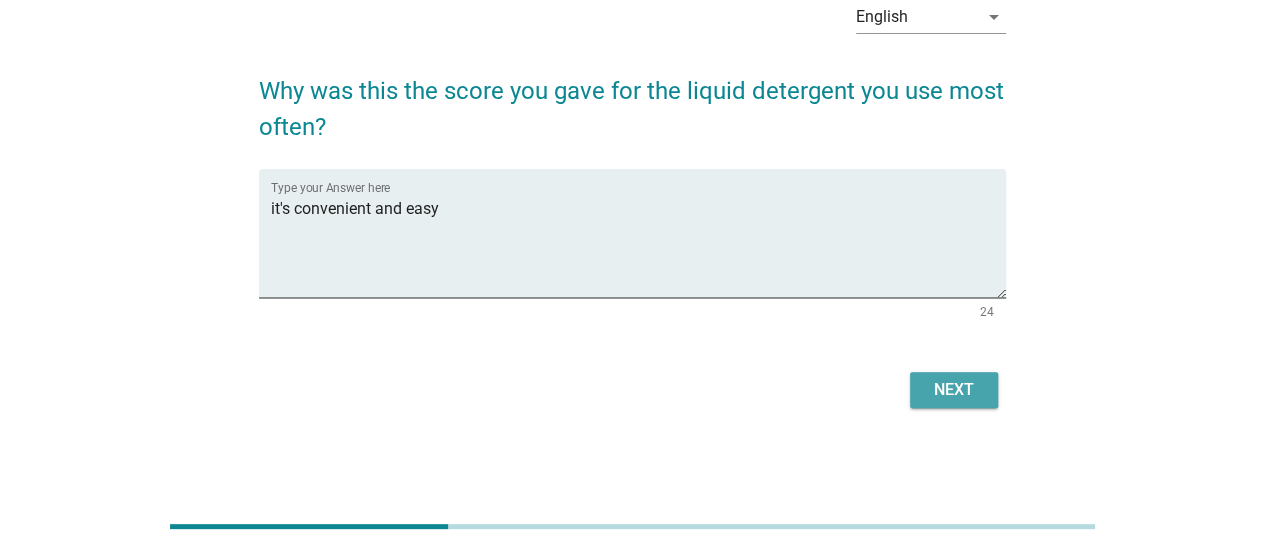 click on "Next" at bounding box center [954, 390] 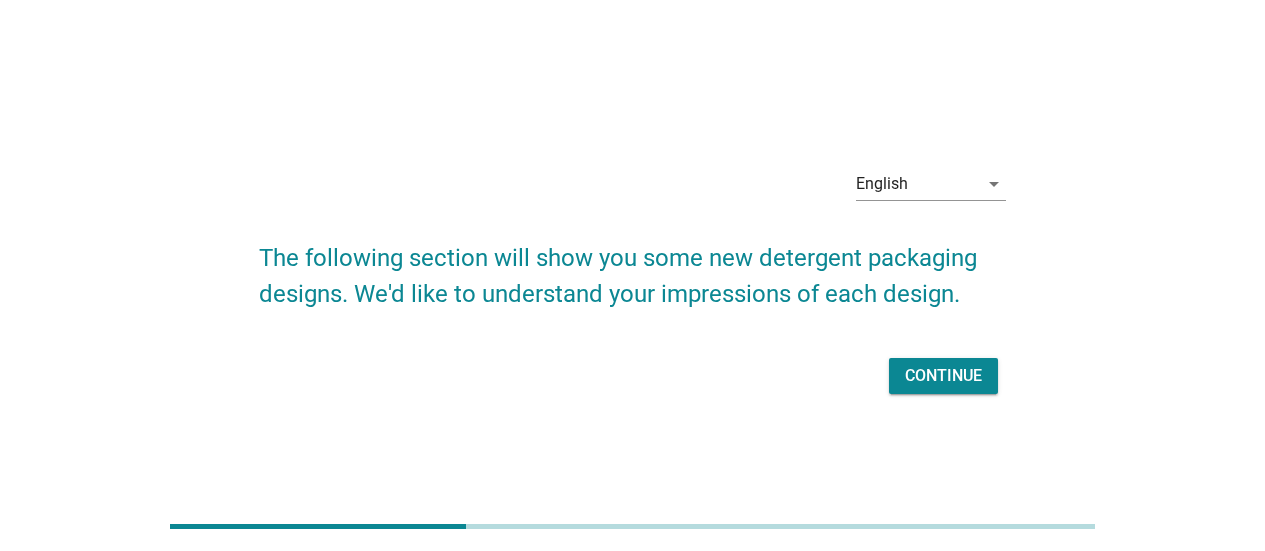 scroll, scrollTop: 0, scrollLeft: 0, axis: both 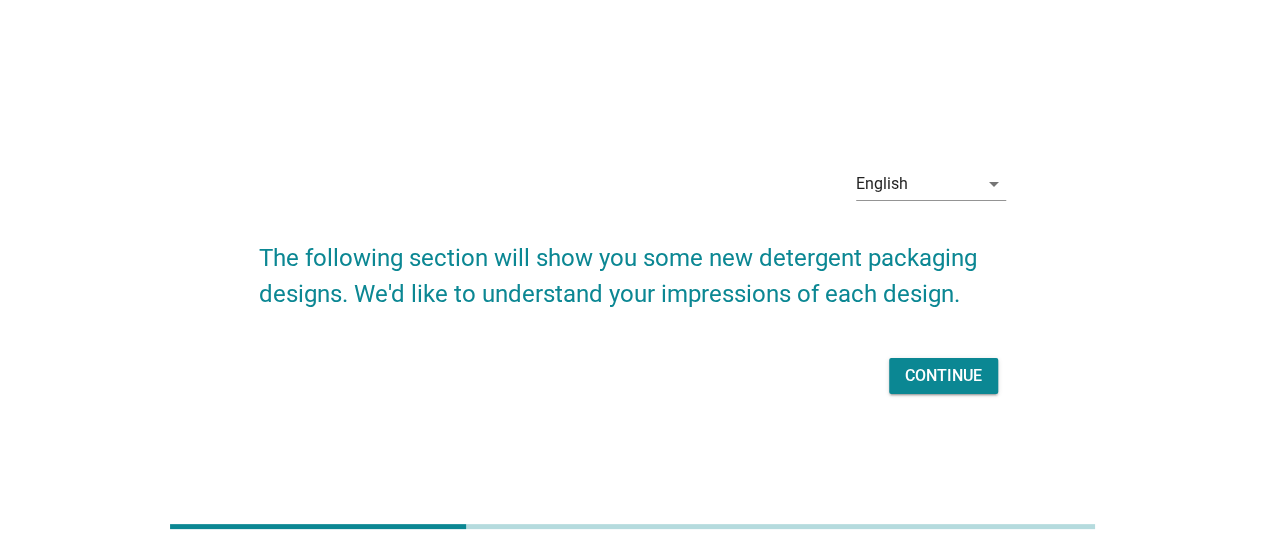 click on "Continue" at bounding box center [943, 376] 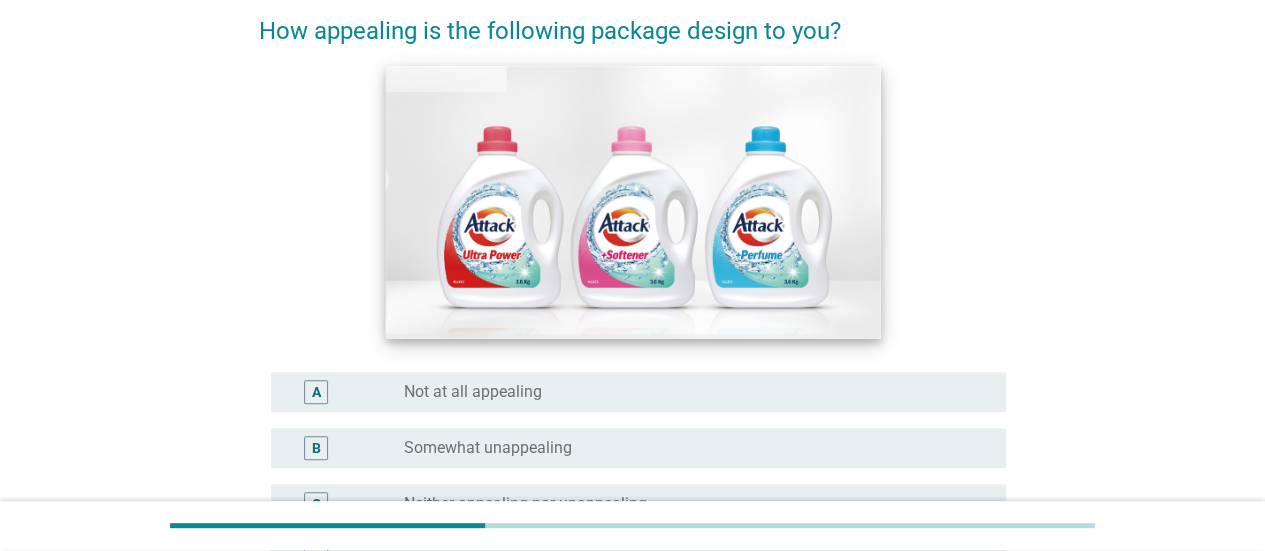 scroll, scrollTop: 200, scrollLeft: 0, axis: vertical 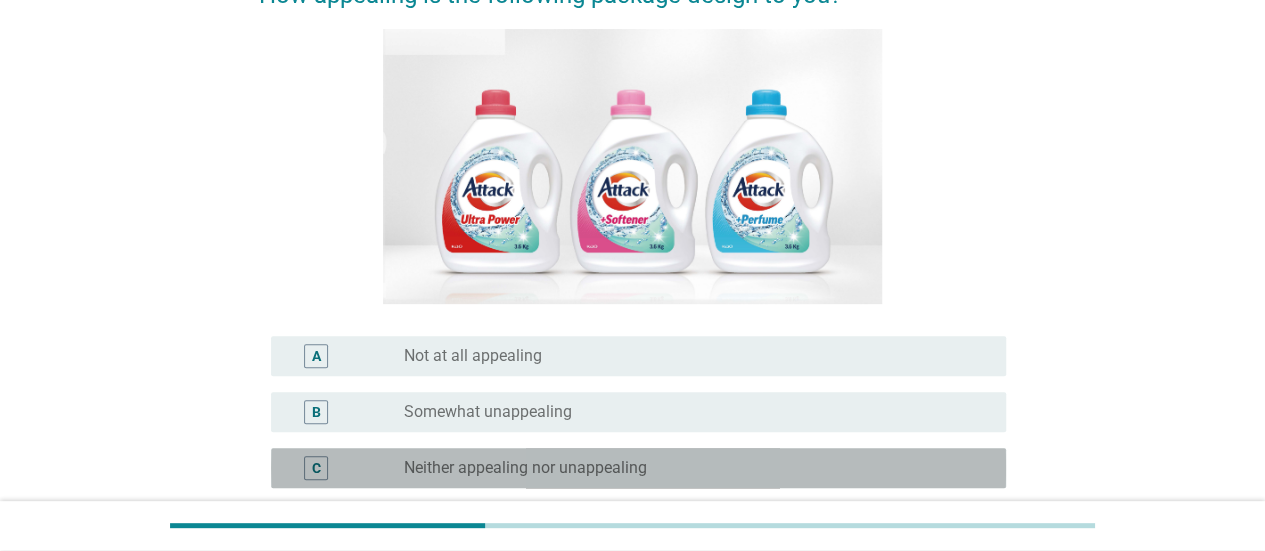 click on "Neither appealing nor unappealing" at bounding box center (525, 468) 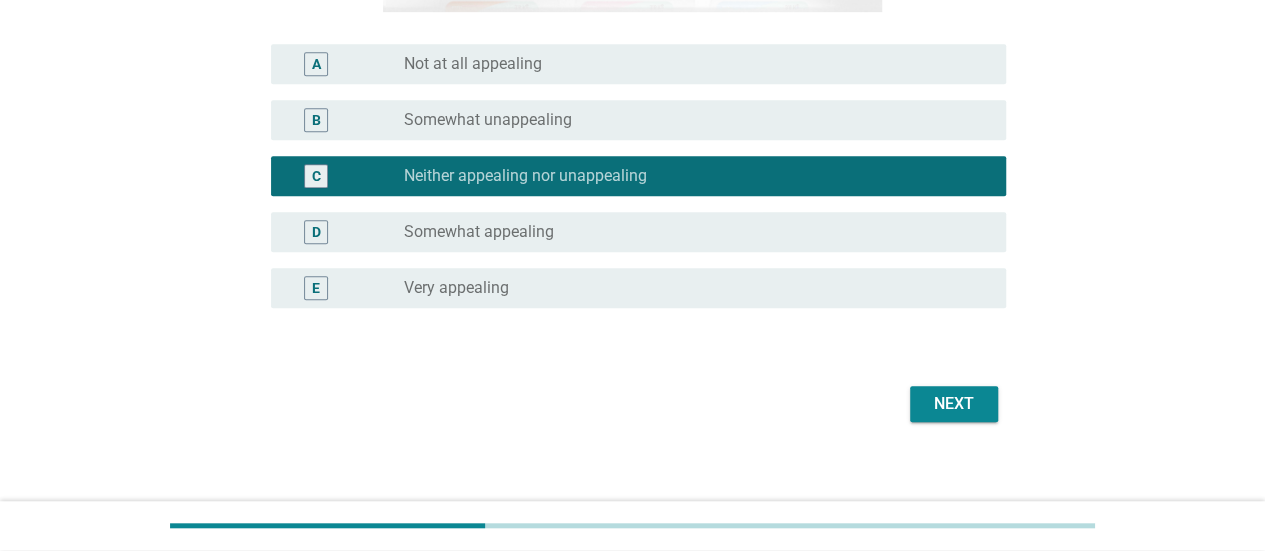 scroll, scrollTop: 506, scrollLeft: 0, axis: vertical 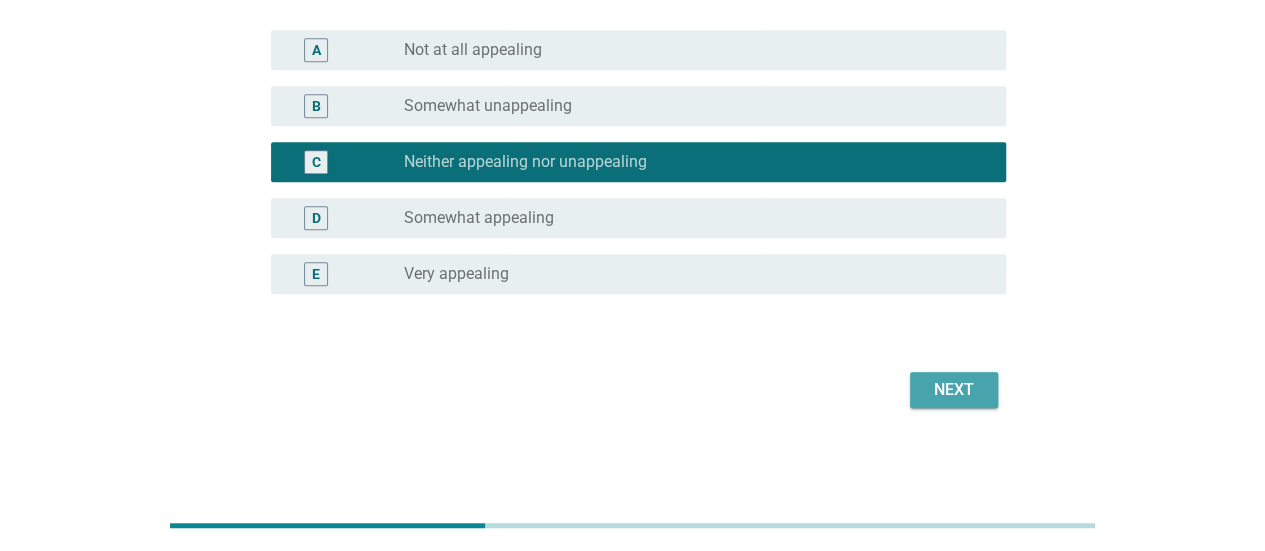 click on "Next" at bounding box center [954, 390] 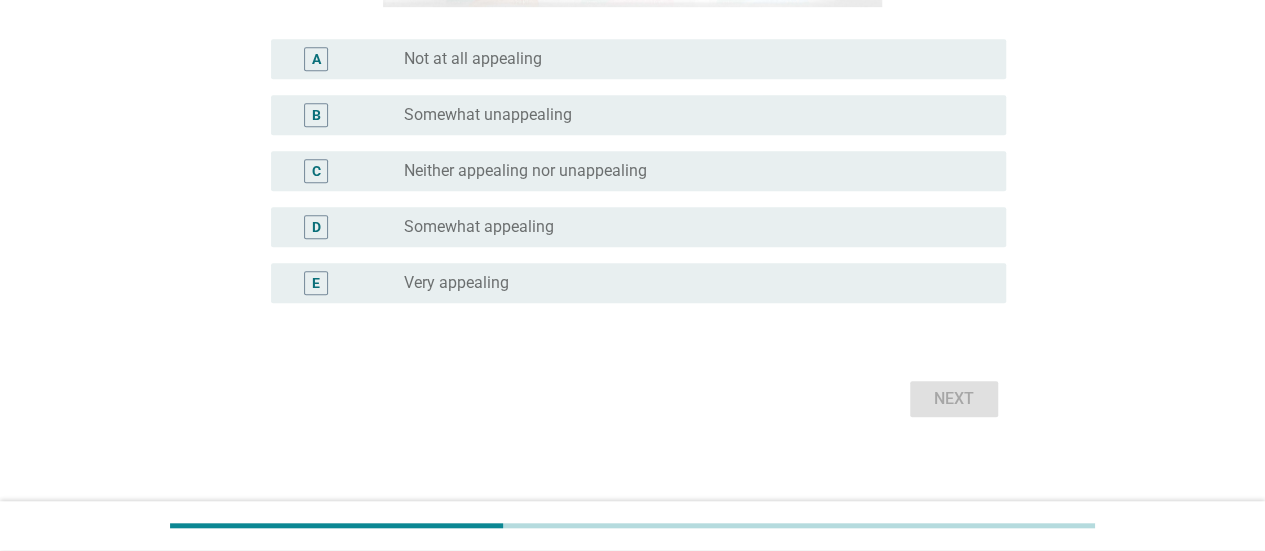 scroll, scrollTop: 500, scrollLeft: 0, axis: vertical 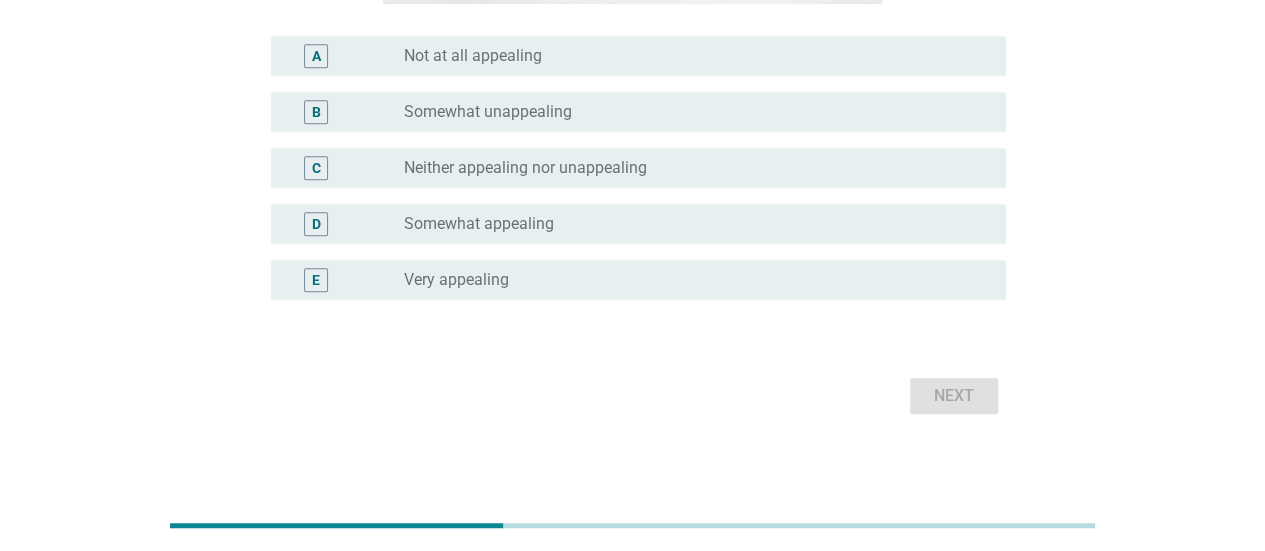 click on "Neither appealing nor unappealing" at bounding box center (525, 168) 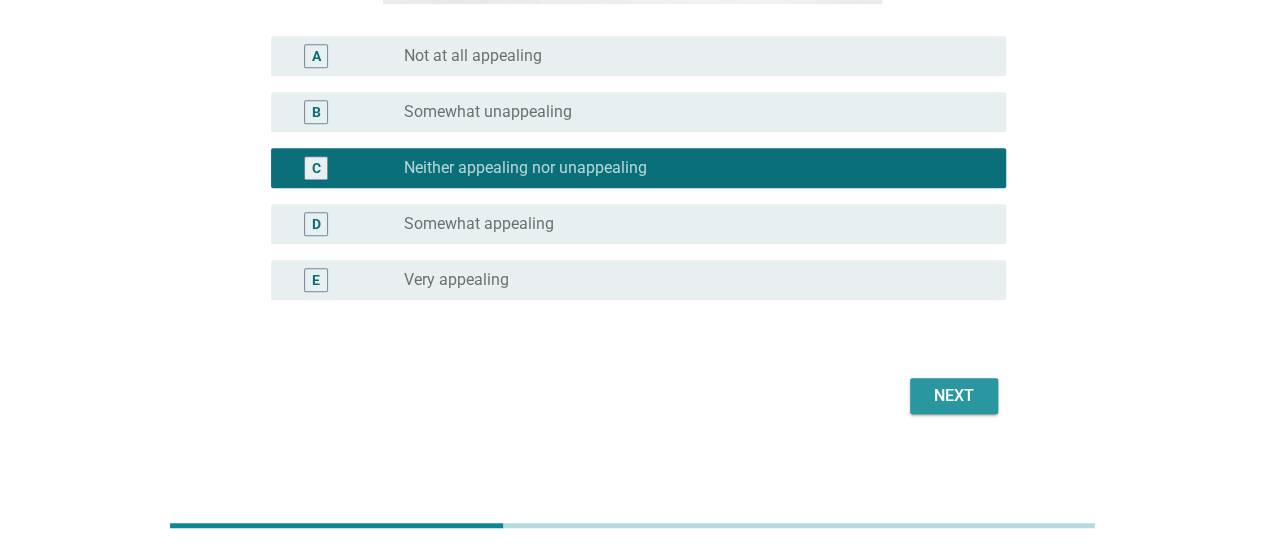 click on "Next" at bounding box center [954, 396] 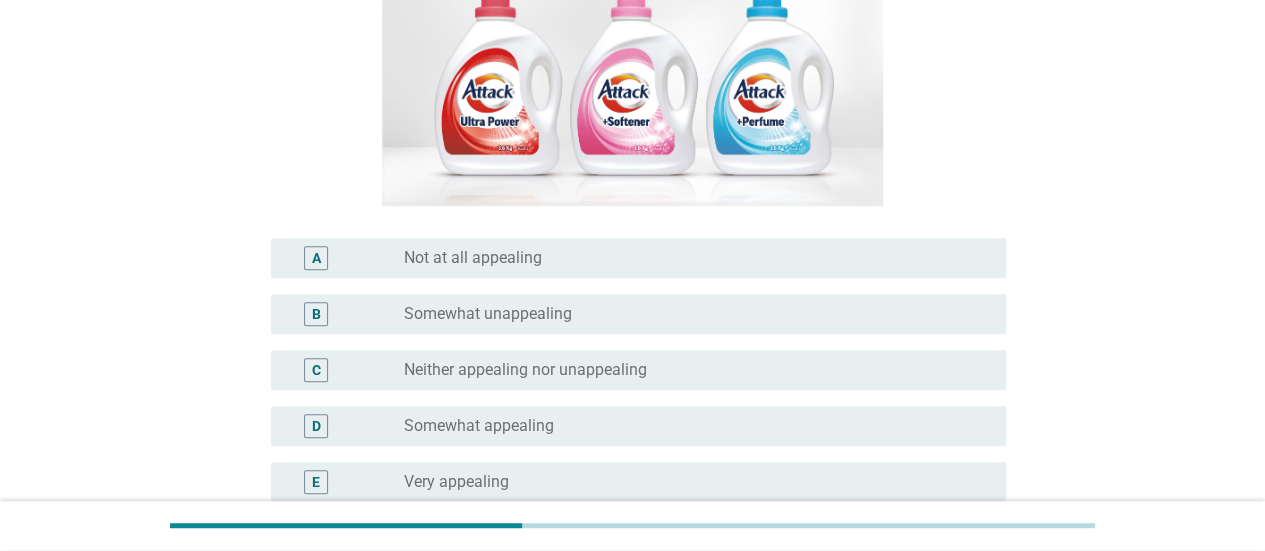 scroll, scrollTop: 400, scrollLeft: 0, axis: vertical 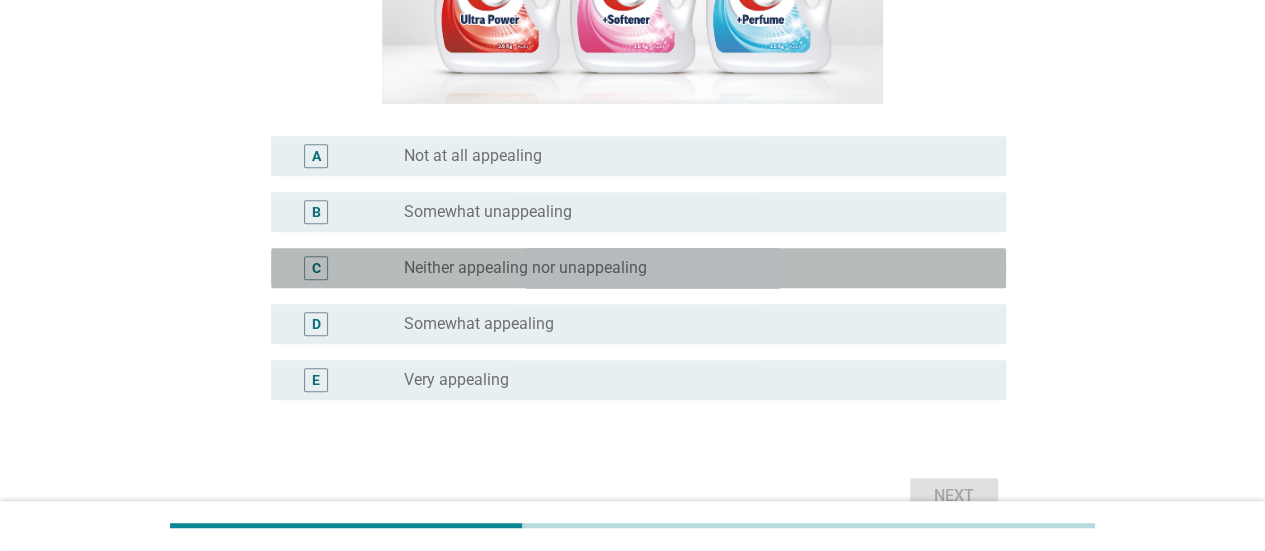 drag, startPoint x: 608, startPoint y: 258, endPoint x: 630, endPoint y: 285, distance: 34.828148 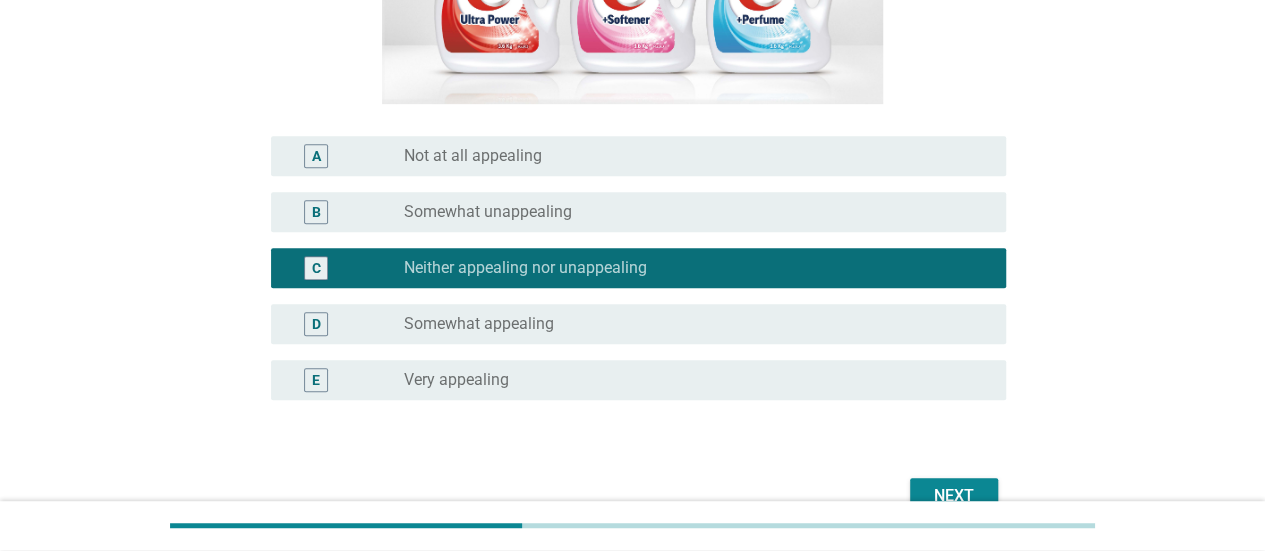 click on "Next" at bounding box center [954, 496] 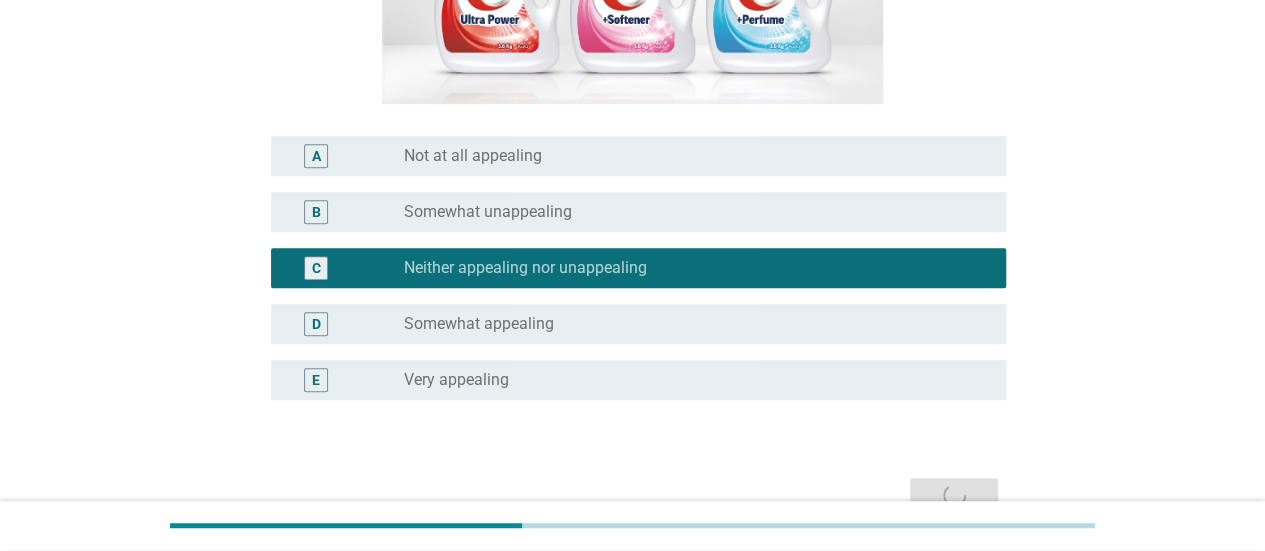 click on "English arrow_drop_down   How appealing is the following package design to you?         A     radio_button_unchecked Not at all appealing   B     radio_button_unchecked Somewhat unappealing   C     radio_button_checked Neither appealing nor unappealing   D     radio_button_unchecked Somewhat appealing   E     radio_button_unchecked Very appealing     Next" at bounding box center (632, 104) 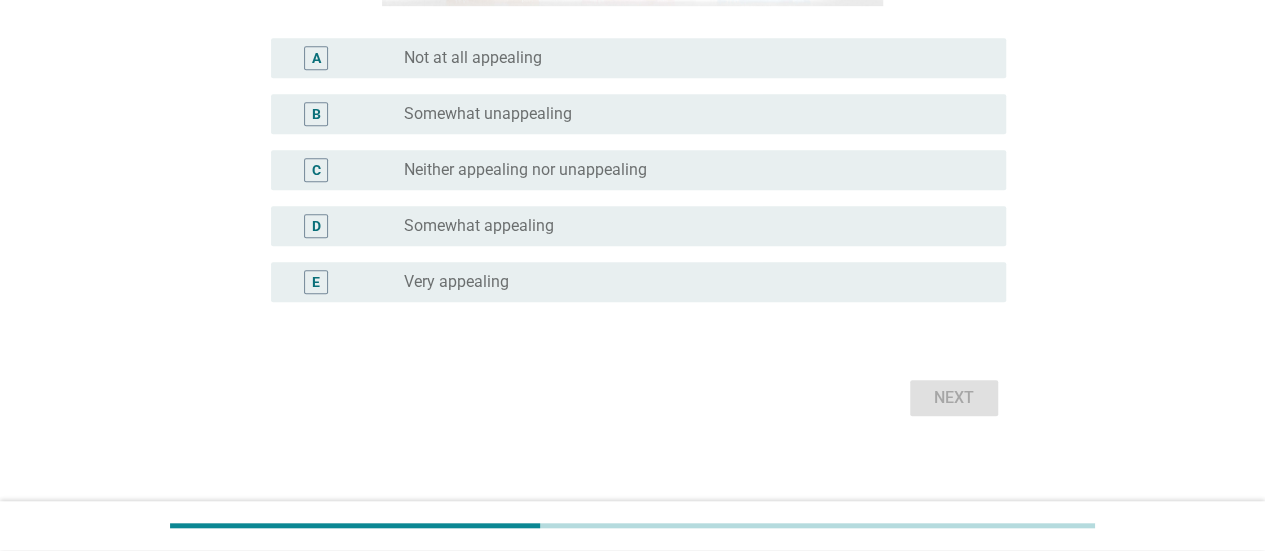 scroll, scrollTop: 500, scrollLeft: 0, axis: vertical 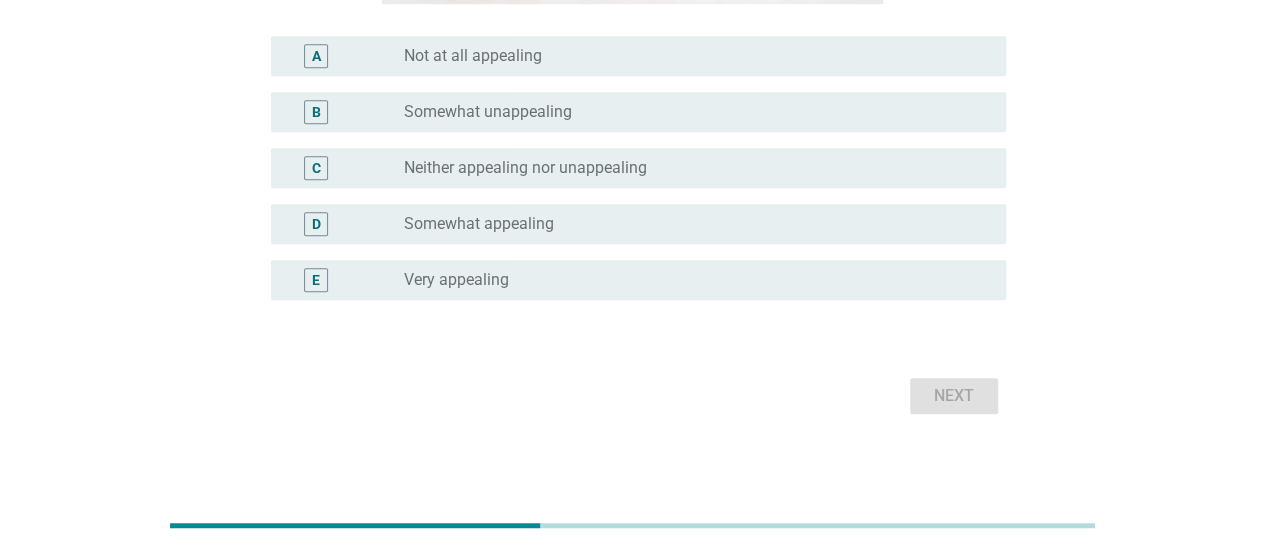 click on "Neither appealing nor unappealing" at bounding box center (525, 168) 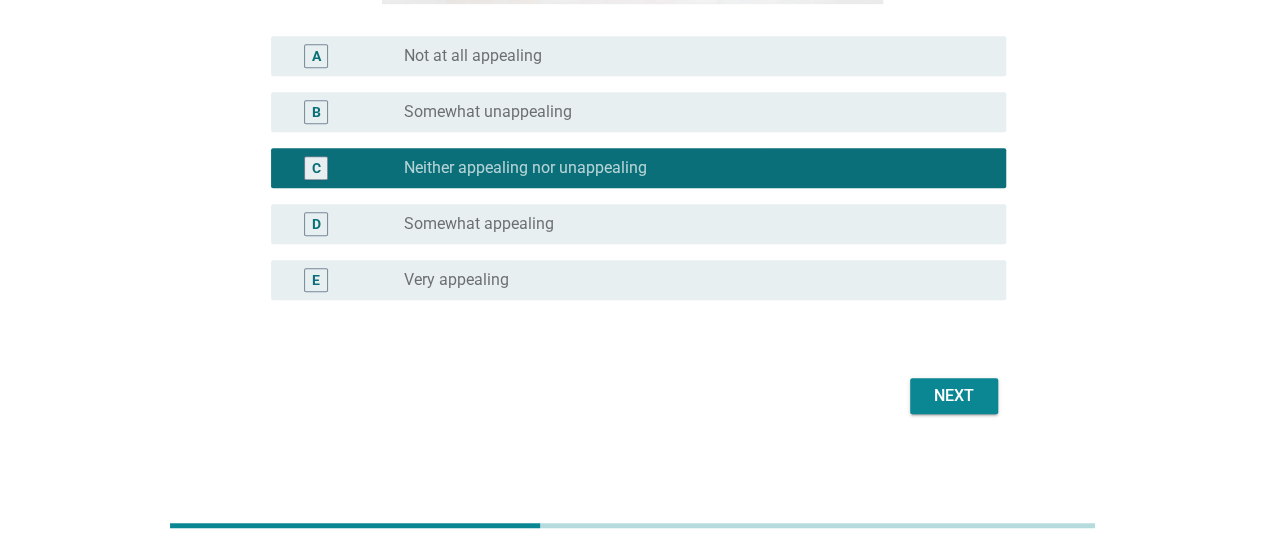 click on "Next" at bounding box center (954, 396) 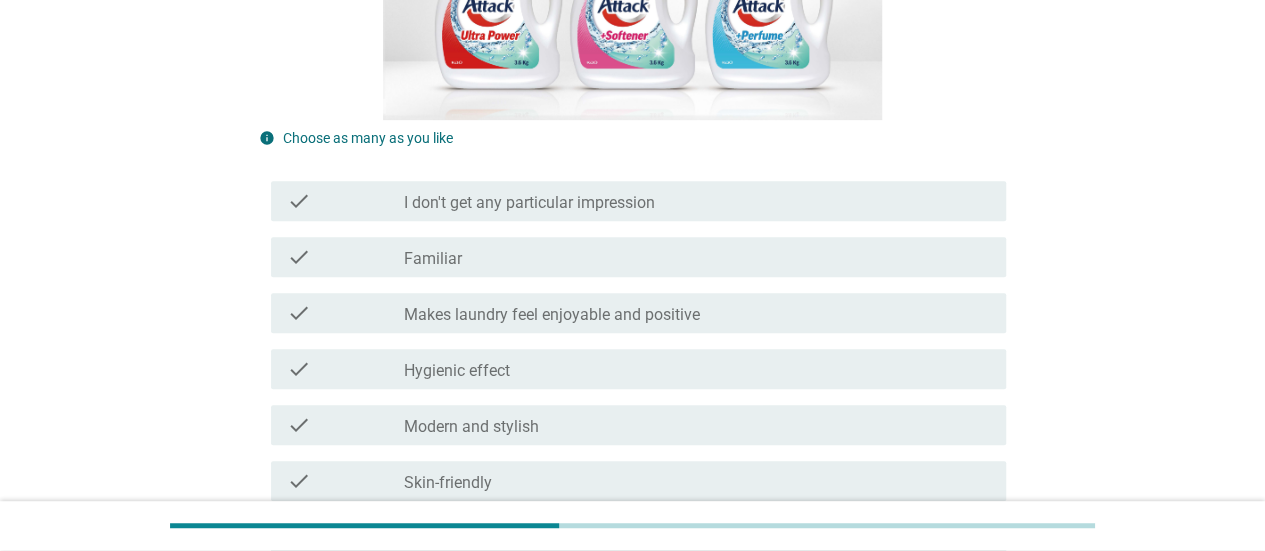 scroll, scrollTop: 400, scrollLeft: 0, axis: vertical 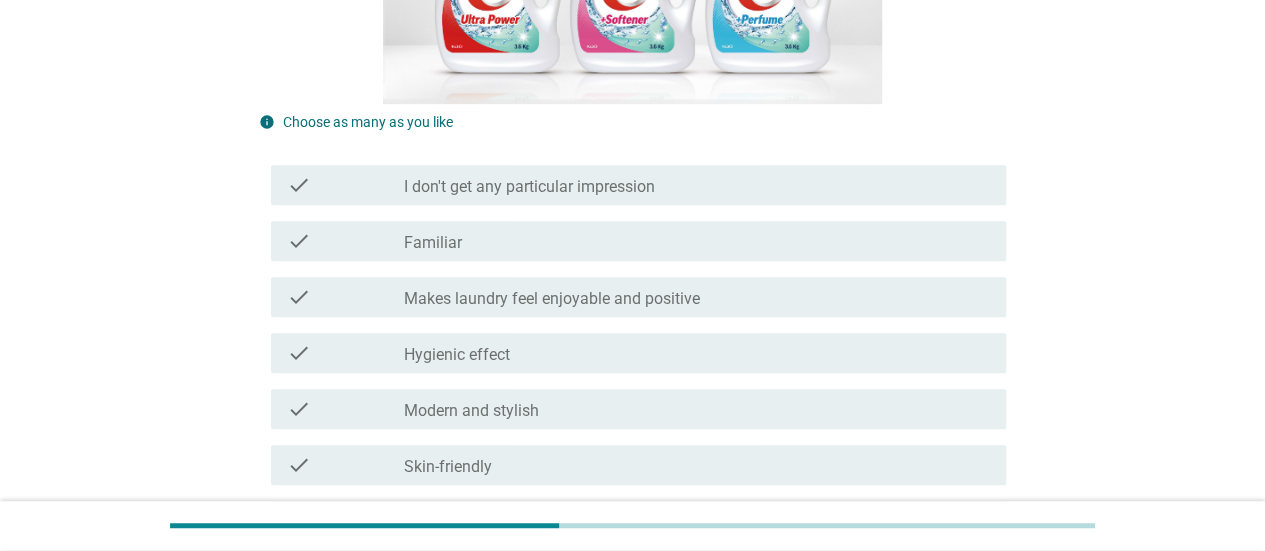 click on "check_box_outline_blank Familiar" at bounding box center (697, 241) 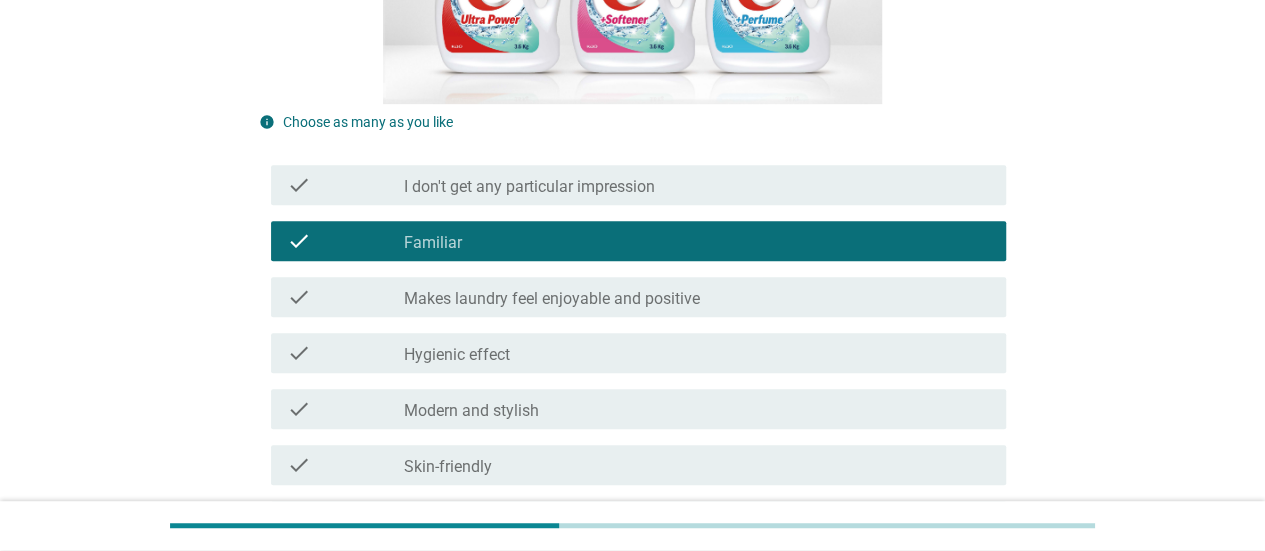 click on "check_box_outline_blank Hygienic effect" at bounding box center (697, 353) 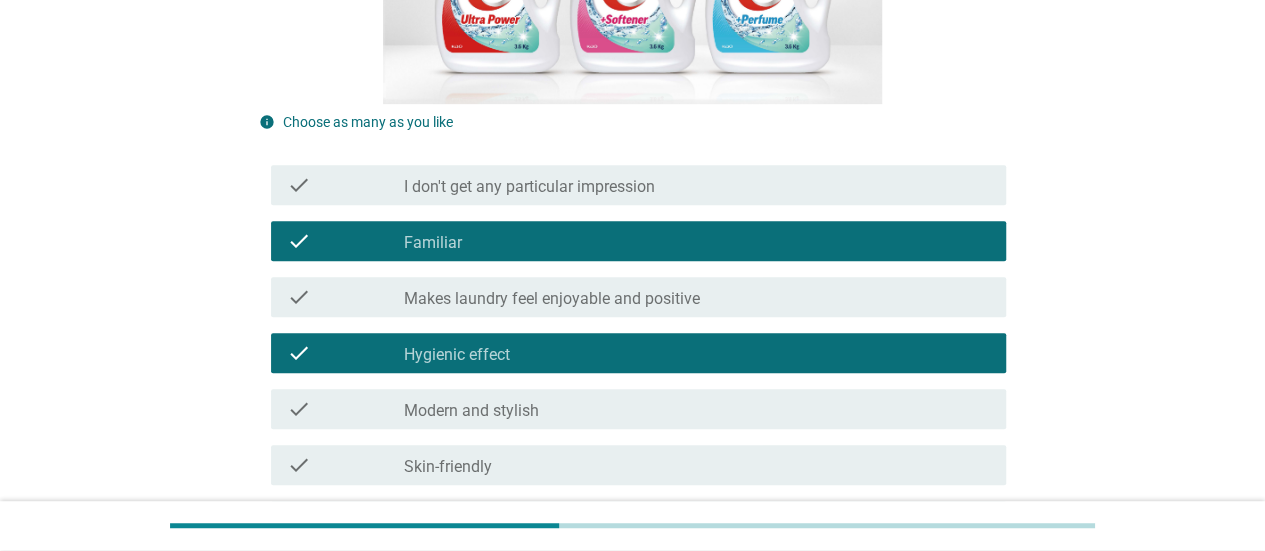 click on "check_box_outline_blank Modern and stylish" at bounding box center (697, 409) 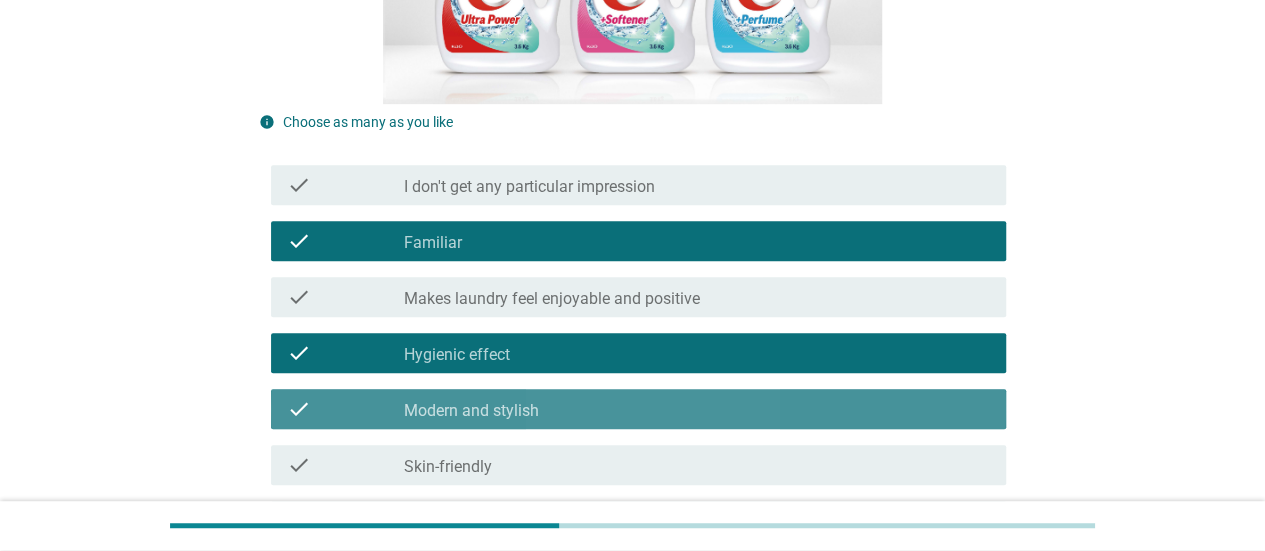 click on "check_box_outline_blank Modern and stylish" at bounding box center [697, 409] 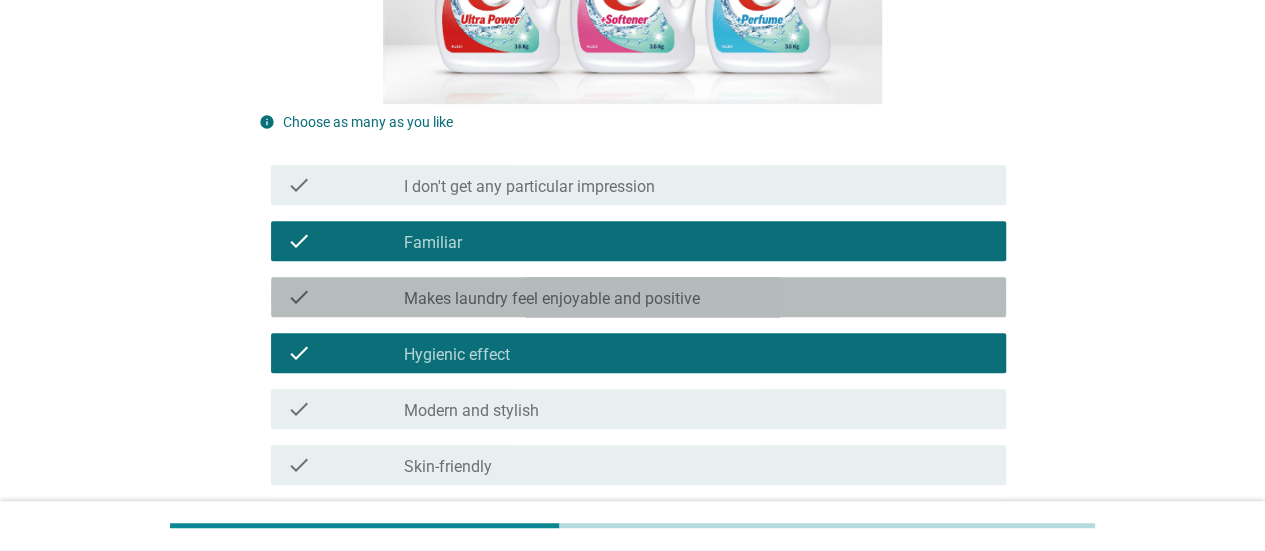 click on "Makes laundry feel enjoyable and positive" at bounding box center [552, 299] 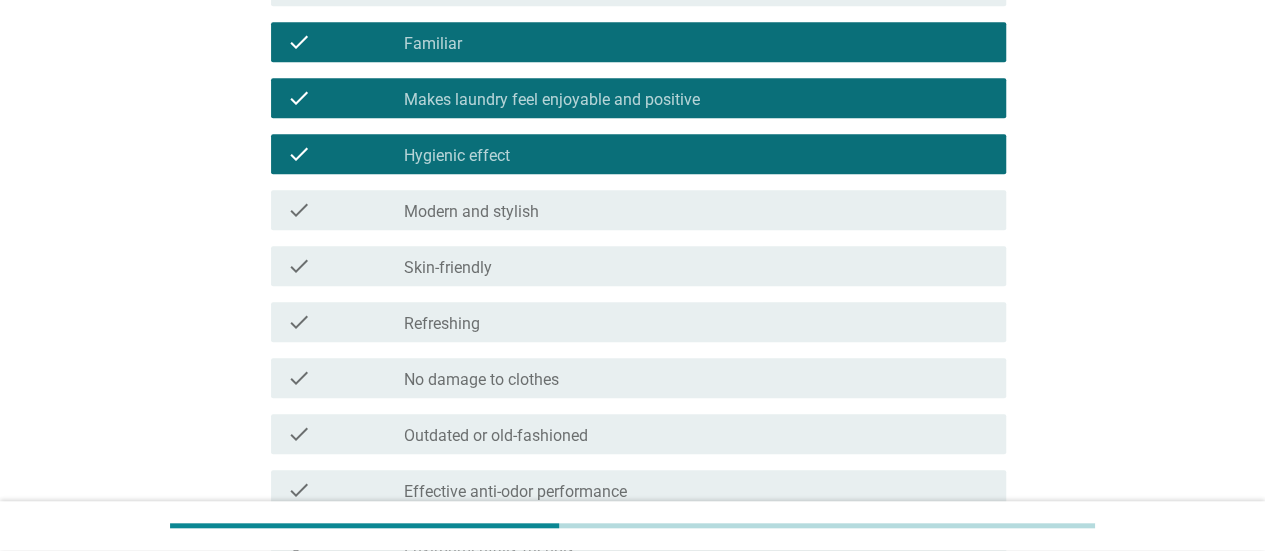 scroll, scrollTop: 600, scrollLeft: 0, axis: vertical 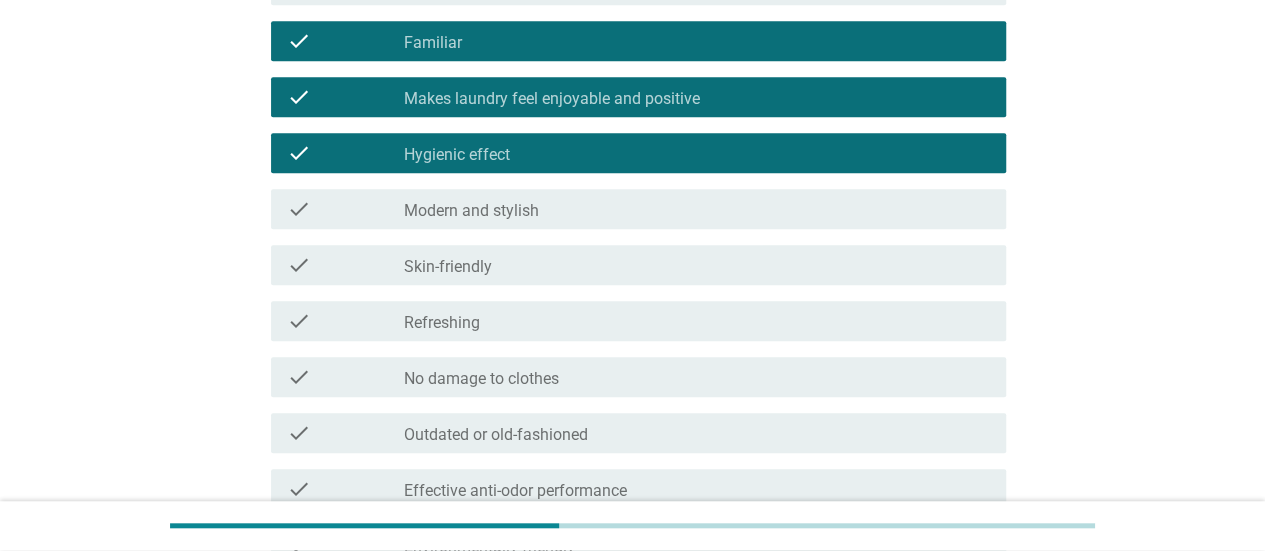 click on "check_box Makes laundry feel enjoyable and positive" at bounding box center [697, 97] 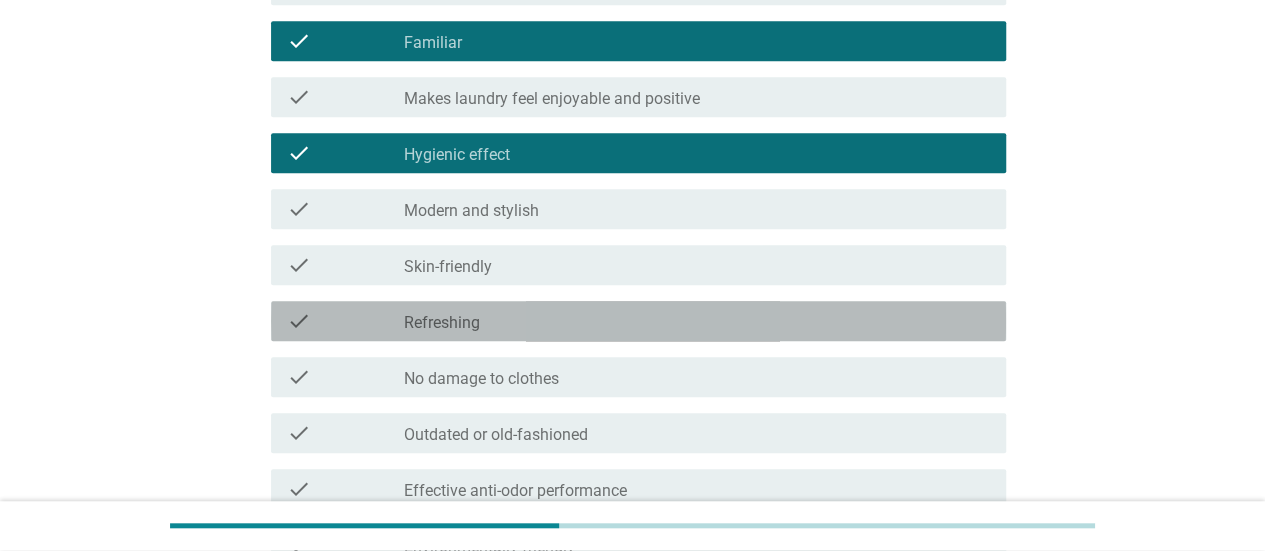 click on "check_box_outline_blank Refreshing" at bounding box center [697, 321] 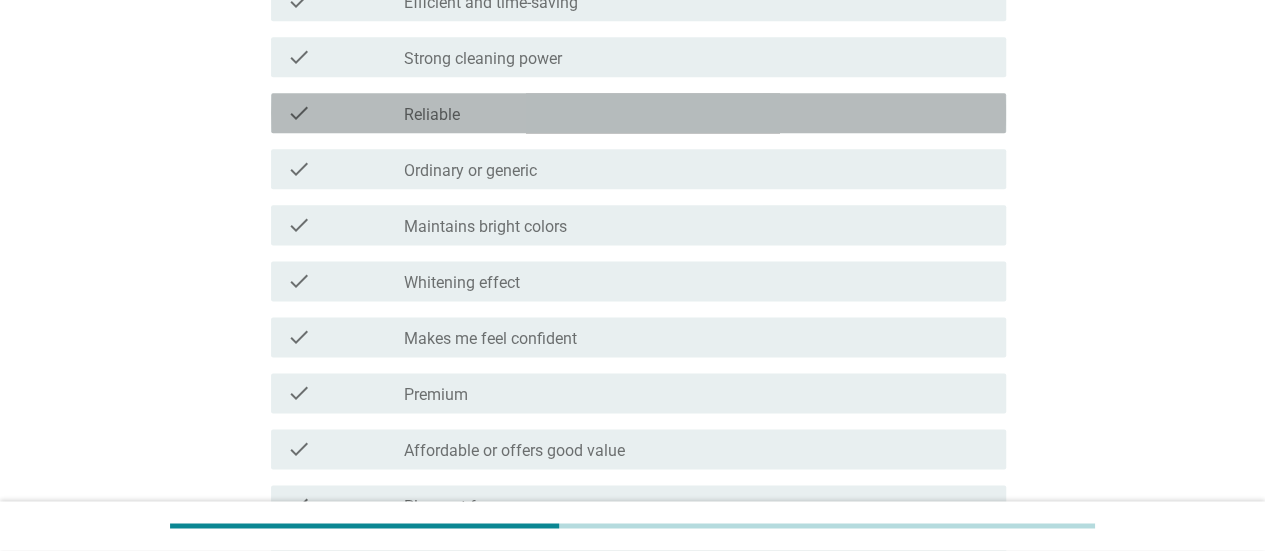 click on "check_box_outline_blank Reliable" at bounding box center [697, 113] 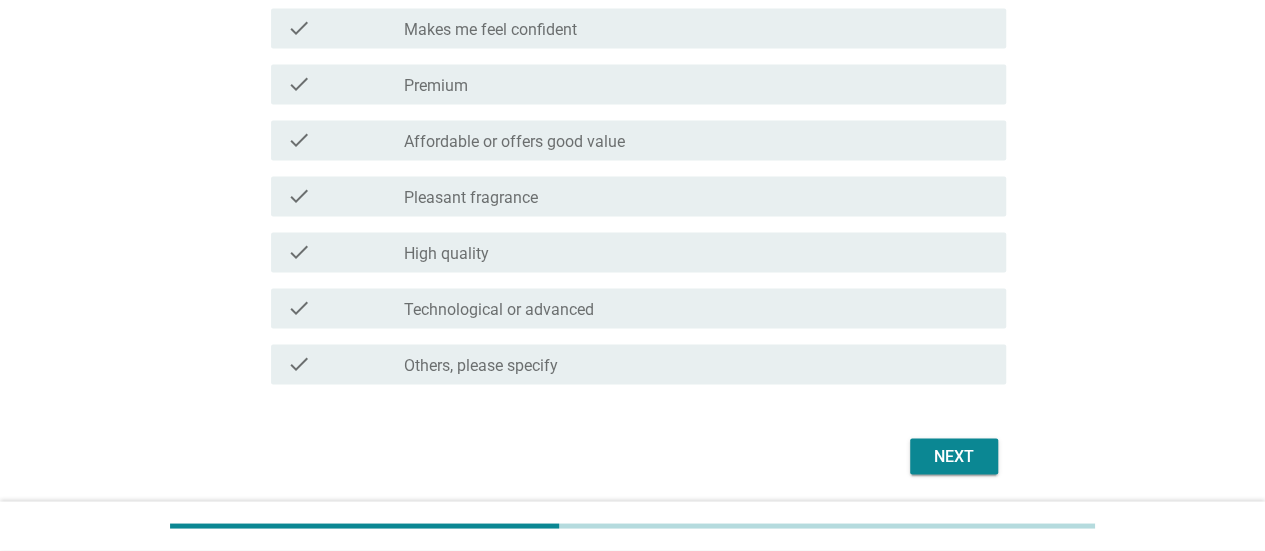 scroll, scrollTop: 1575, scrollLeft: 0, axis: vertical 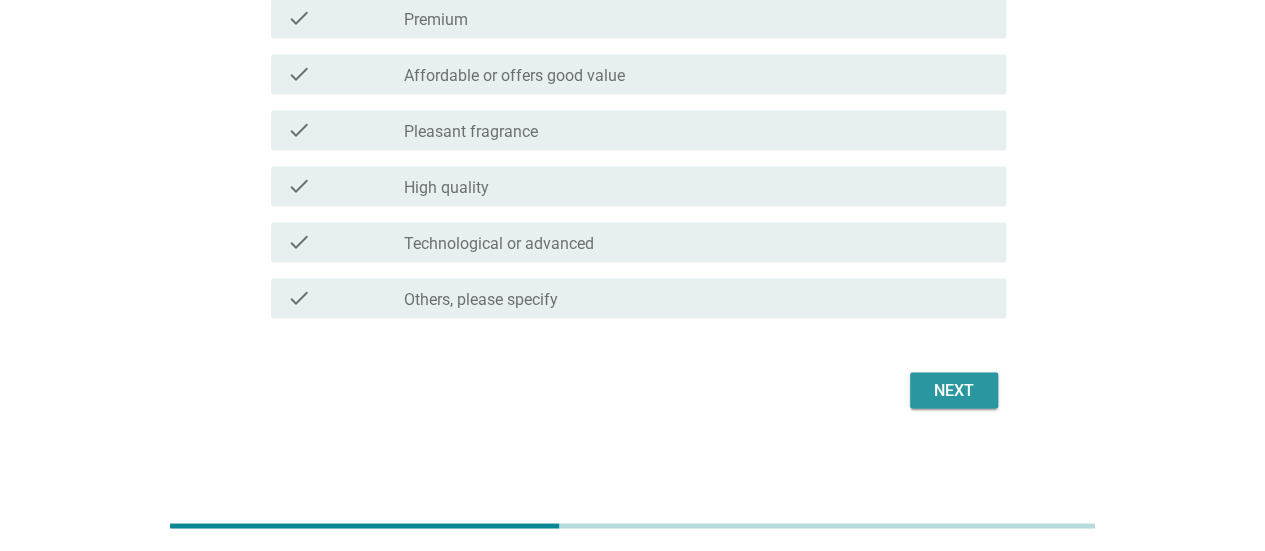 click on "Next" at bounding box center [954, 390] 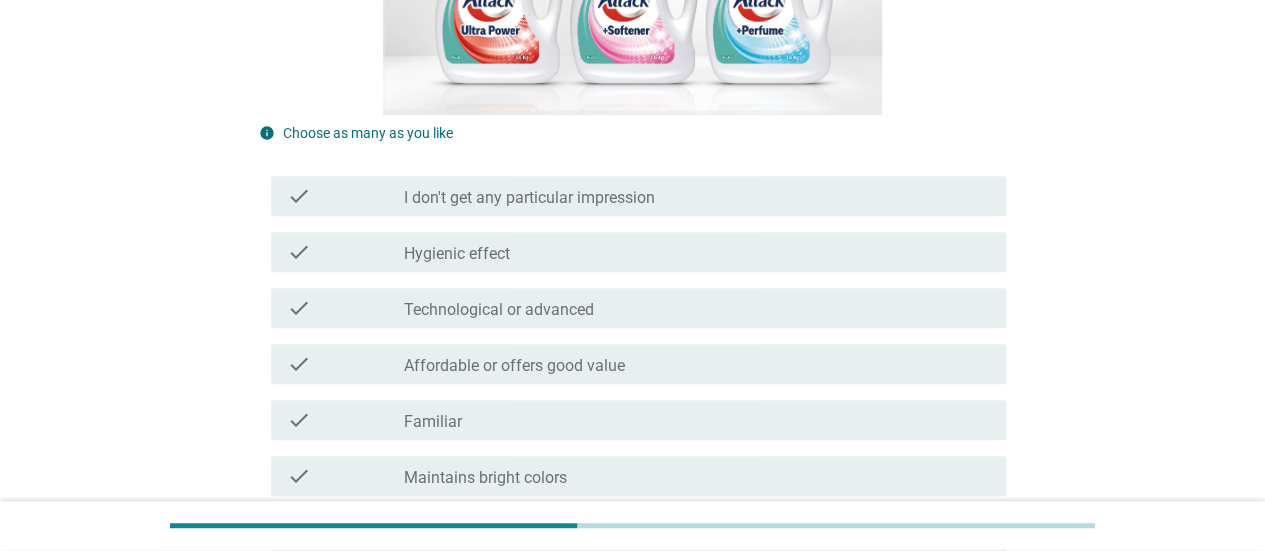 scroll, scrollTop: 600, scrollLeft: 0, axis: vertical 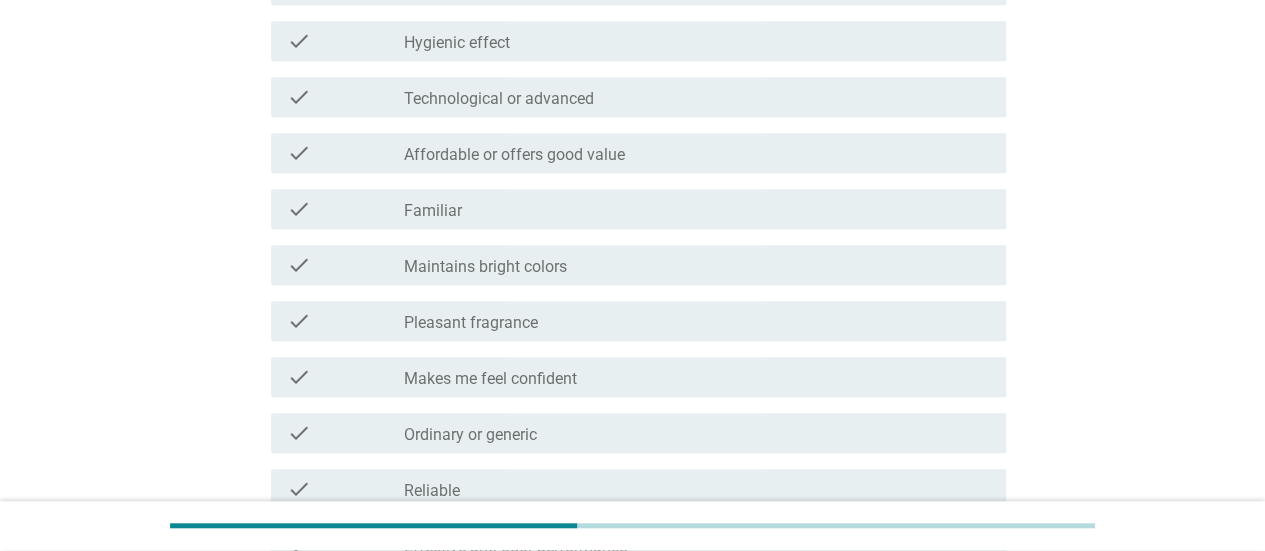 click on "check_box_outline_blank Familiar" at bounding box center [697, 209] 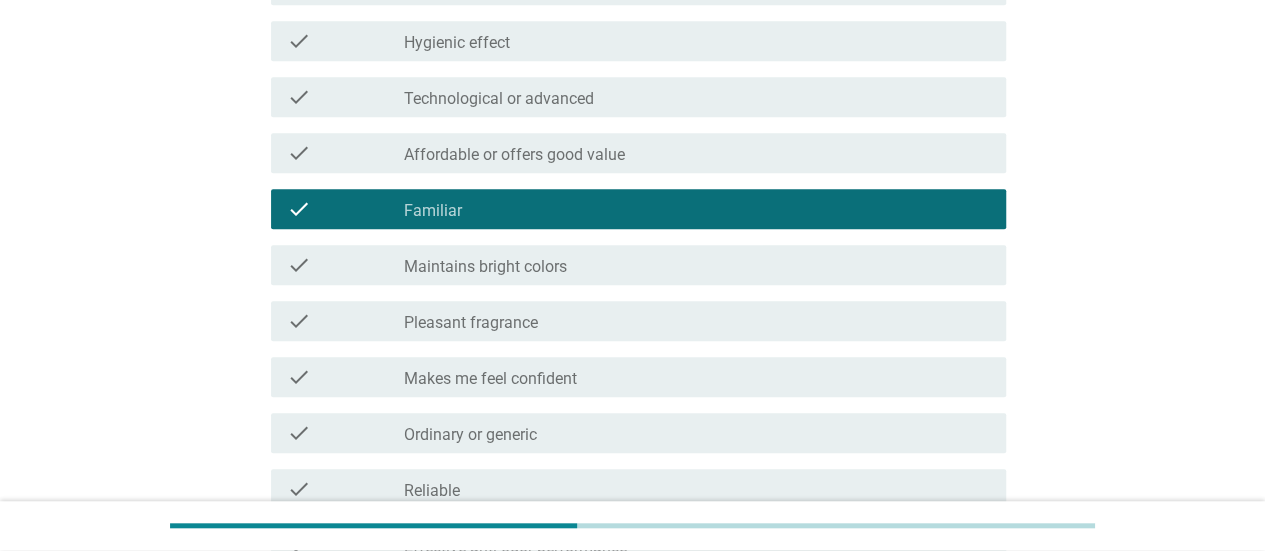 click on "Pleasant fragrance" at bounding box center [471, 323] 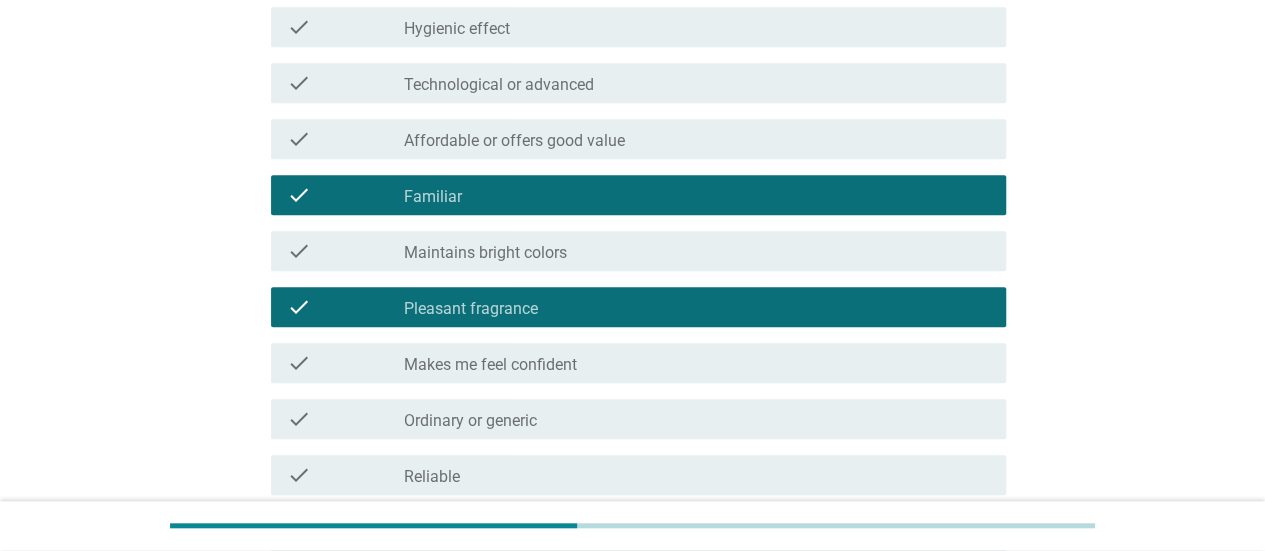 scroll, scrollTop: 800, scrollLeft: 0, axis: vertical 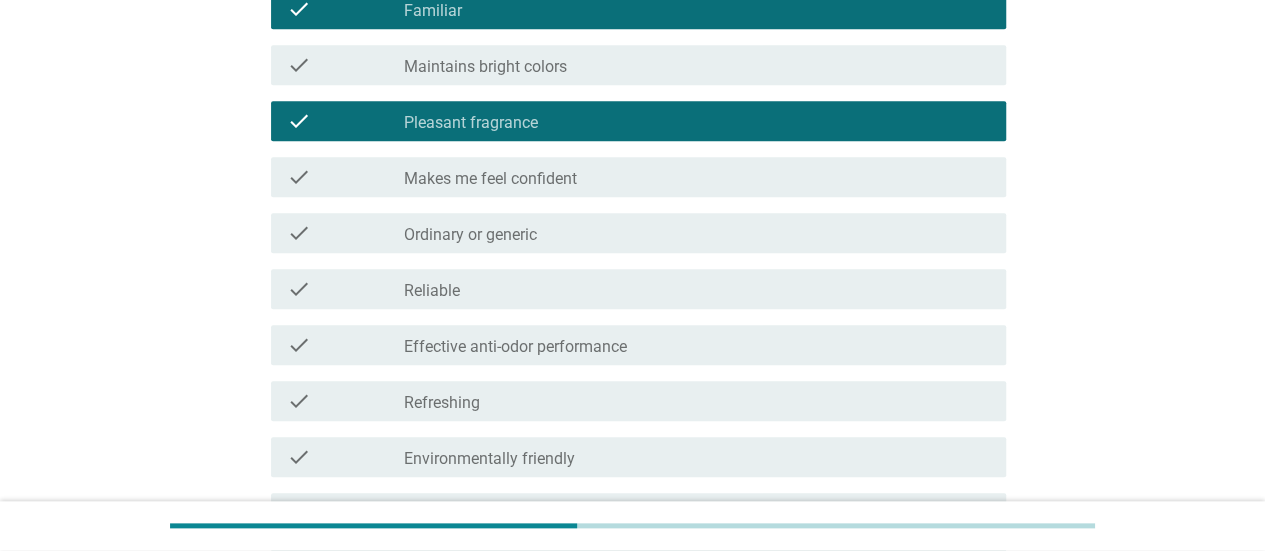 click on "check     check_box_outline_blank Reliable" at bounding box center (638, 289) 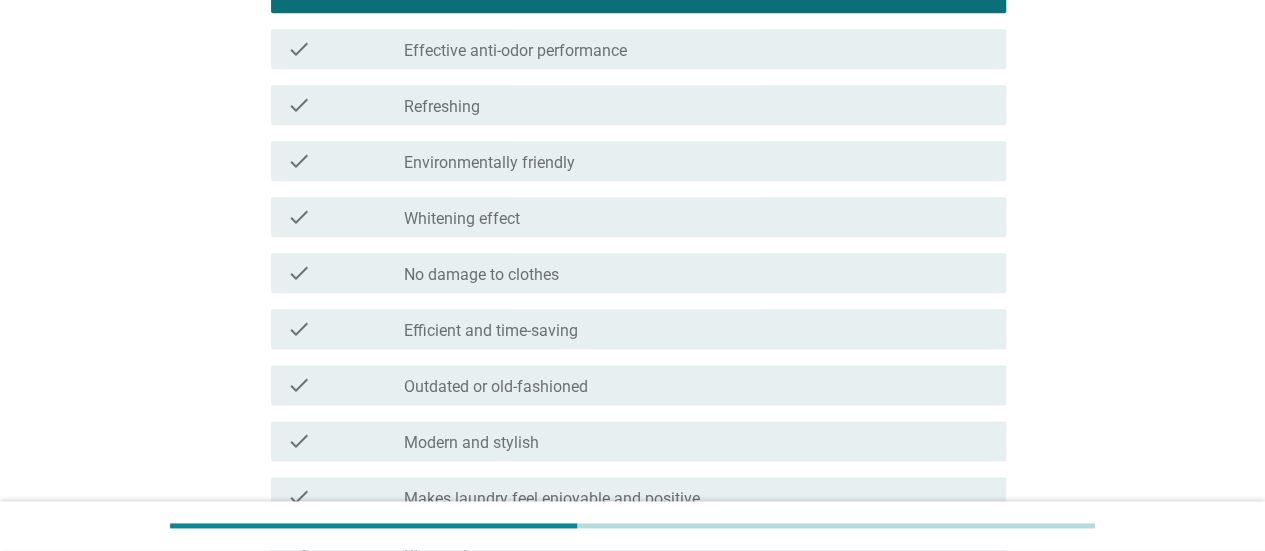 scroll, scrollTop: 1100, scrollLeft: 0, axis: vertical 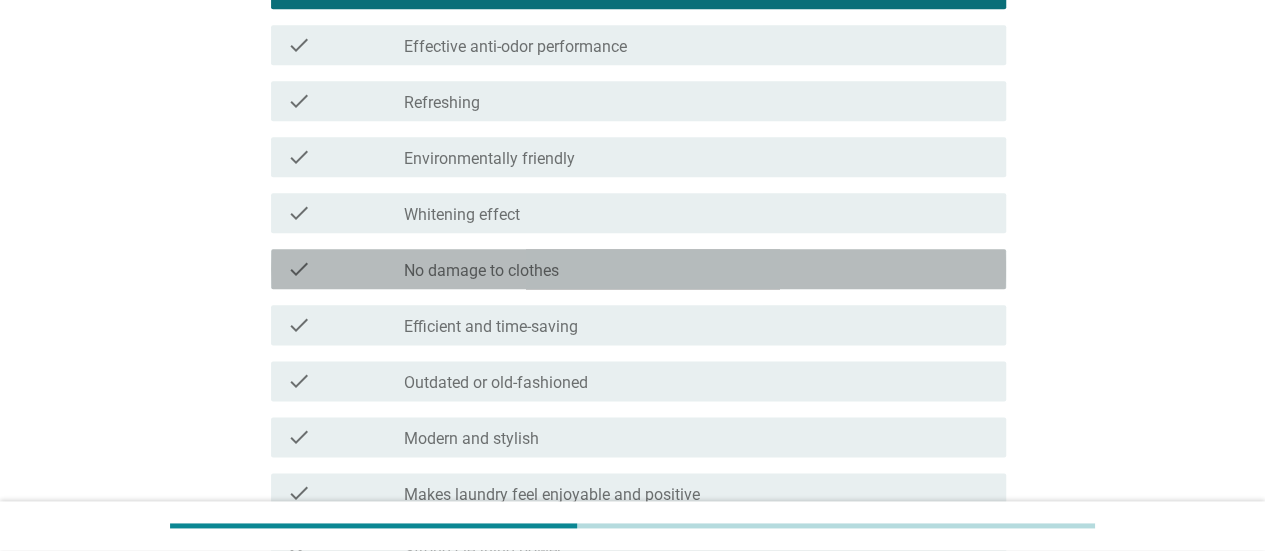 click on "check_box_outline_blank No damage to clothes" at bounding box center (697, 269) 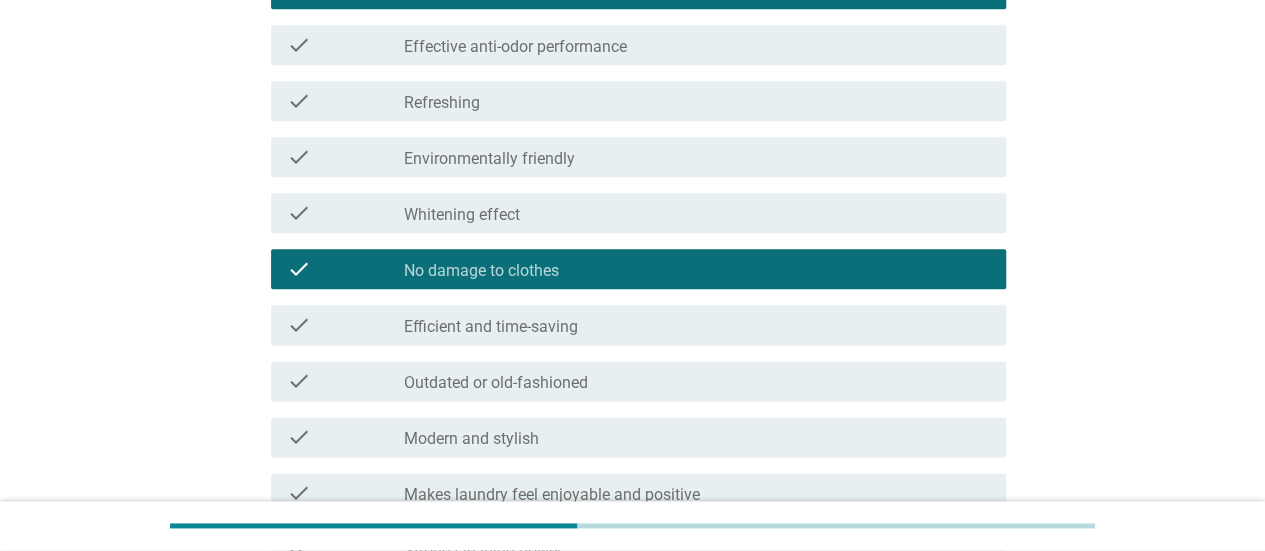 click on "check     check_box_outline_blank Refreshing" at bounding box center [638, 101] 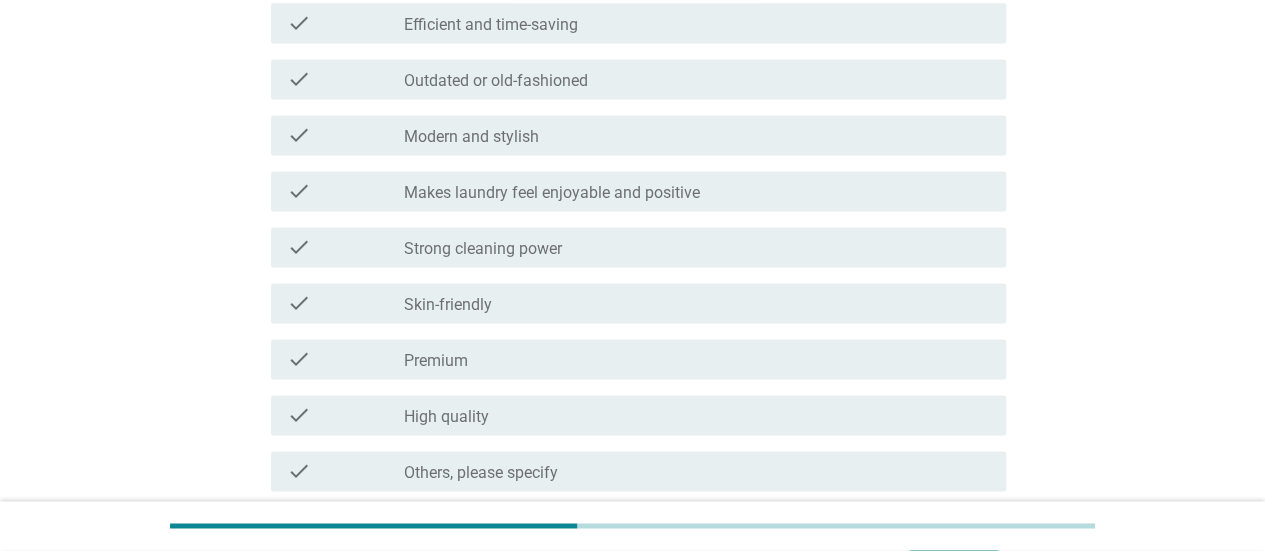 scroll, scrollTop: 1575, scrollLeft: 0, axis: vertical 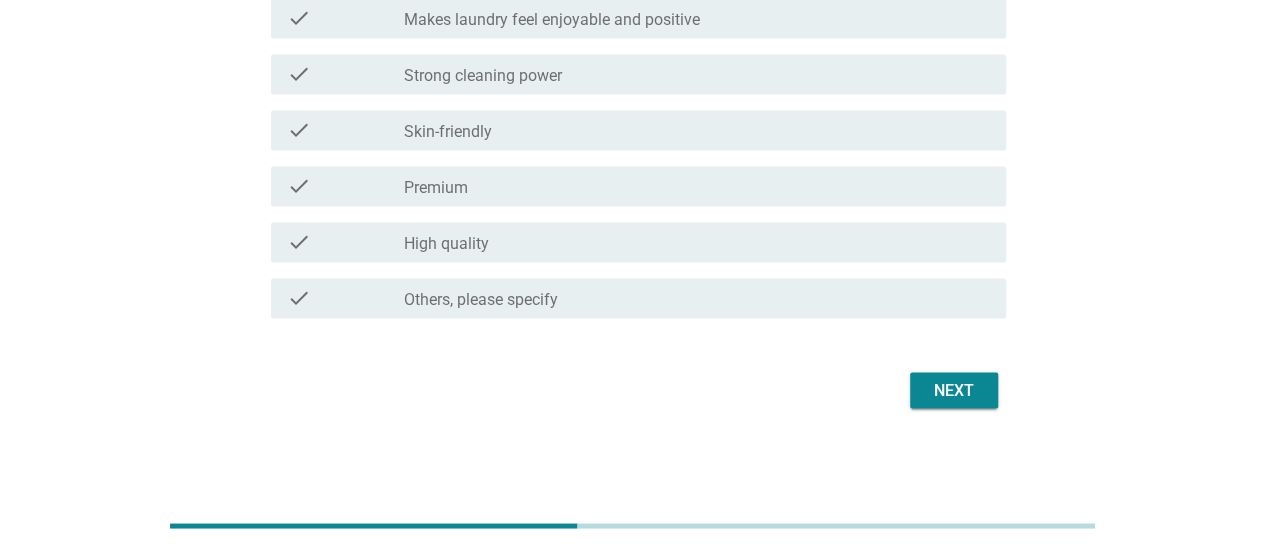 click on "Next" at bounding box center [954, 390] 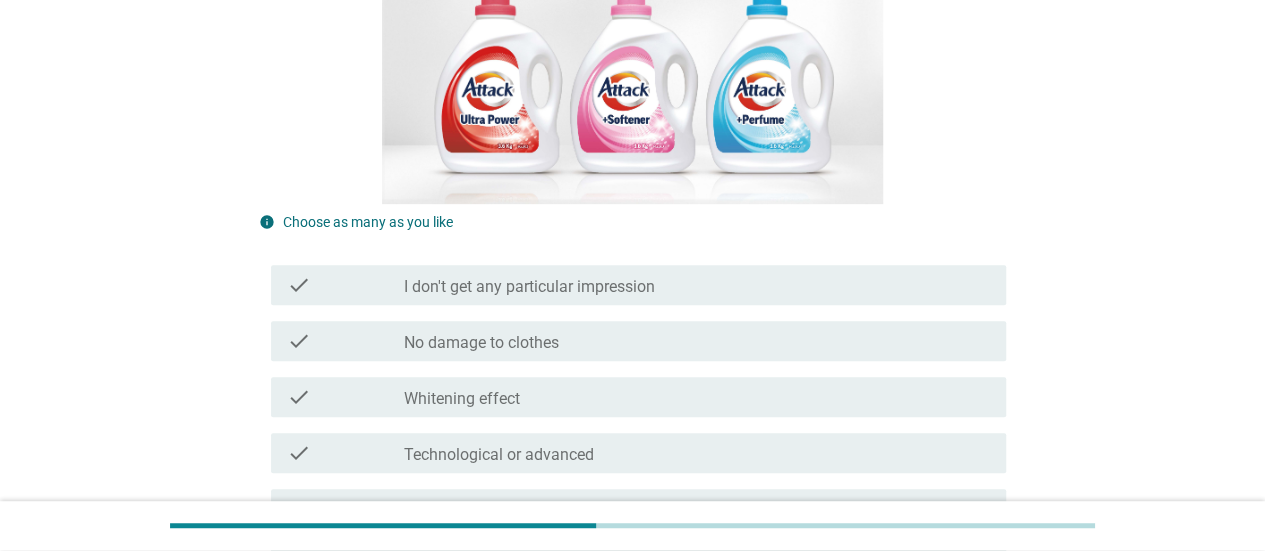 scroll, scrollTop: 400, scrollLeft: 0, axis: vertical 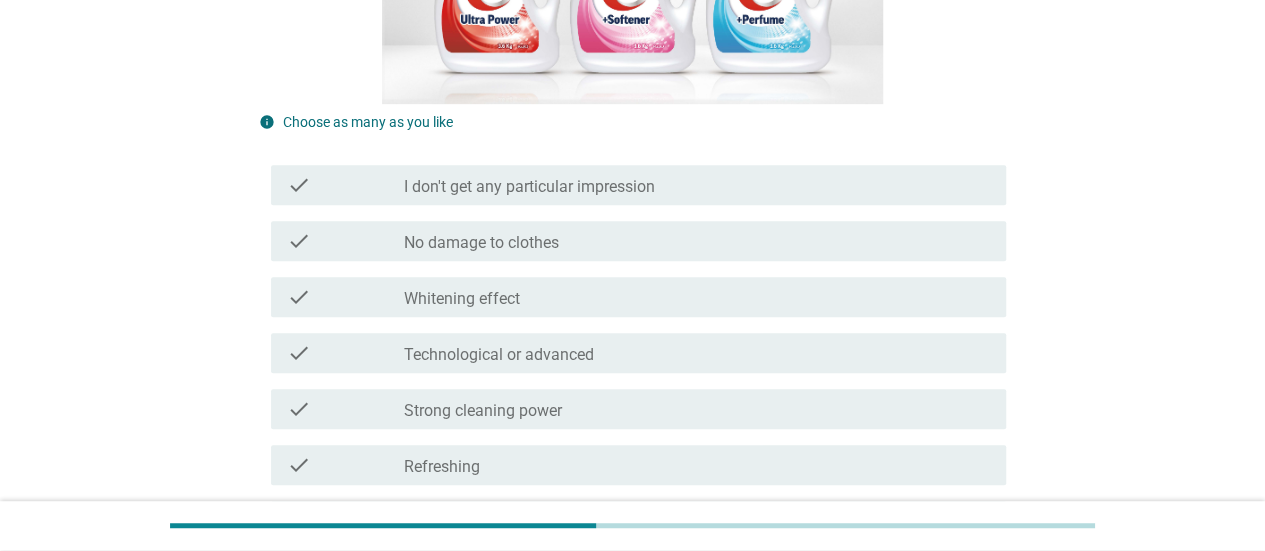 click on "check_box_outline_blank No damage to clothes" at bounding box center [697, 241] 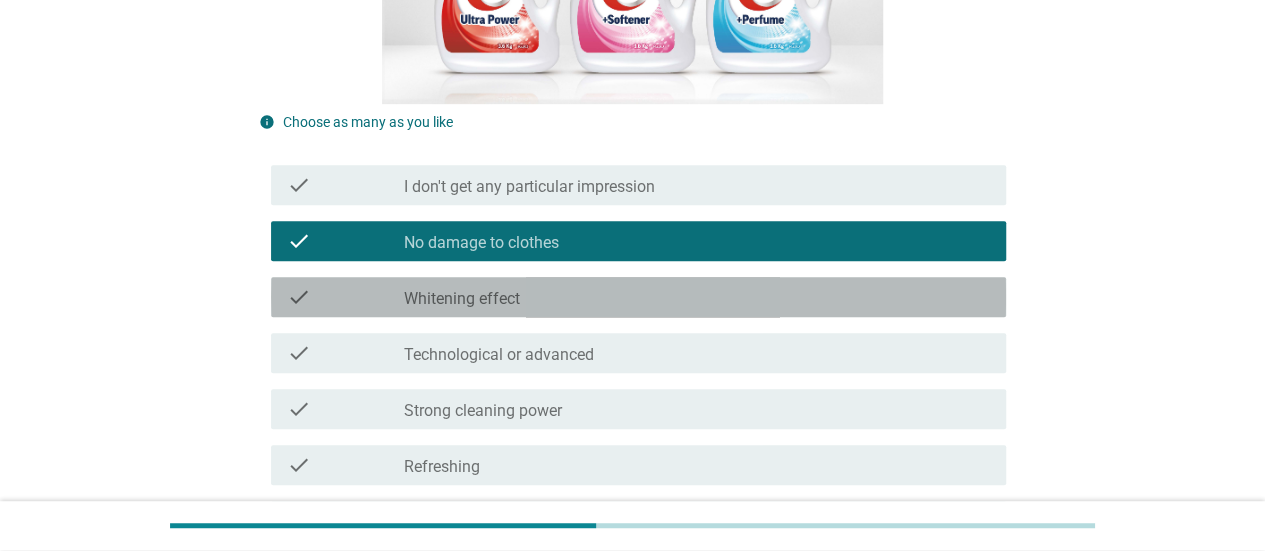 click on "check_box_outline_blank Whitening effect" at bounding box center (697, 297) 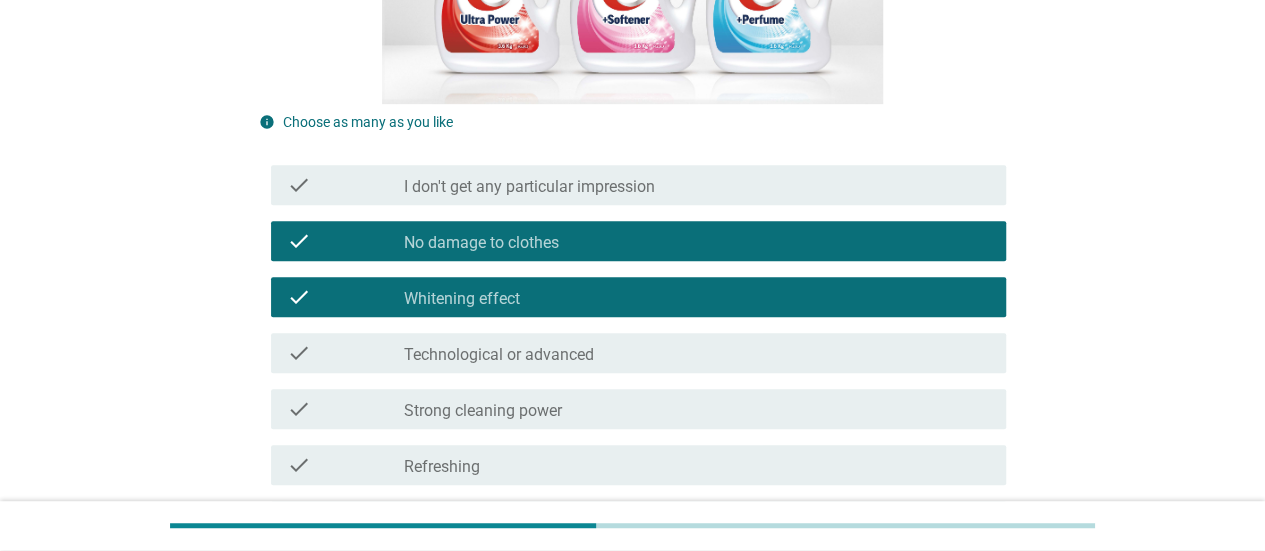 click on "check_box_outline_blank Whitening effect" at bounding box center (697, 297) 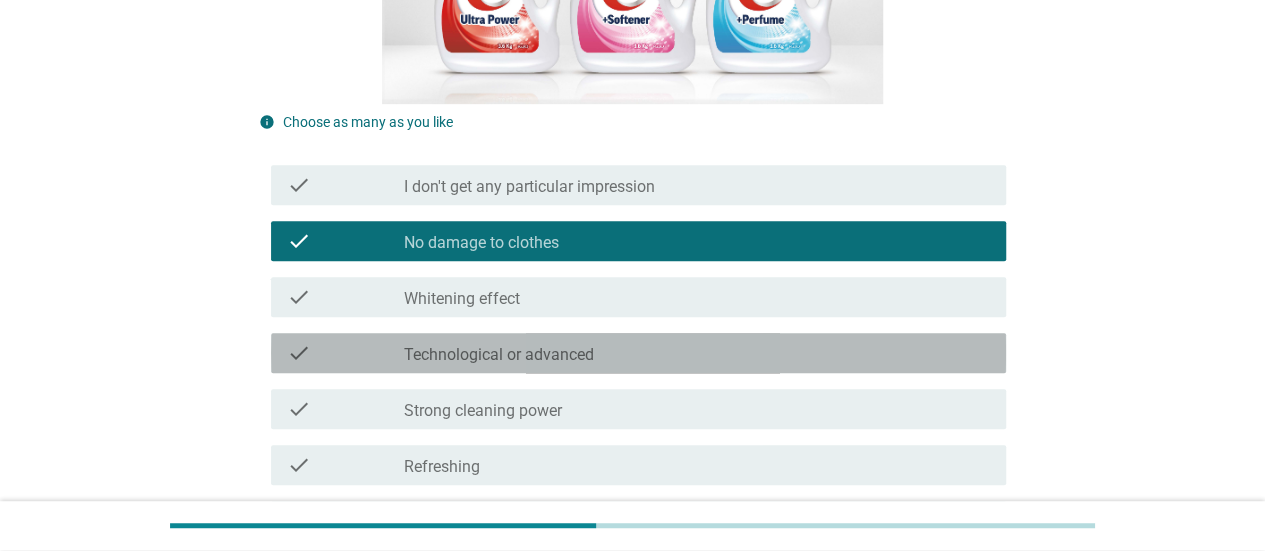 drag, startPoint x: 588, startPoint y: 358, endPoint x: 599, endPoint y: 371, distance: 17.029387 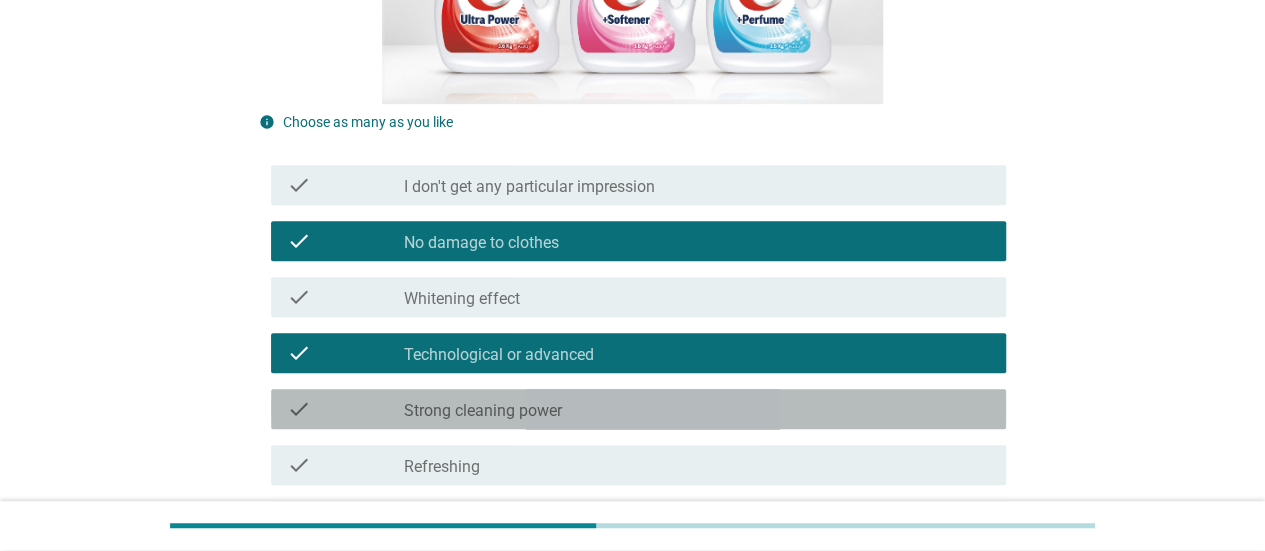 click on "check_box_outline_blank Strong cleaning power" at bounding box center [697, 409] 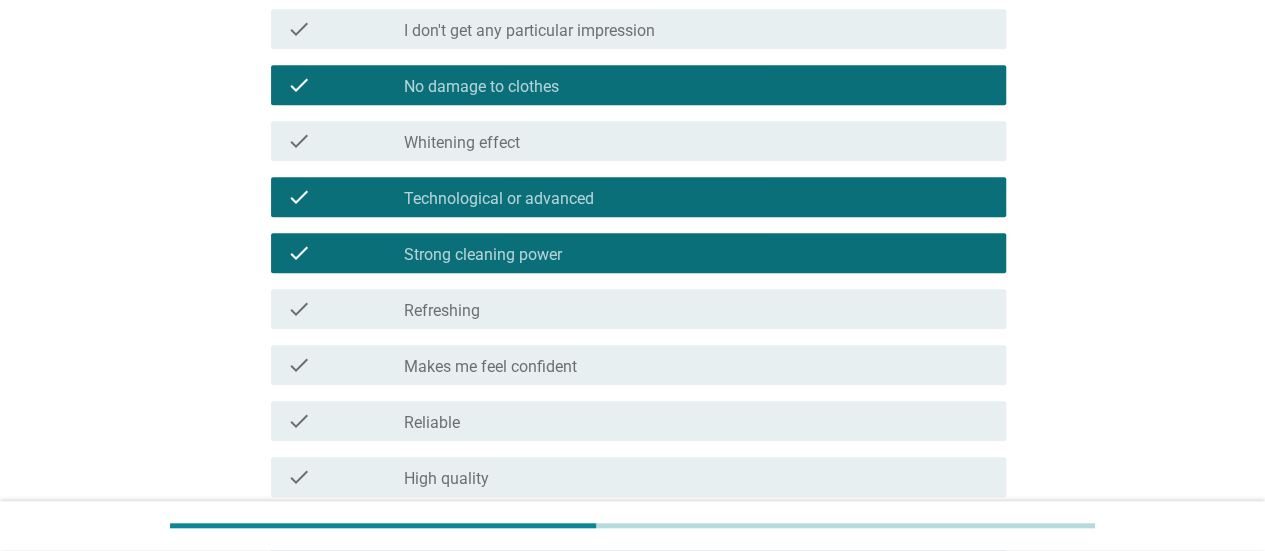 scroll, scrollTop: 700, scrollLeft: 0, axis: vertical 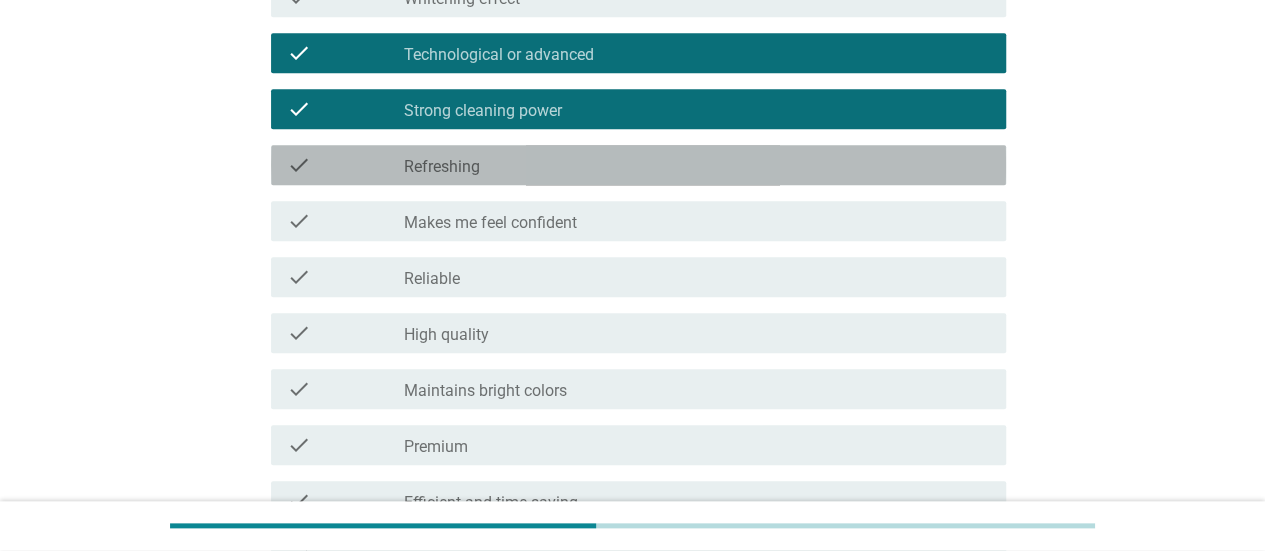 click on "check     check_box_outline_blank Refreshing" at bounding box center (632, 165) 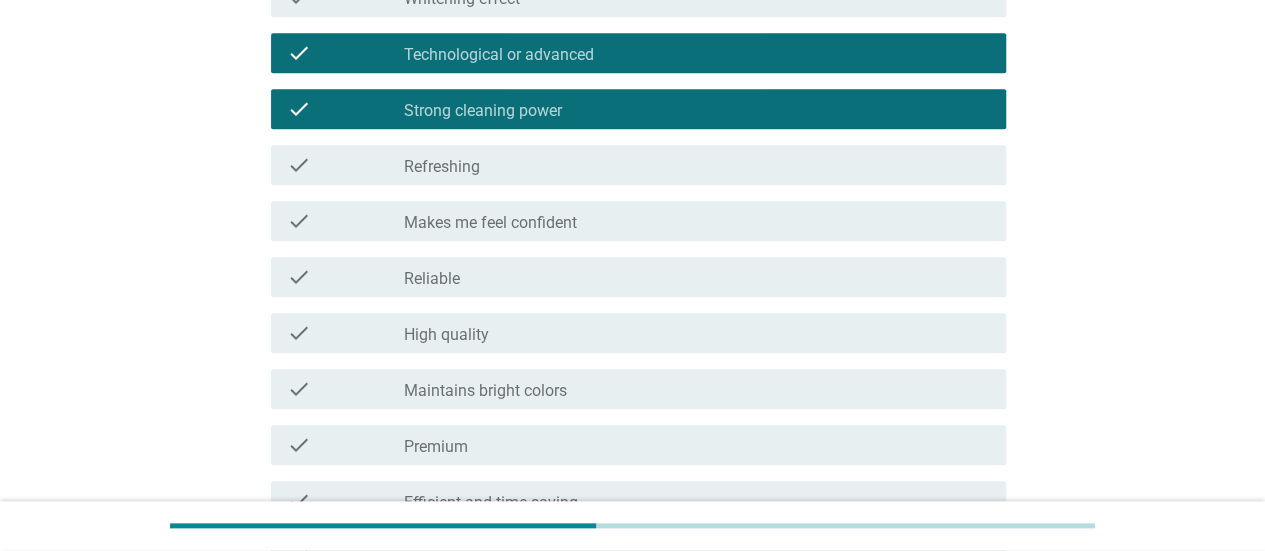 drag, startPoint x: 510, startPoint y: 265, endPoint x: 518, endPoint y: 296, distance: 32.01562 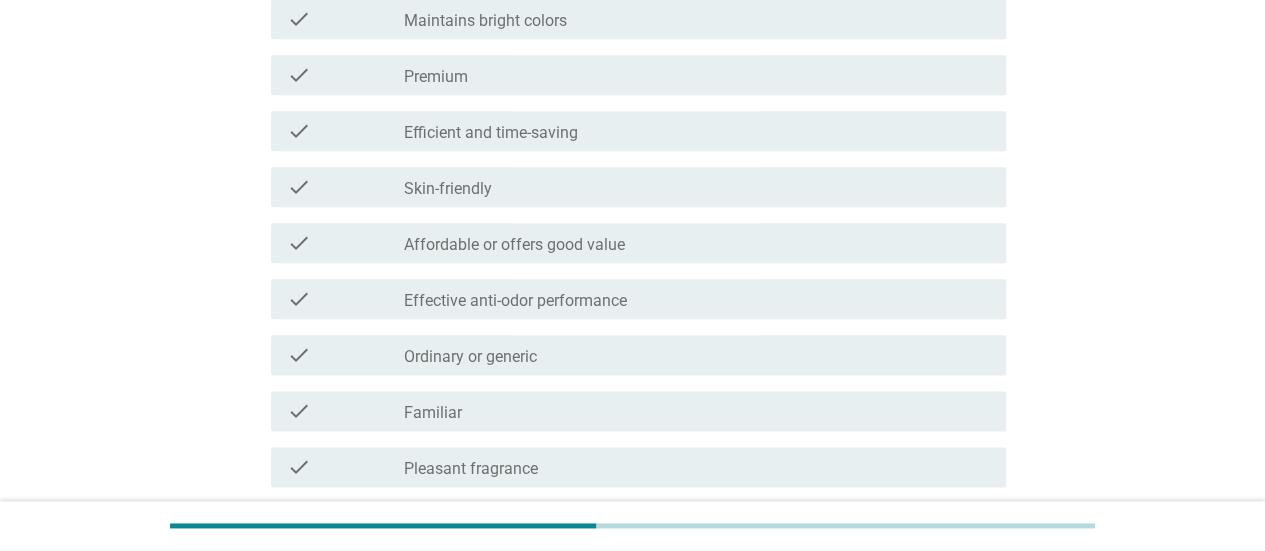 scroll, scrollTop: 1200, scrollLeft: 0, axis: vertical 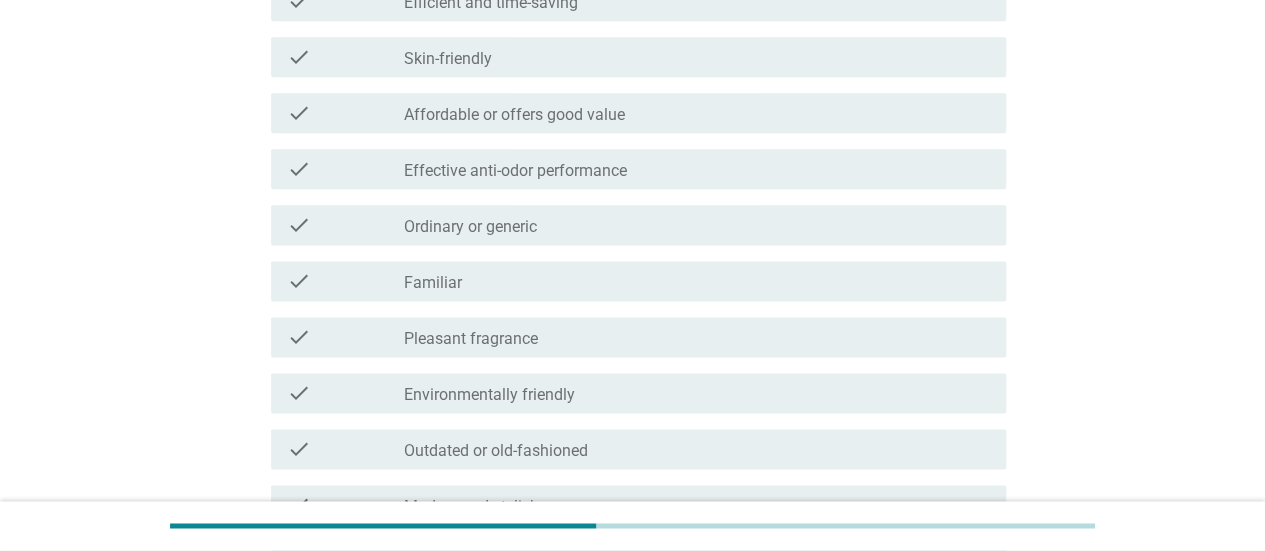 click on "check_box_outline_blank Familiar" at bounding box center [697, 281] 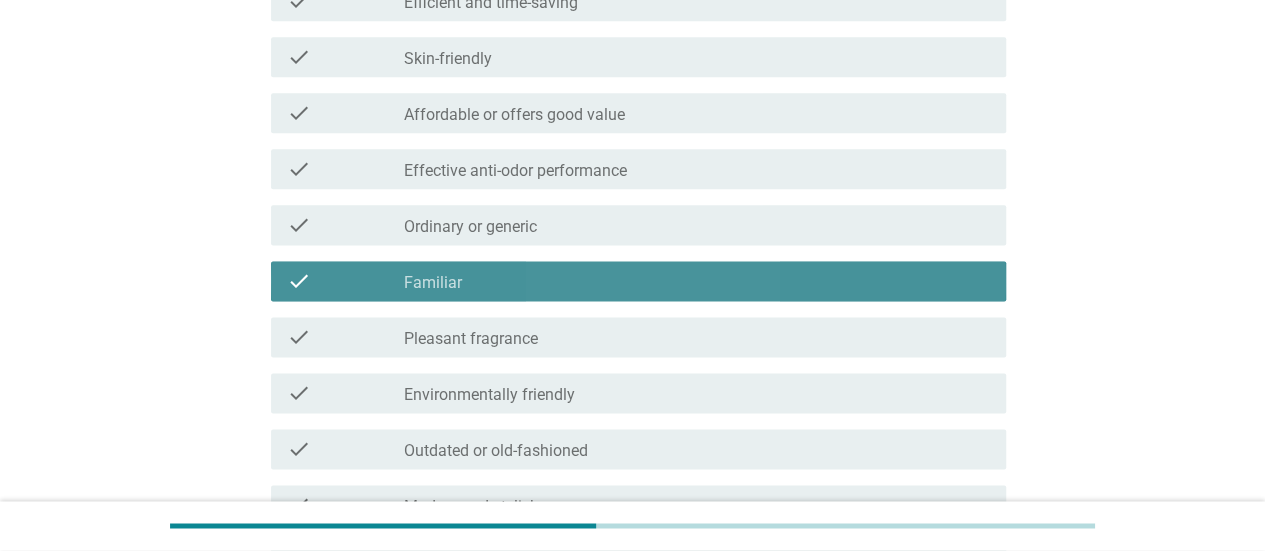 click on "check_box_outline_blank Pleasant fragrance" at bounding box center (697, 337) 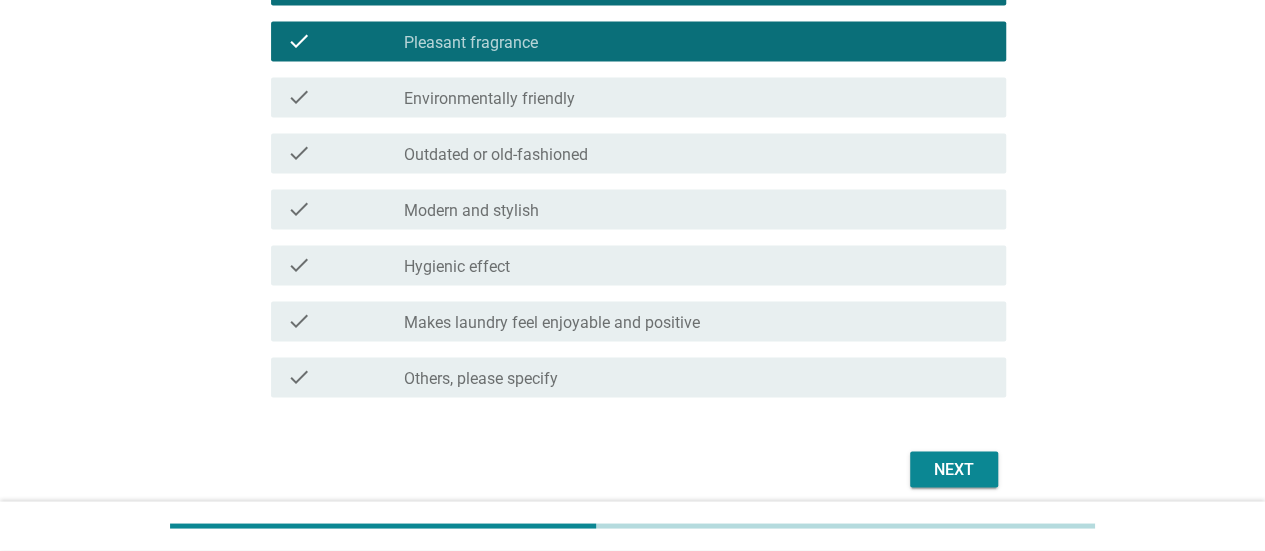 scroll, scrollTop: 1575, scrollLeft: 0, axis: vertical 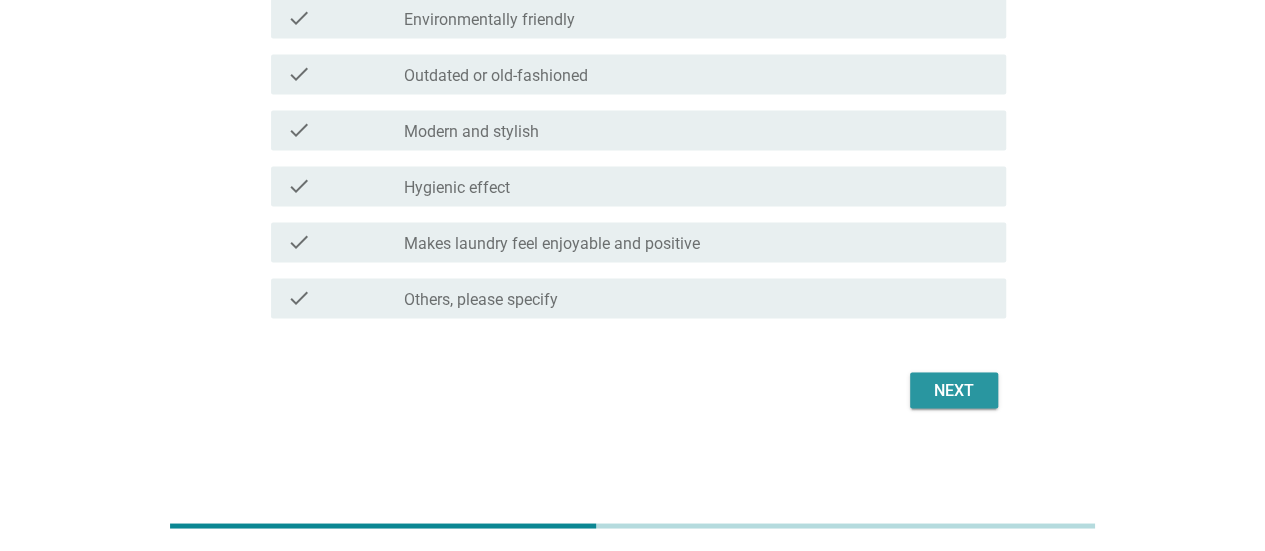 click on "Next" at bounding box center (954, 390) 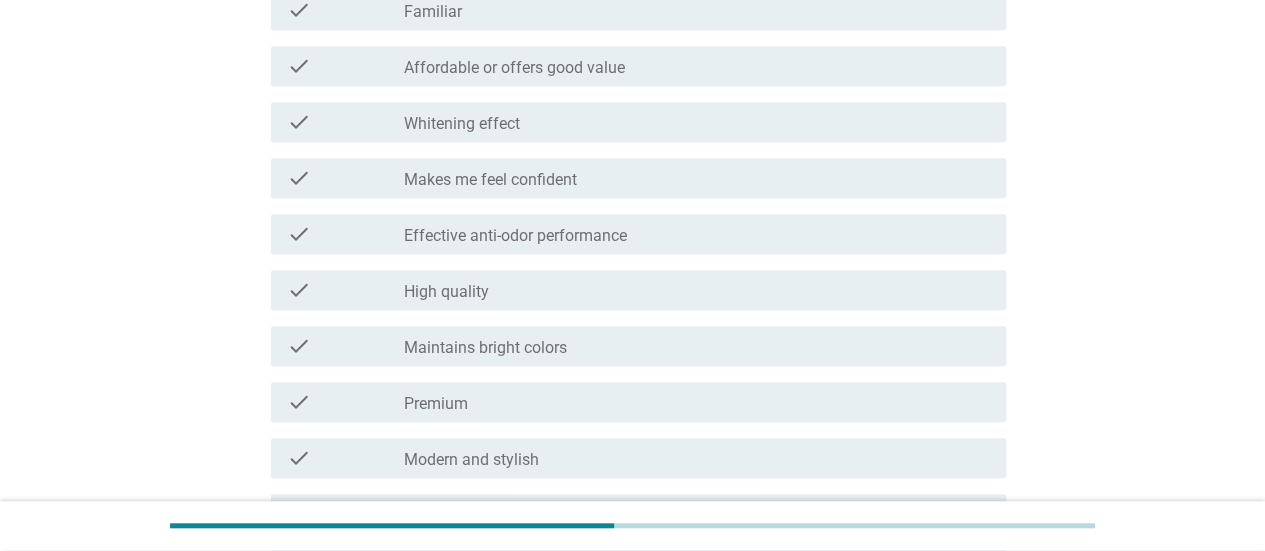 scroll, scrollTop: 700, scrollLeft: 0, axis: vertical 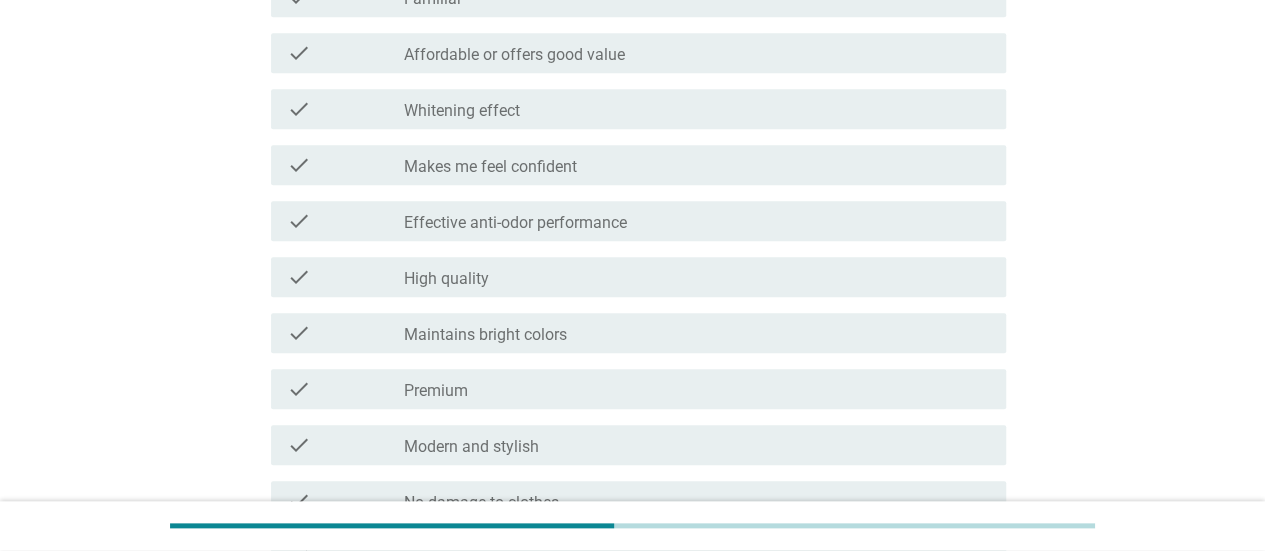drag, startPoint x: 704, startPoint y: 55, endPoint x: 698, endPoint y: 72, distance: 18.027756 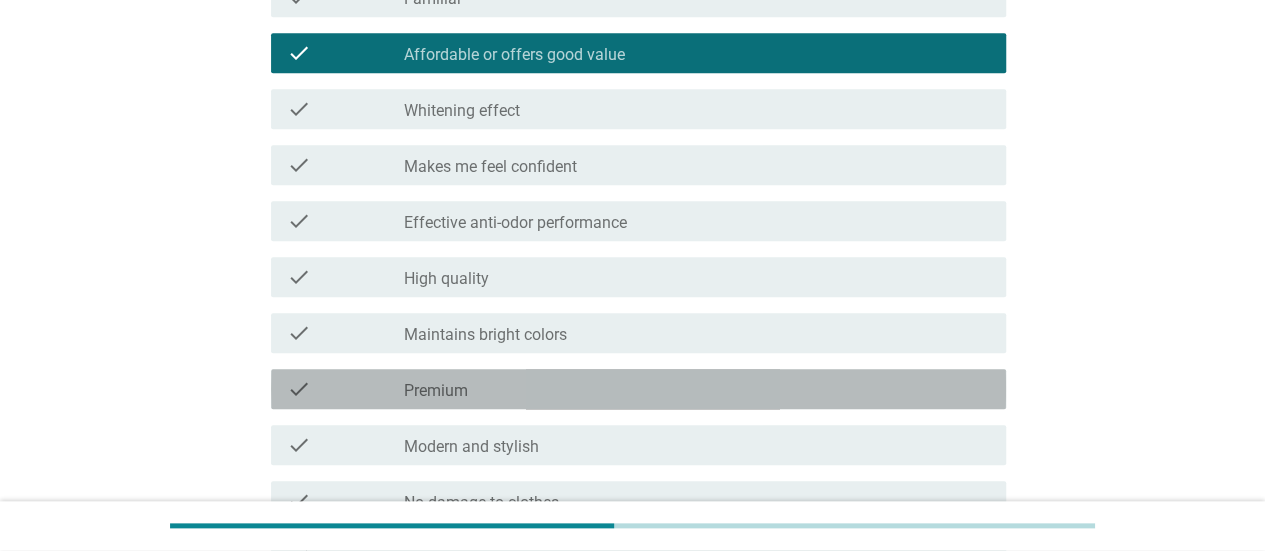 click on "check_box_outline_blank Premium" at bounding box center (697, 389) 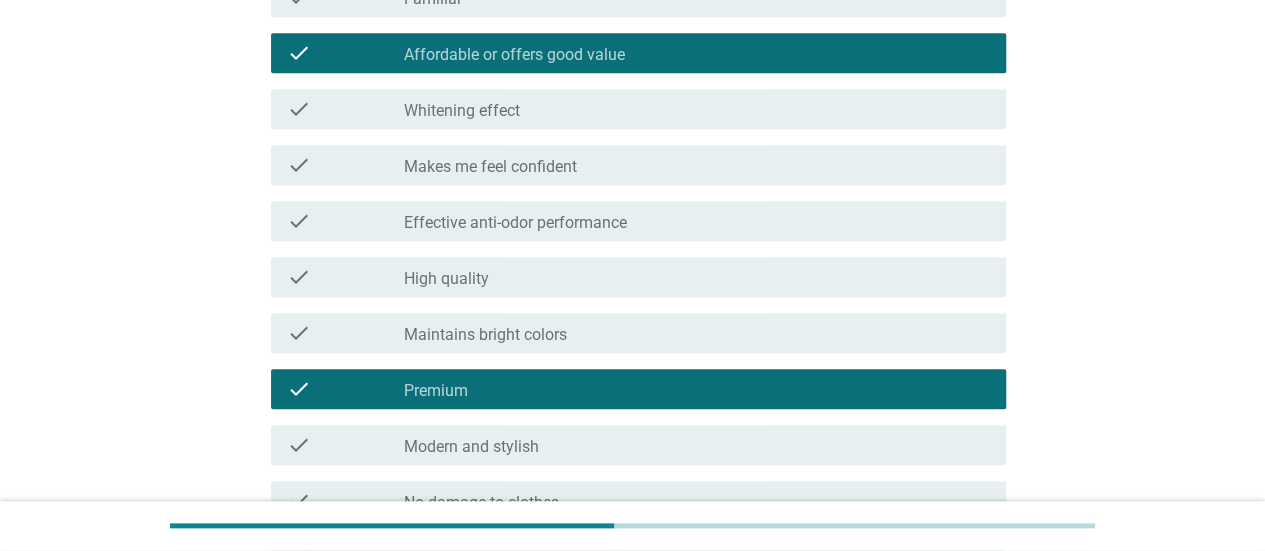 drag, startPoint x: 525, startPoint y: 391, endPoint x: 524, endPoint y: 325, distance: 66.007576 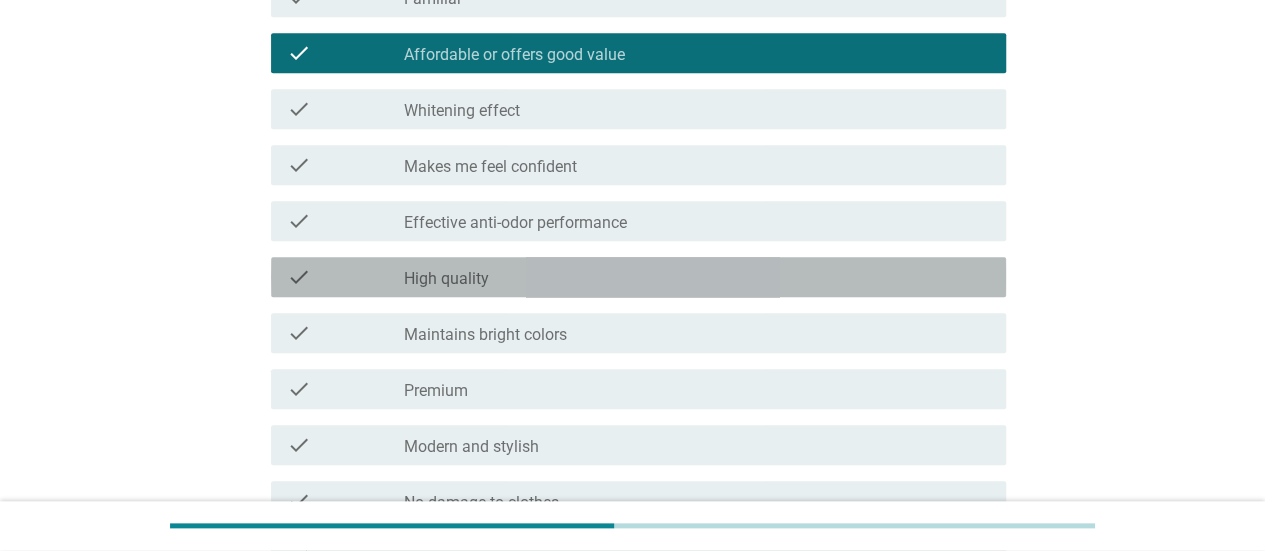 click on "check_box_outline_blank High quality" at bounding box center [697, 277] 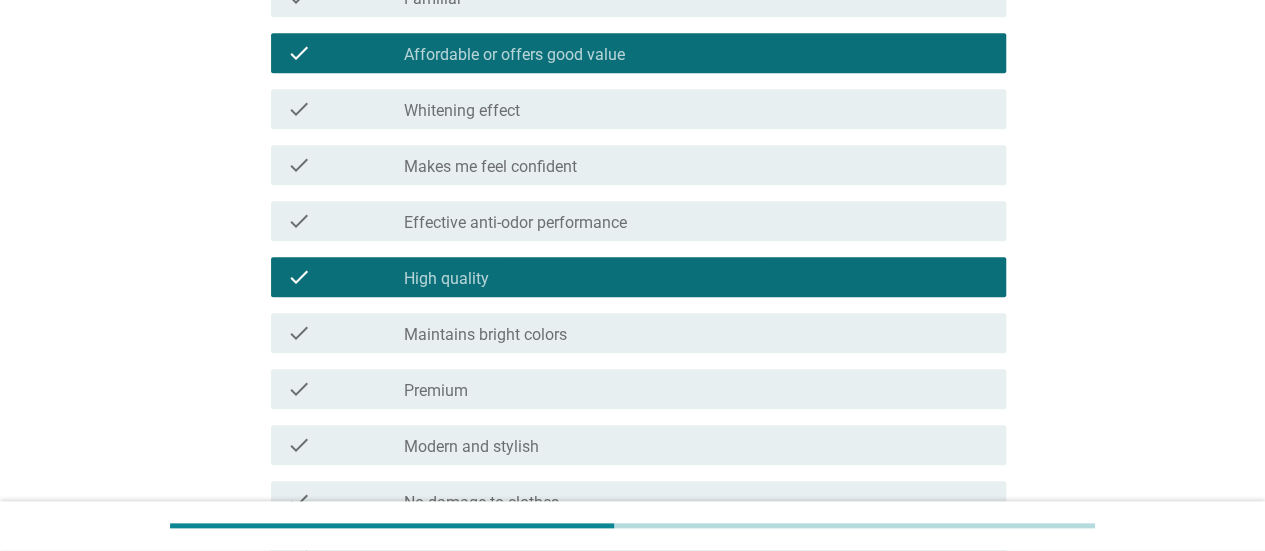 click on "Maintains bright colors" at bounding box center (485, 335) 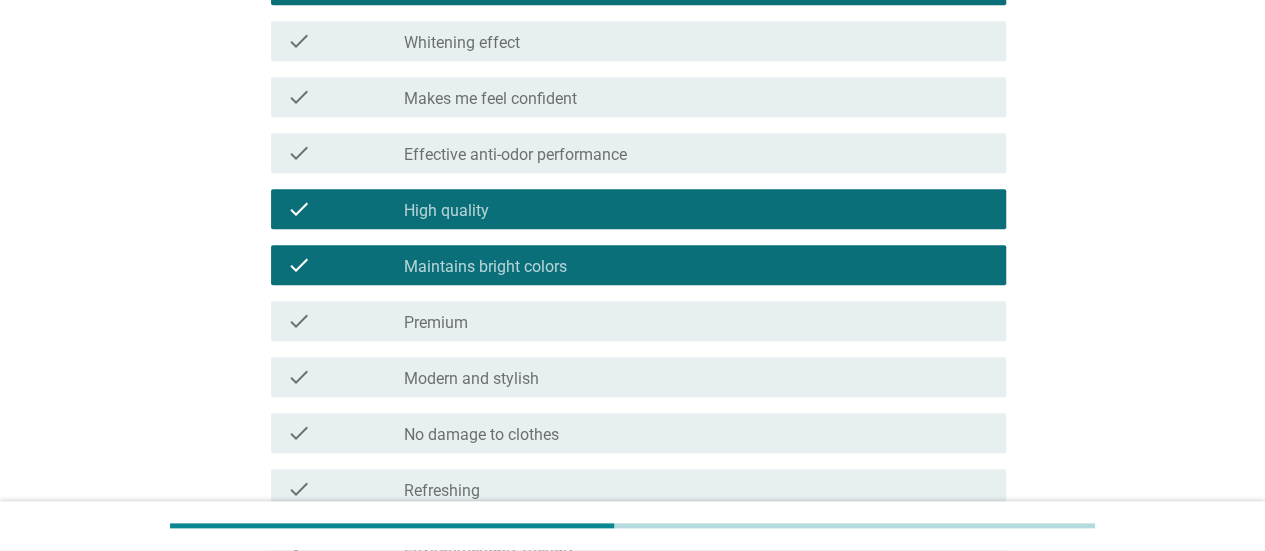 scroll, scrollTop: 800, scrollLeft: 0, axis: vertical 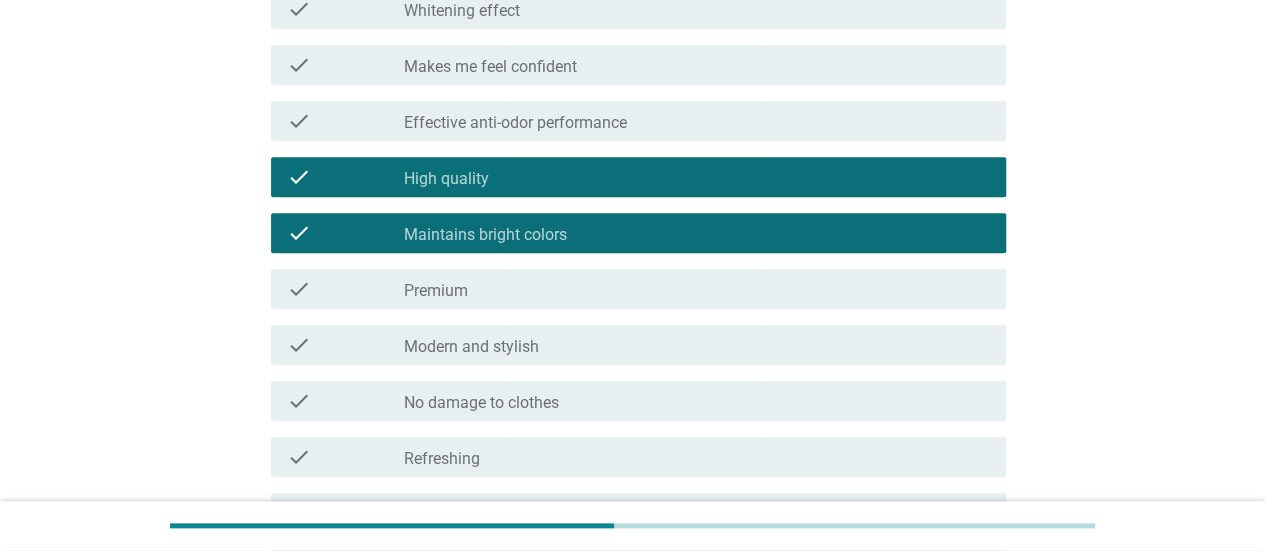 click on "Maintains bright colors" at bounding box center [485, 235] 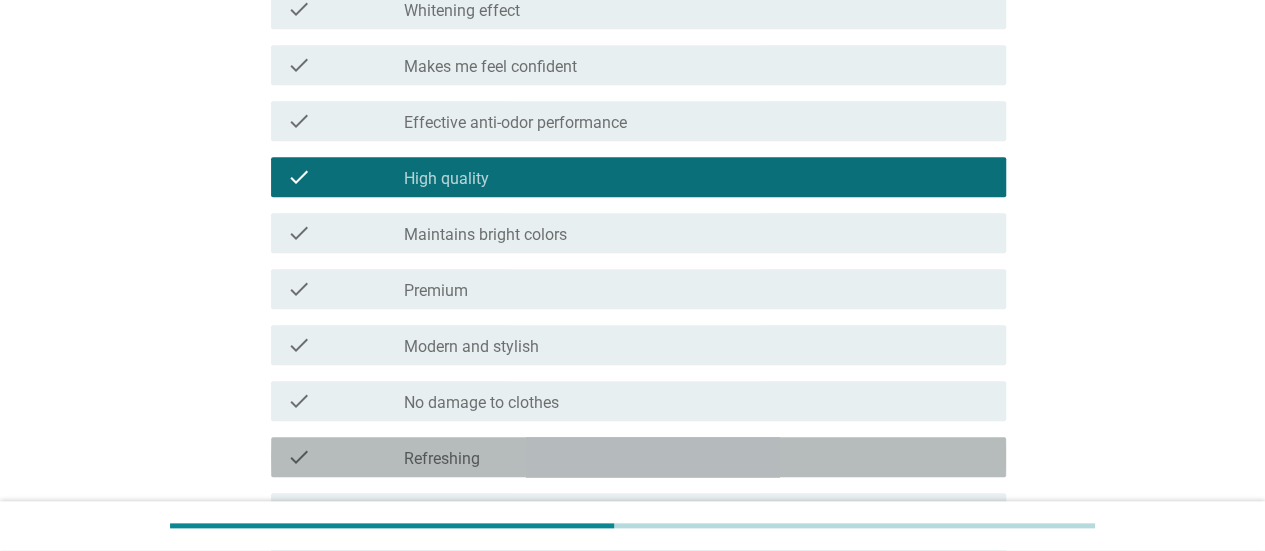 click on "check_box_outline_blank Refreshing" at bounding box center (697, 457) 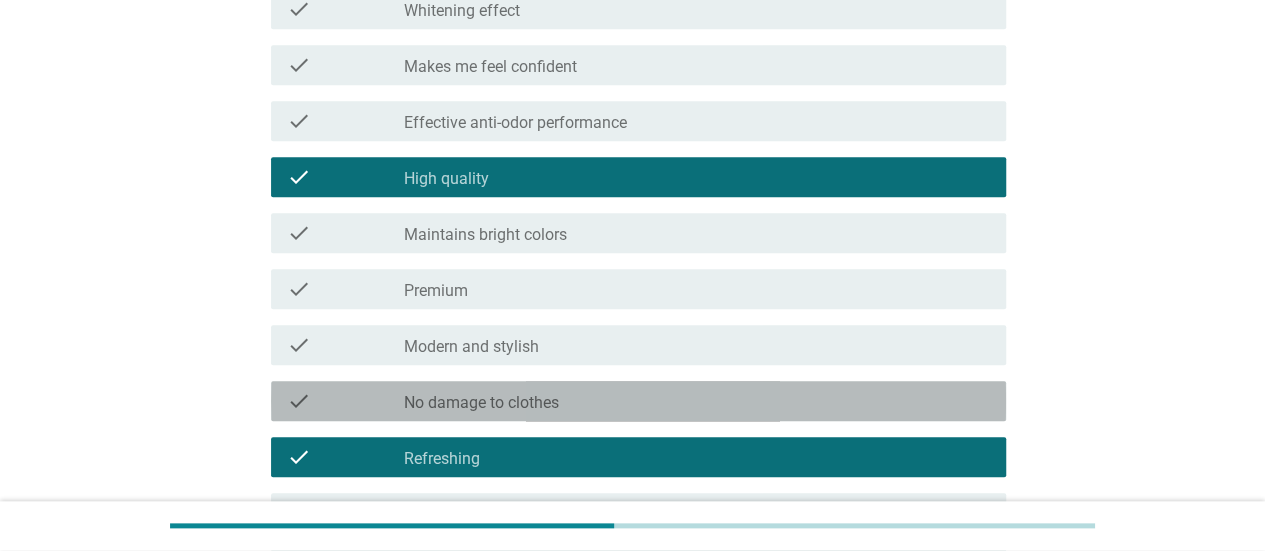 click on "No damage to clothes" at bounding box center (481, 403) 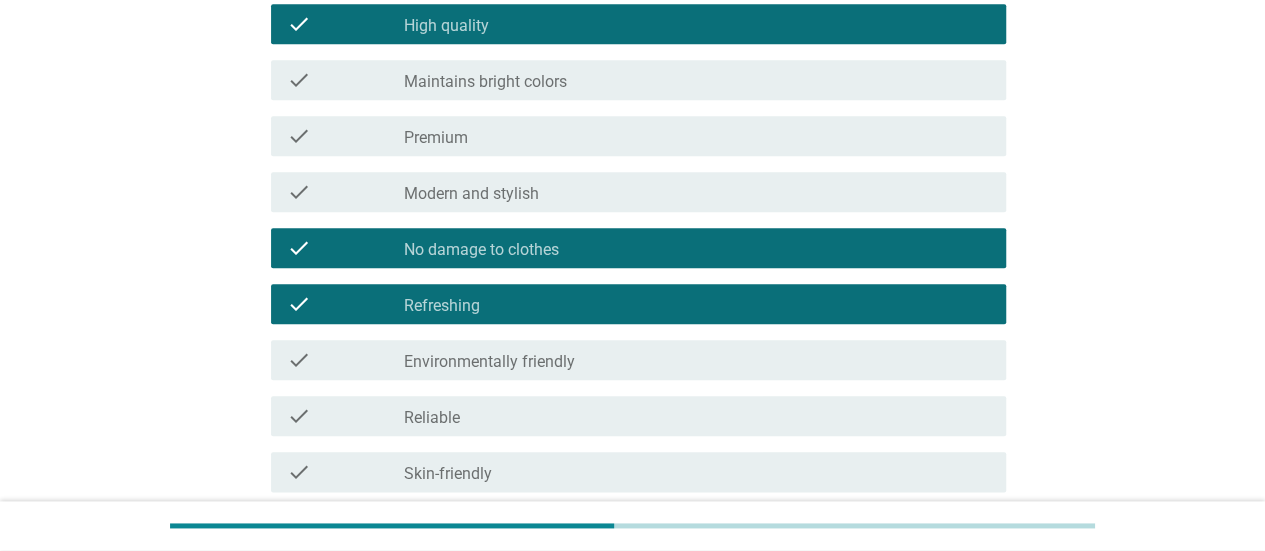 scroll, scrollTop: 1100, scrollLeft: 0, axis: vertical 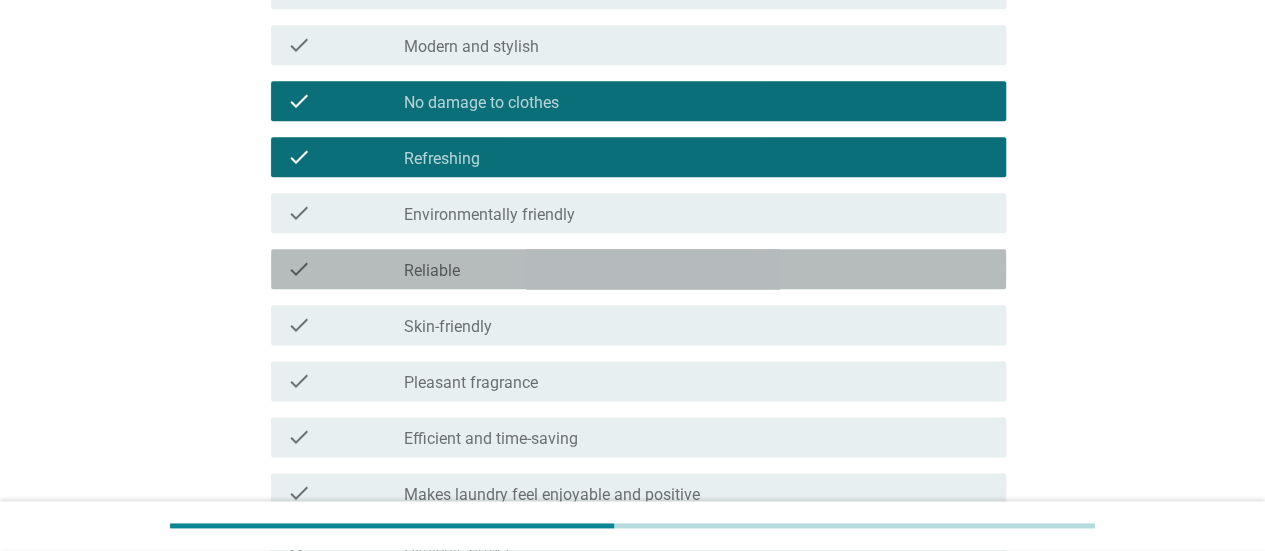 click on "check_box_outline_blank Reliable" at bounding box center (697, 269) 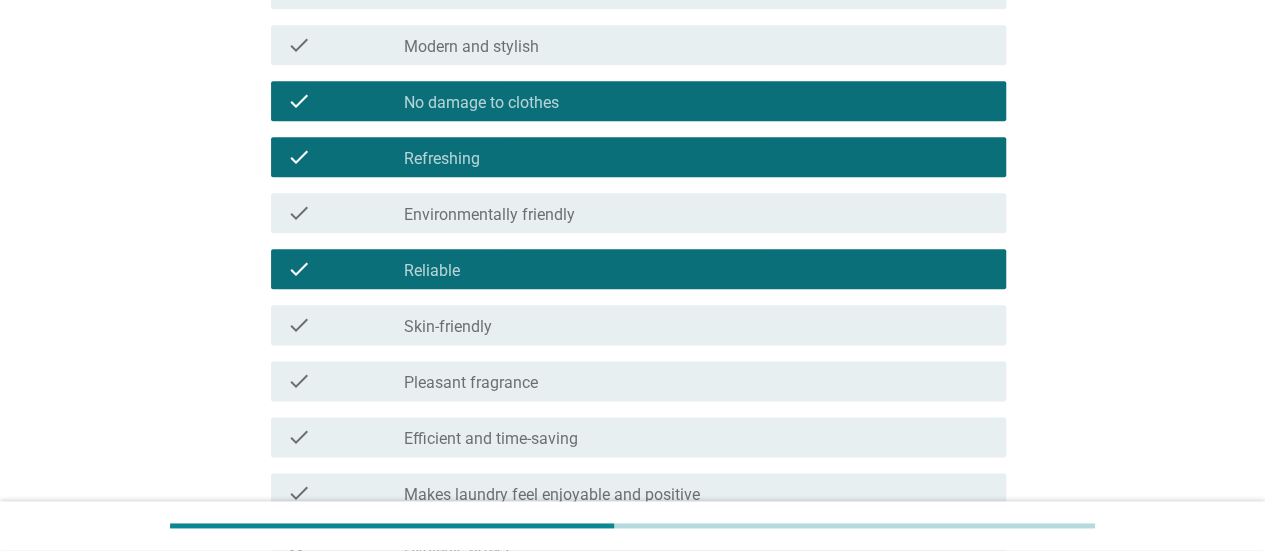 click on "check     check_box_outline_blank Pleasant fragrance" at bounding box center [638, 381] 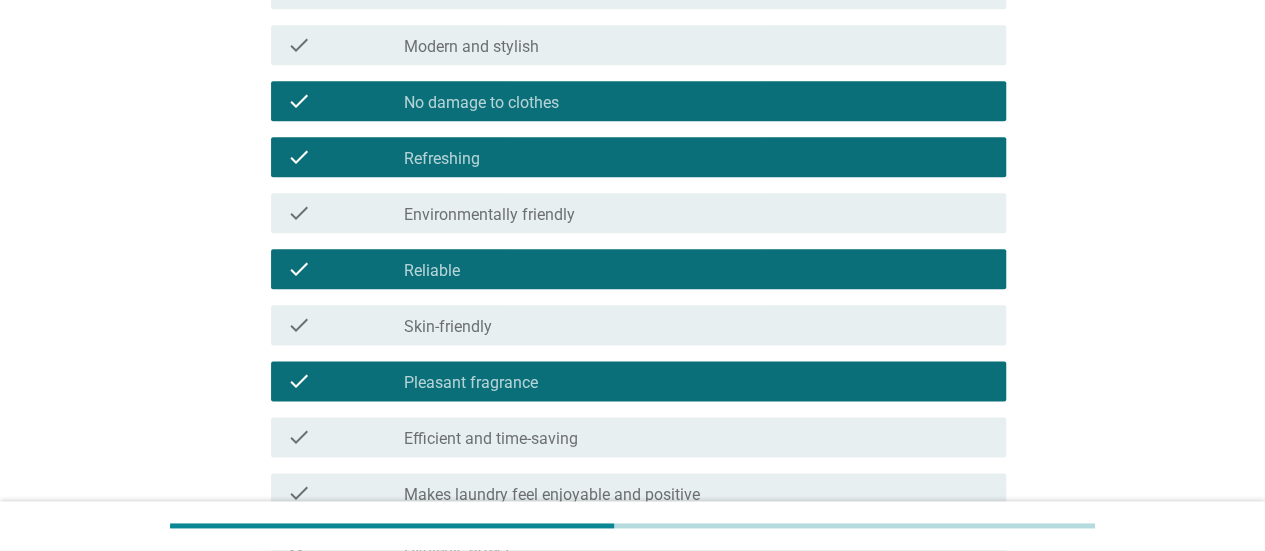 click on "check_box_outline_blank Efficient and time-saving" at bounding box center [697, 437] 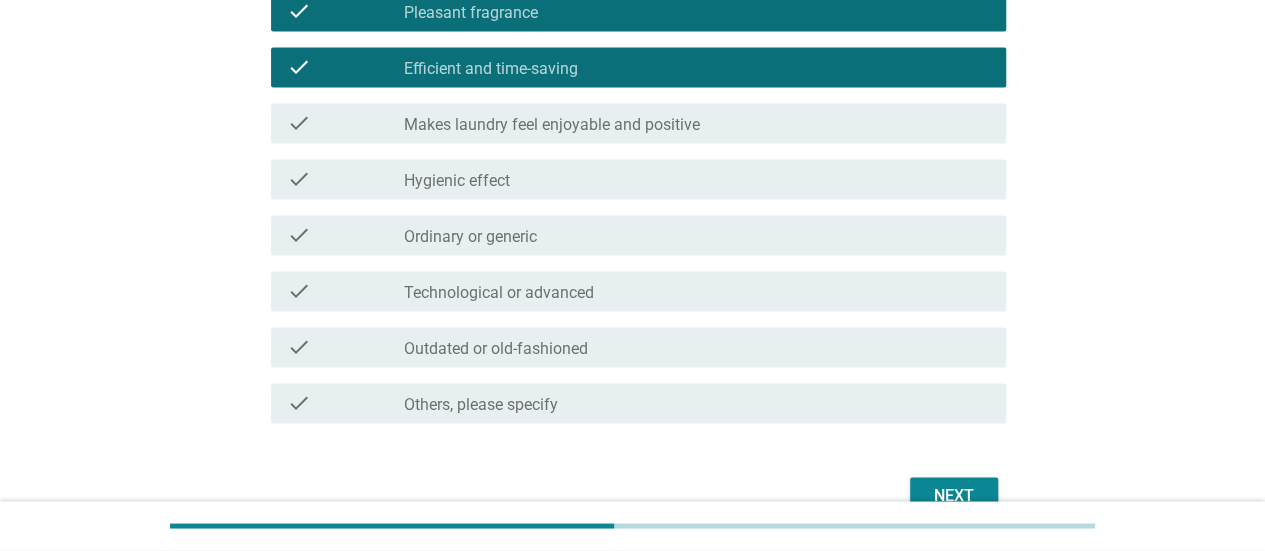 scroll, scrollTop: 1500, scrollLeft: 0, axis: vertical 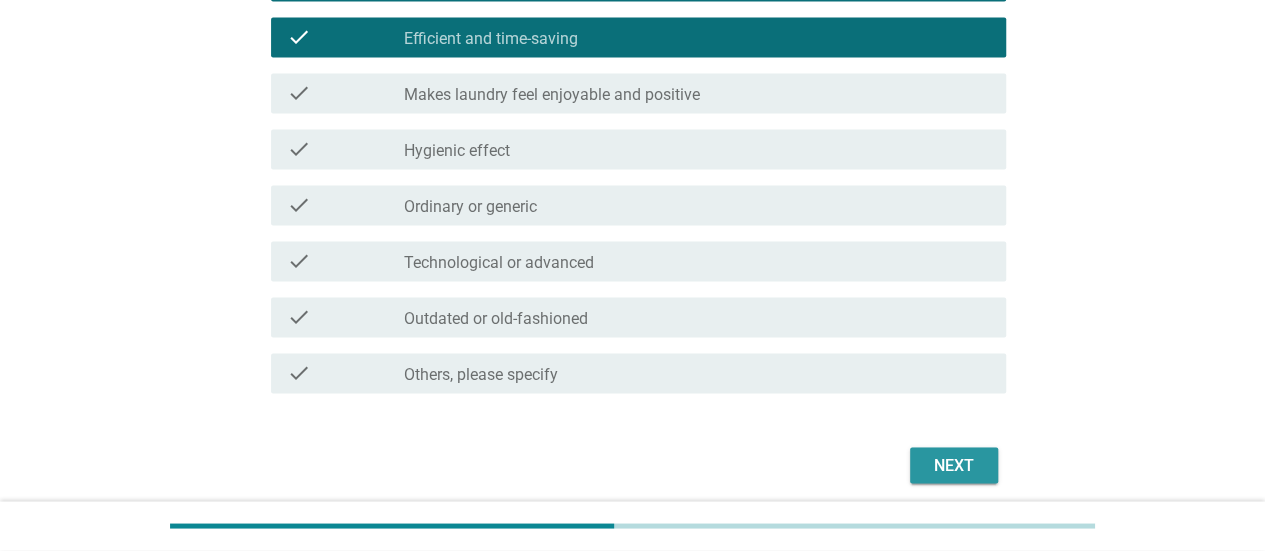 click on "Next" at bounding box center [954, 465] 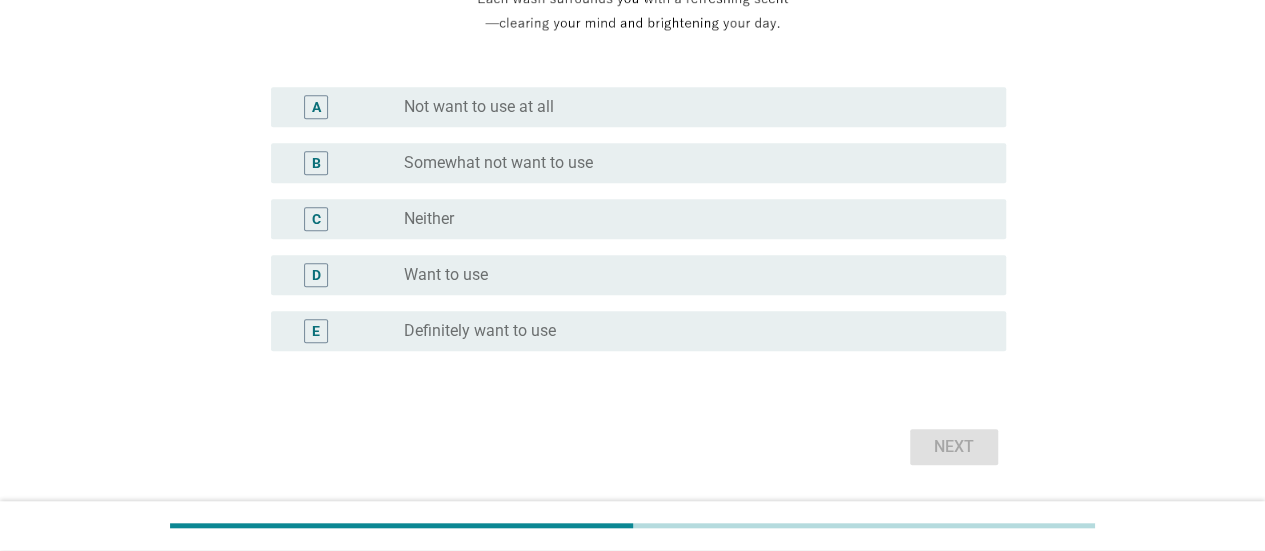 scroll, scrollTop: 500, scrollLeft: 0, axis: vertical 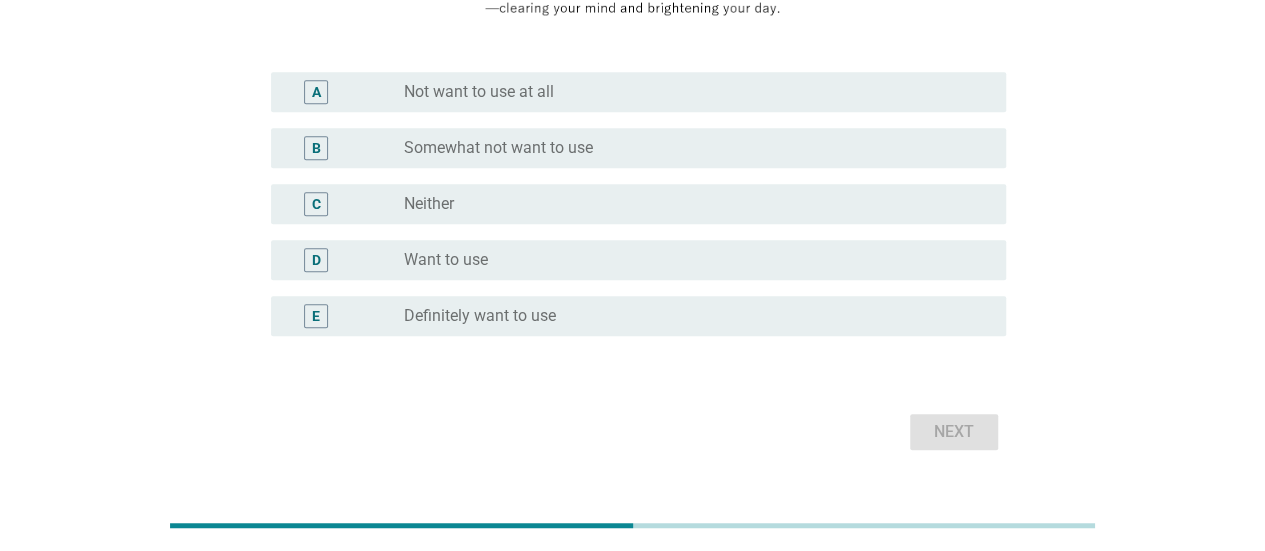 click on "Somewhat not want to use" at bounding box center [498, 148] 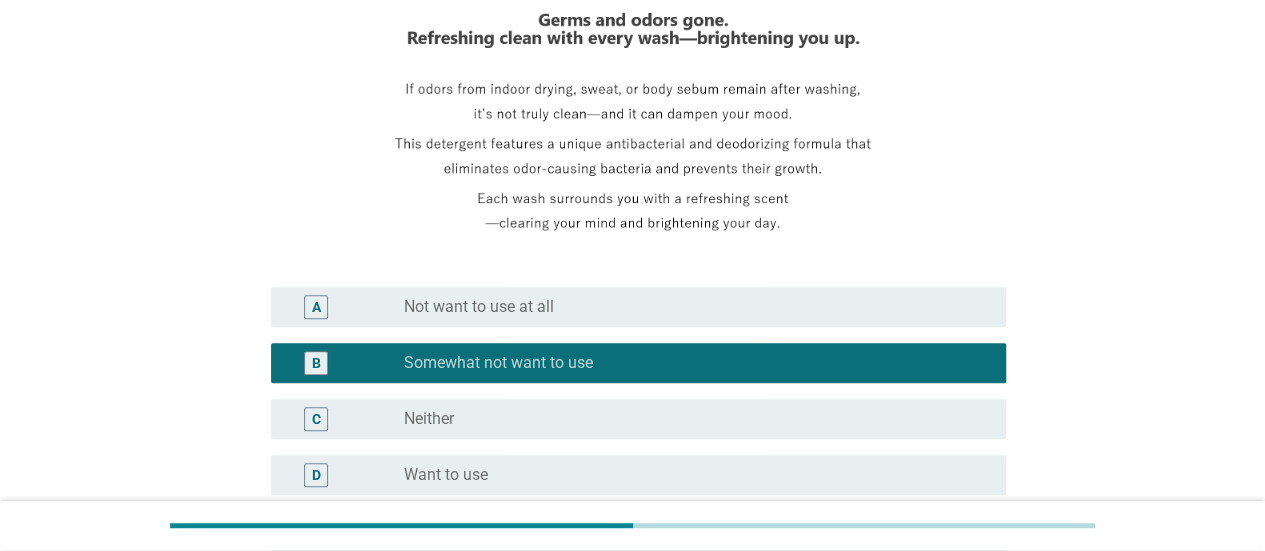 scroll, scrollTop: 500, scrollLeft: 0, axis: vertical 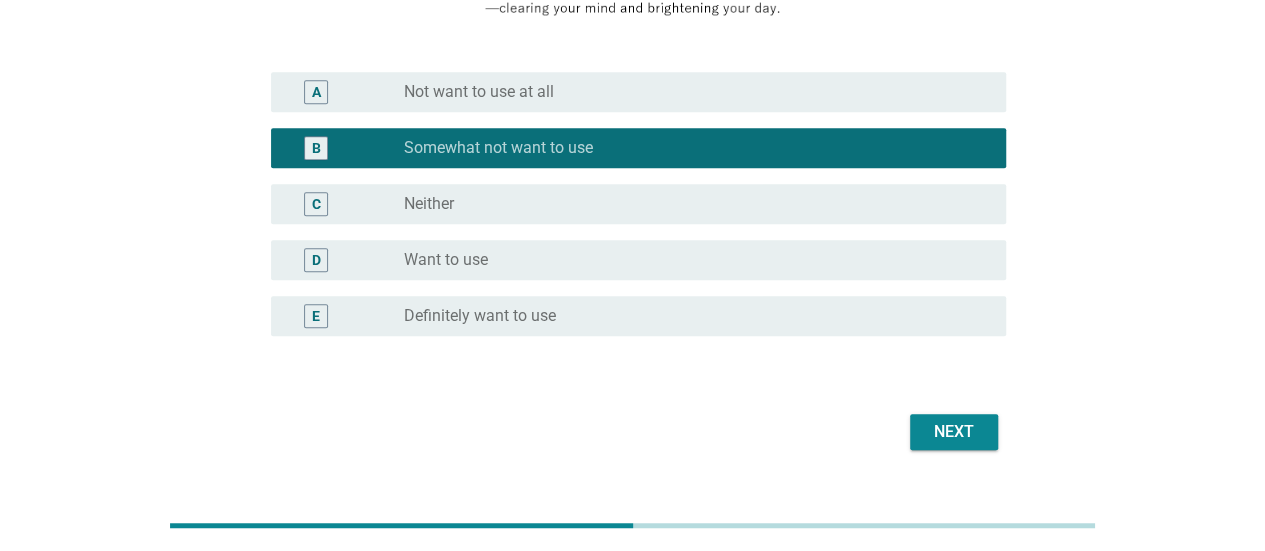 click on "radio_button_unchecked Want to use" at bounding box center [689, 260] 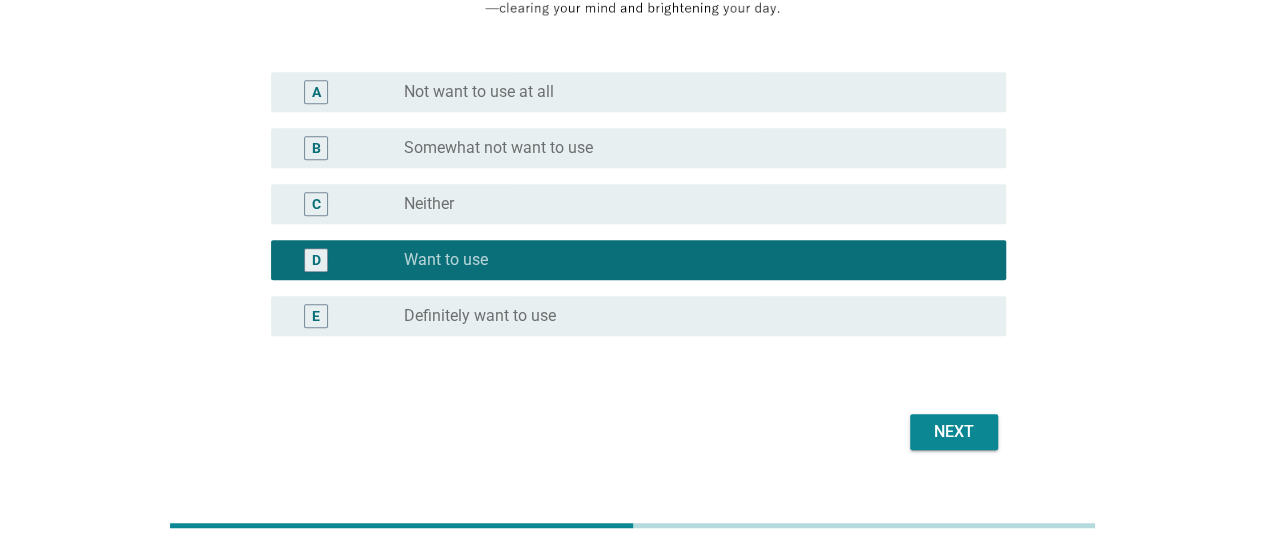 click on "Next" at bounding box center [954, 432] 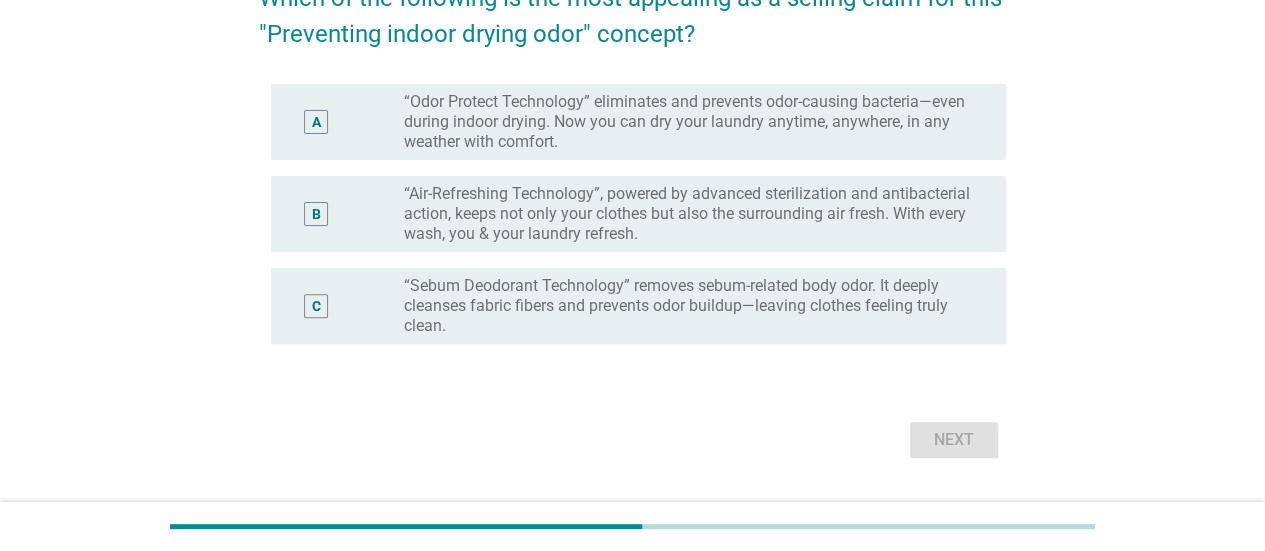 scroll, scrollTop: 200, scrollLeft: 0, axis: vertical 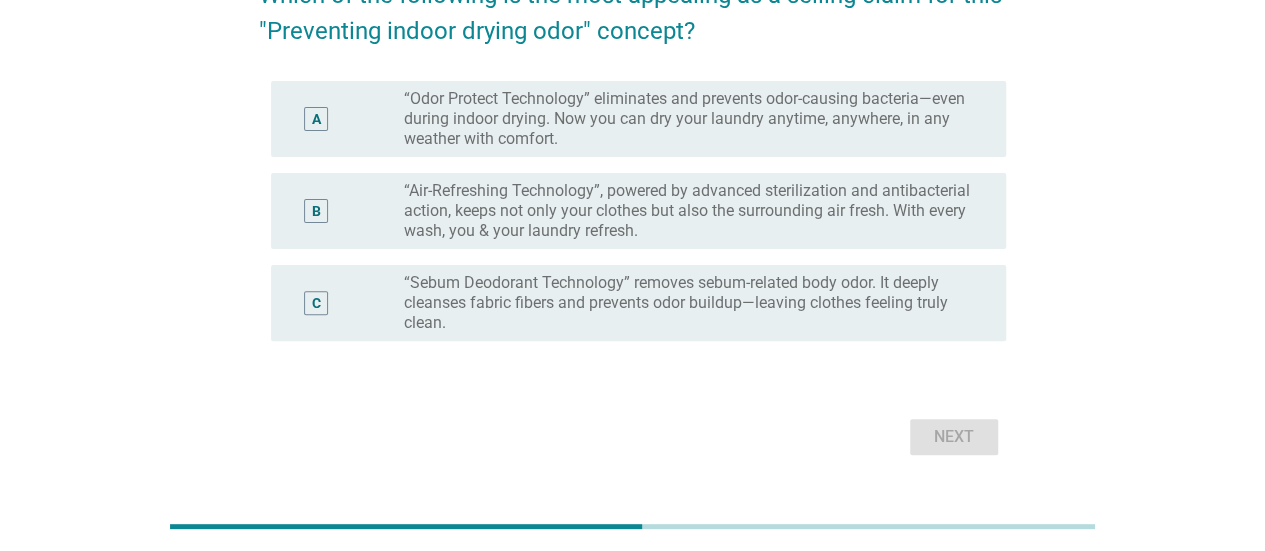 click on "“Odor Protect Technology” eliminates and prevents odor-causing bacteria—even during indoor drying. Now you can dry your laundry anytime, anywhere, in any weather with comfort." at bounding box center (689, 119) 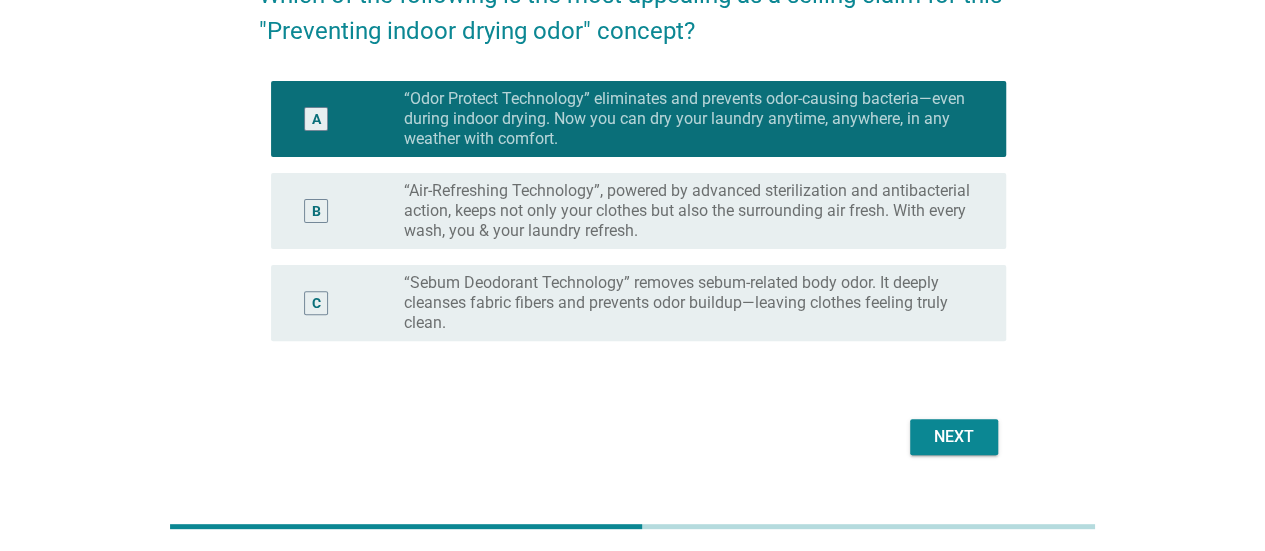click on "“Air-Refreshing Technology”, powered by advanced sterilization and antibacterial action, keeps not only your clothes but also the surrounding air fresh. With every wash, you & your laundry refresh." at bounding box center (689, 211) 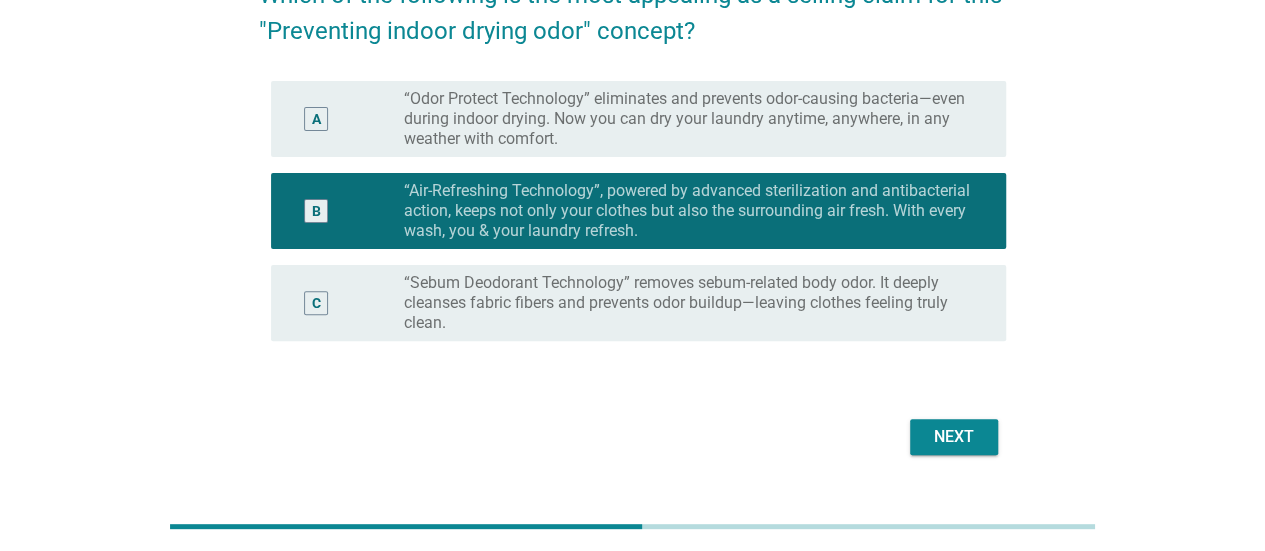 click on "“Odor Protect Technology” eliminates and prevents odor-causing bacteria—even during indoor drying. Now you can dry your laundry anytime, anywhere, in any weather with comfort." at bounding box center (689, 119) 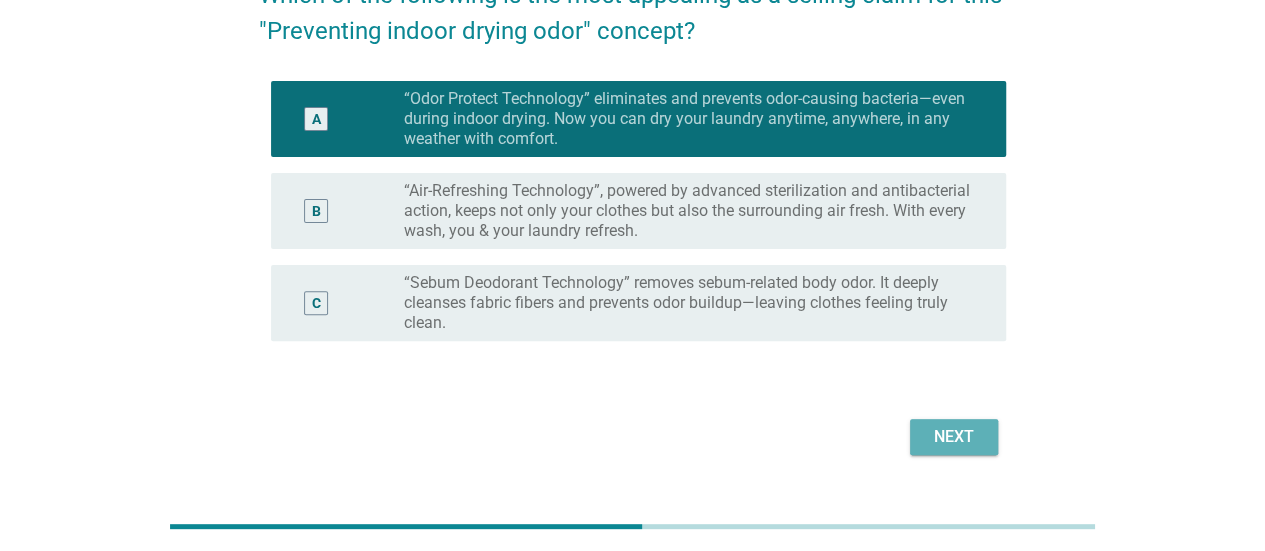 click on "Next" at bounding box center (954, 437) 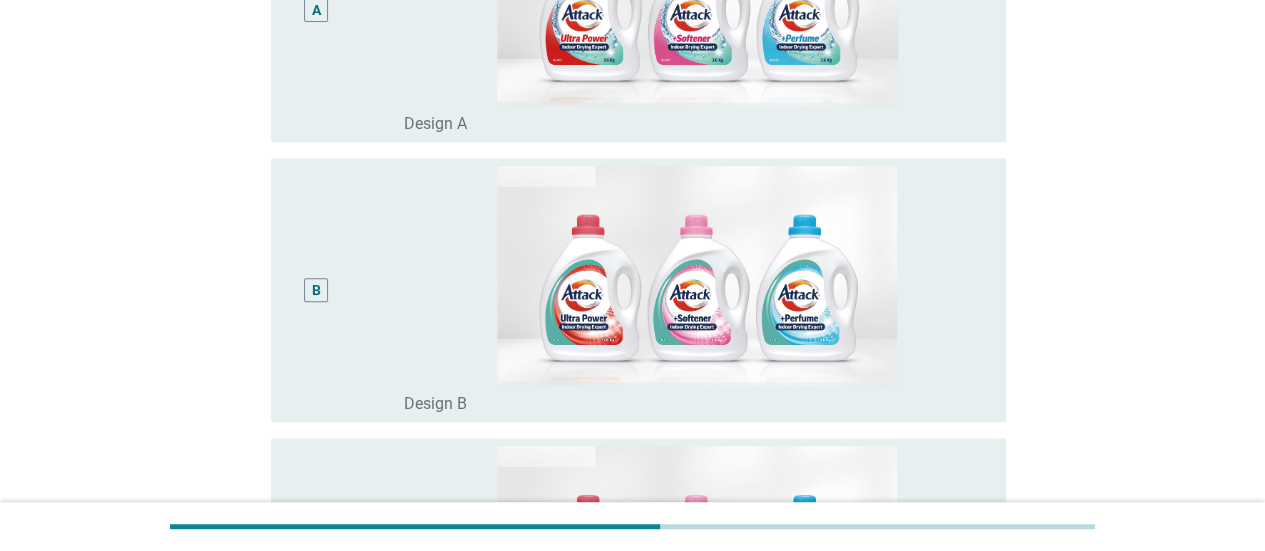scroll, scrollTop: 392, scrollLeft: 0, axis: vertical 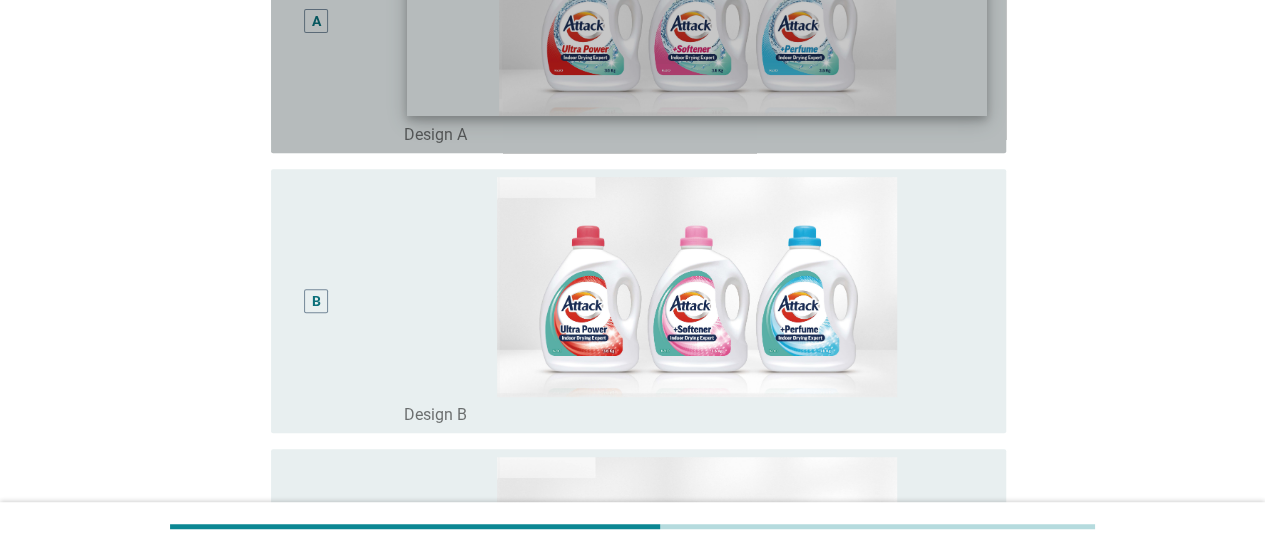 click at bounding box center [697, 7] 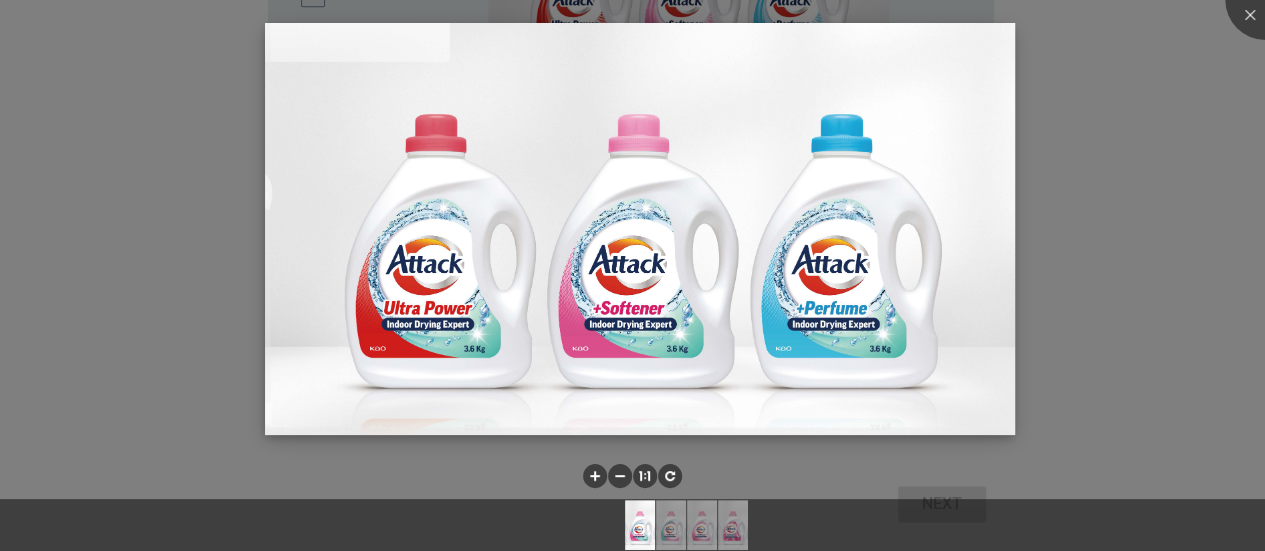 scroll, scrollTop: 992, scrollLeft: 0, axis: vertical 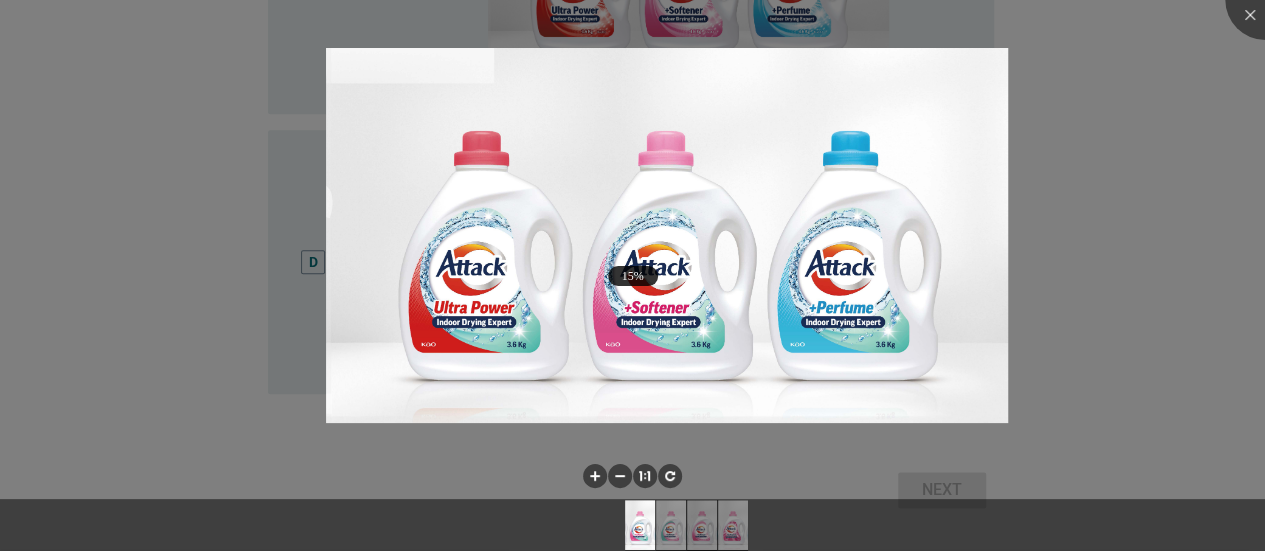 click at bounding box center (632, 275) 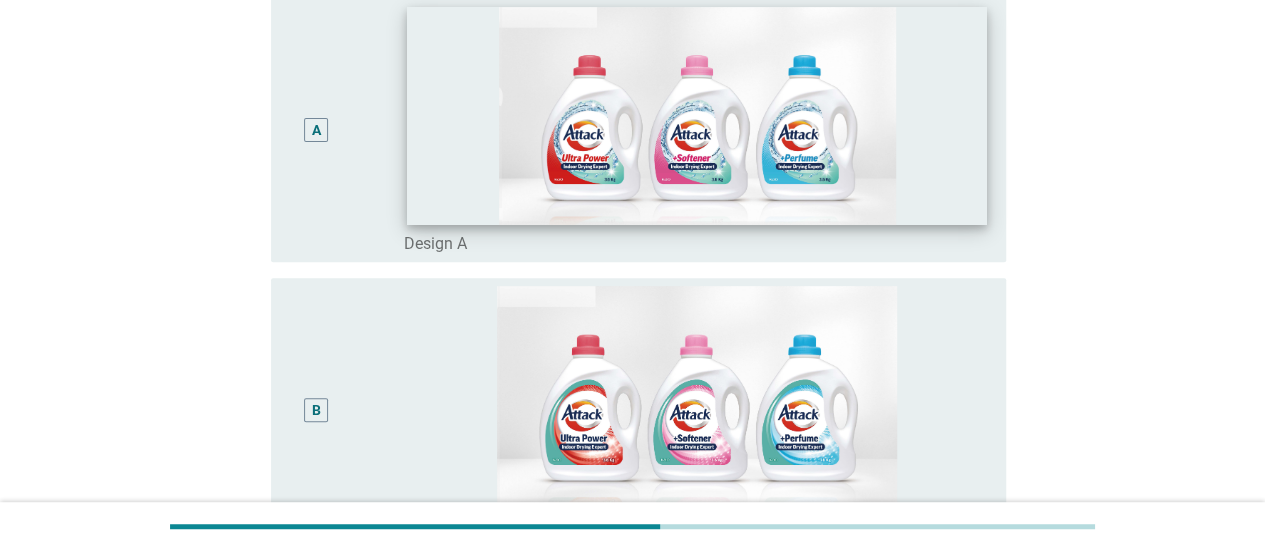 scroll, scrollTop: 92, scrollLeft: 0, axis: vertical 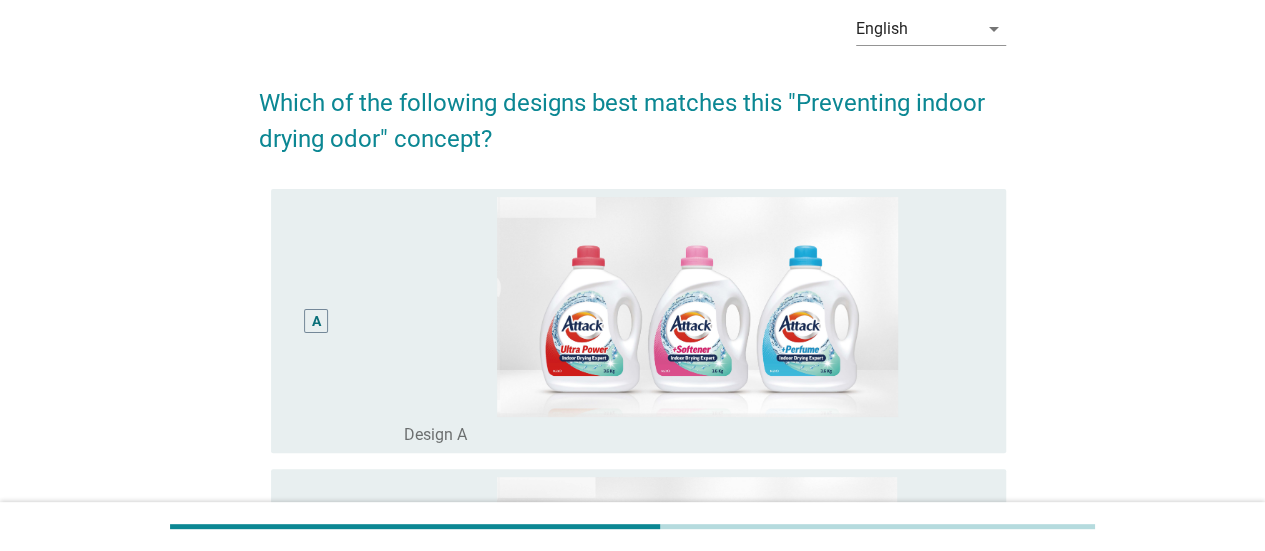 click on "A" at bounding box center (316, 320) 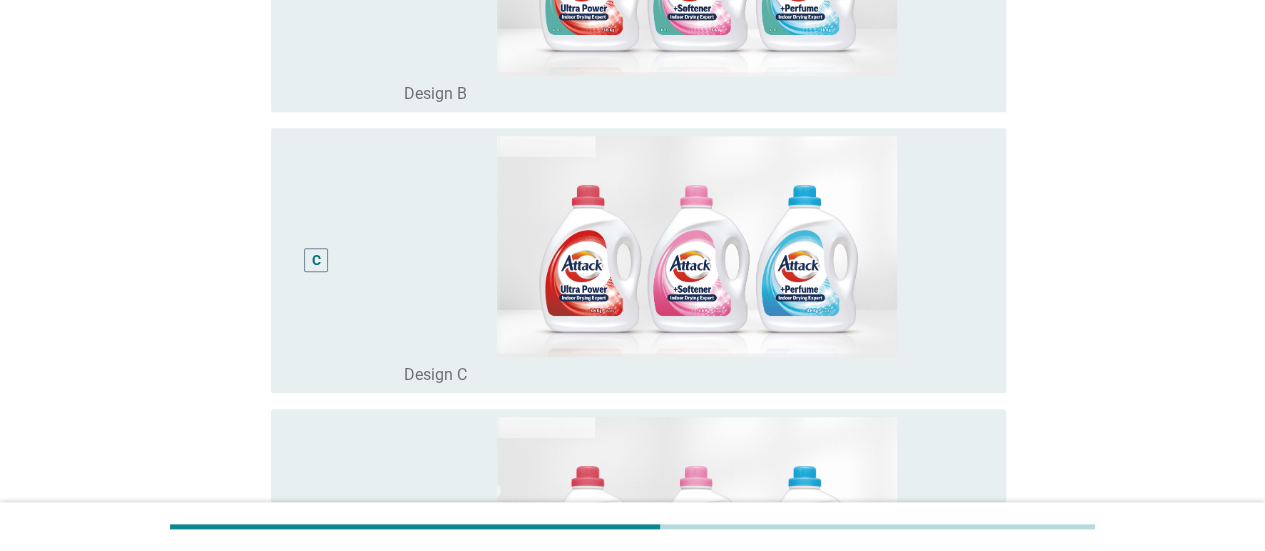 scroll, scrollTop: 1092, scrollLeft: 0, axis: vertical 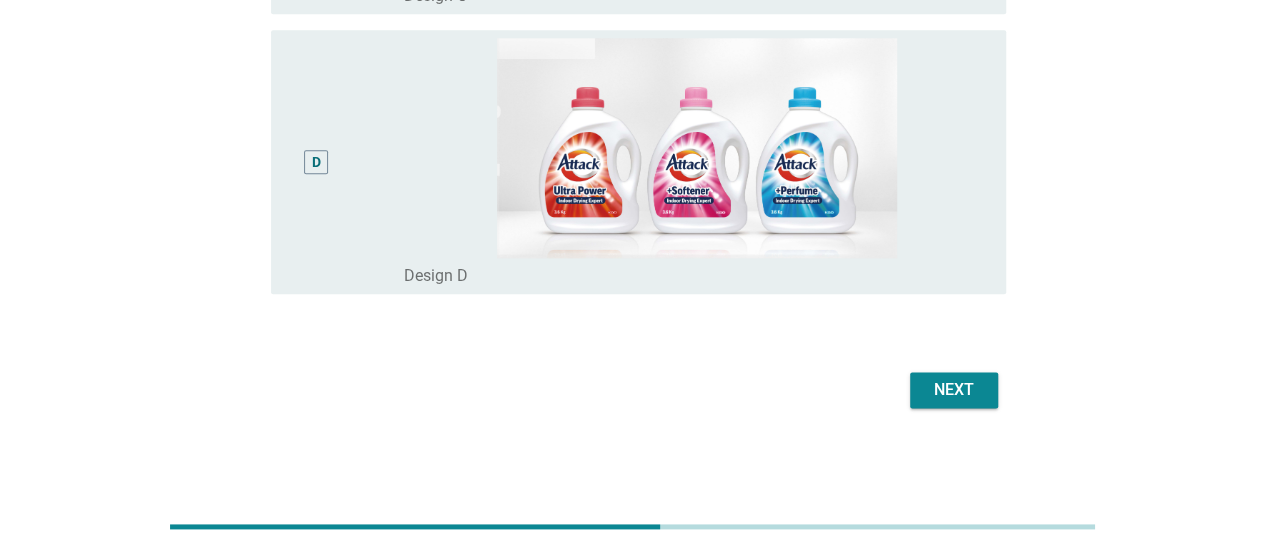 click on "Next" at bounding box center [954, 390] 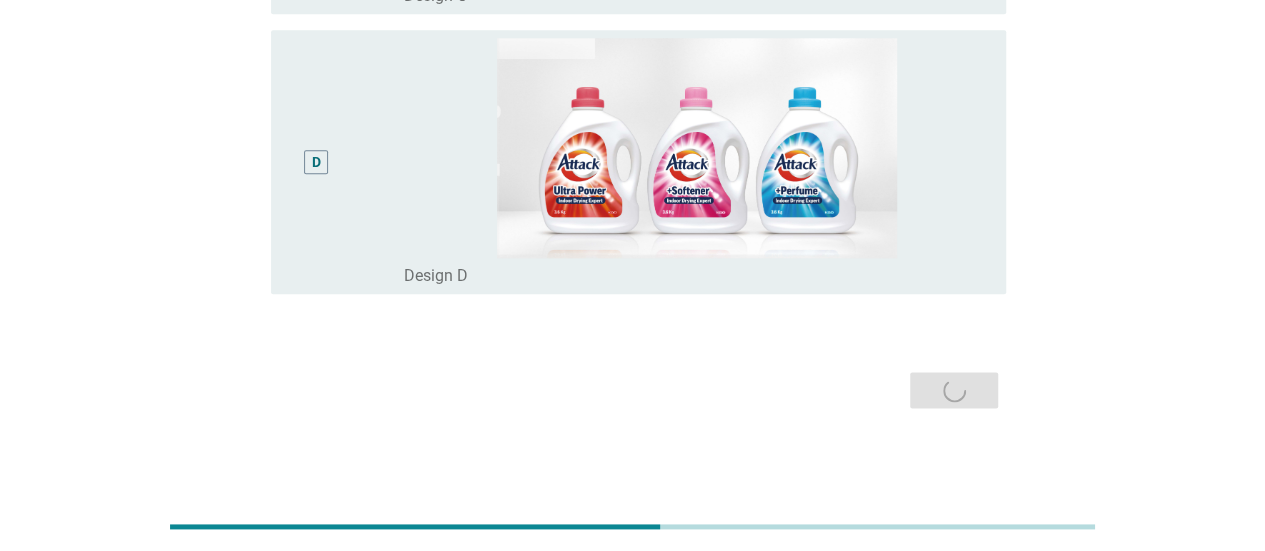 scroll, scrollTop: 0, scrollLeft: 0, axis: both 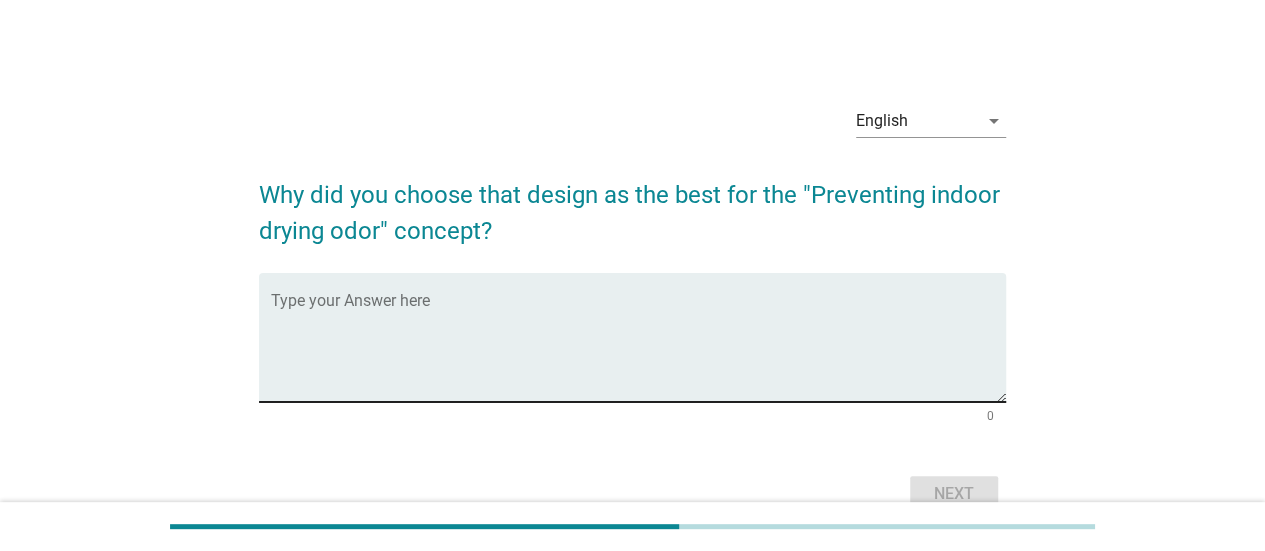 click at bounding box center [638, 349] 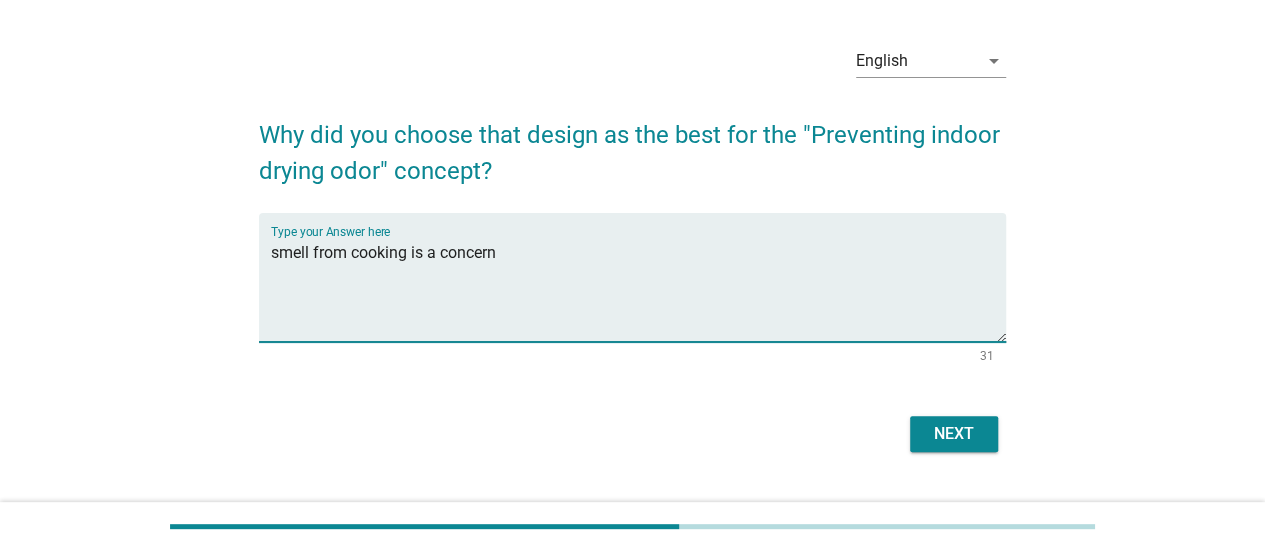 scroll, scrollTop: 104, scrollLeft: 0, axis: vertical 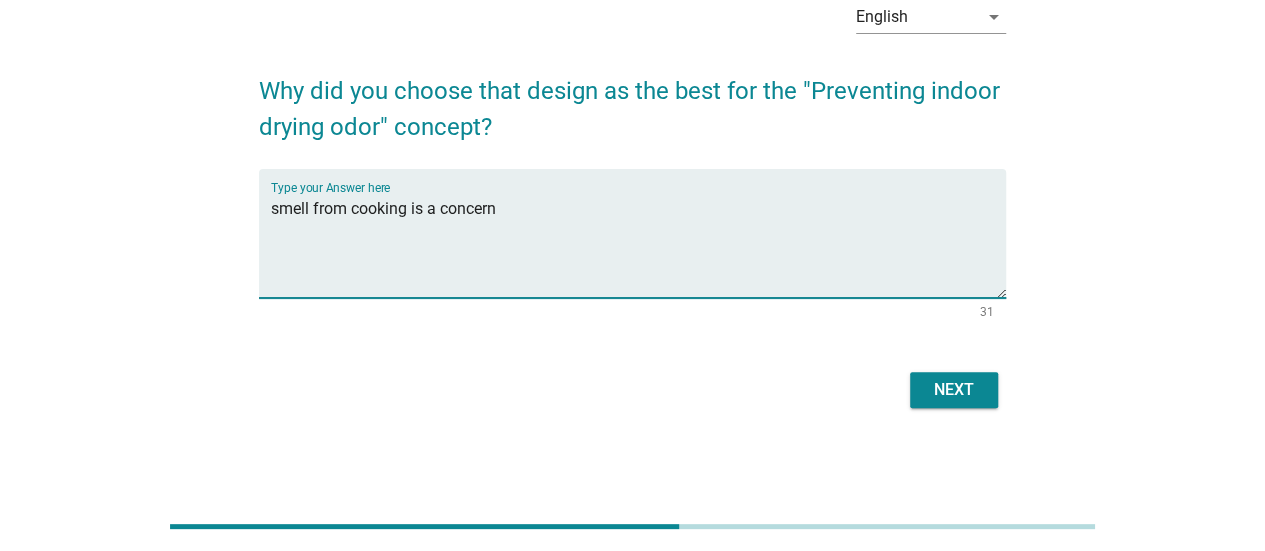 type on "smell from cooking is a concern" 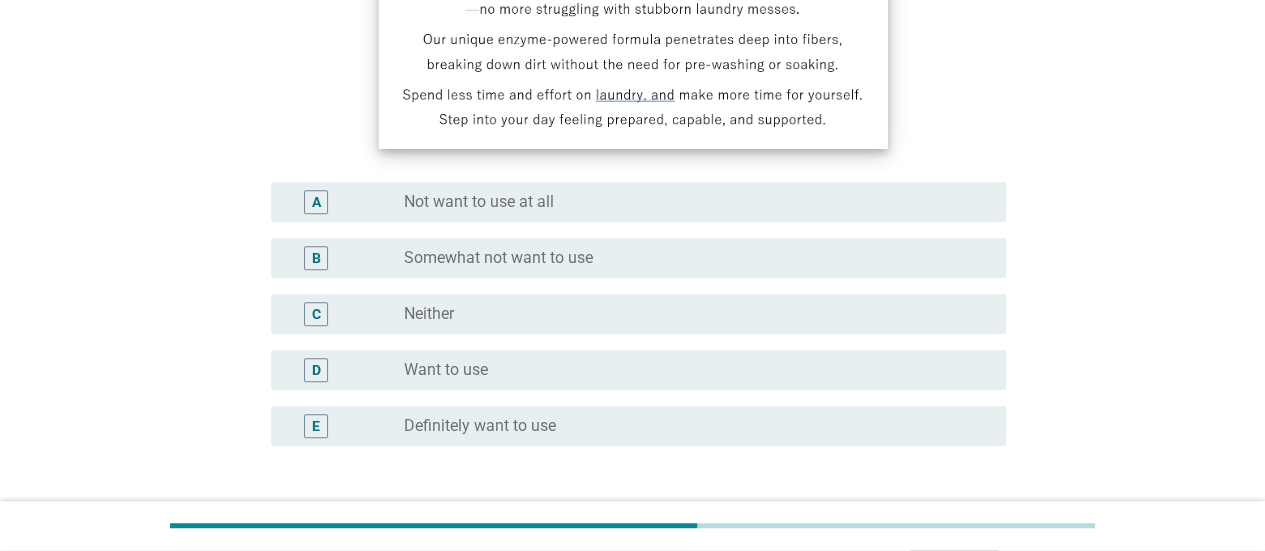 scroll, scrollTop: 400, scrollLeft: 0, axis: vertical 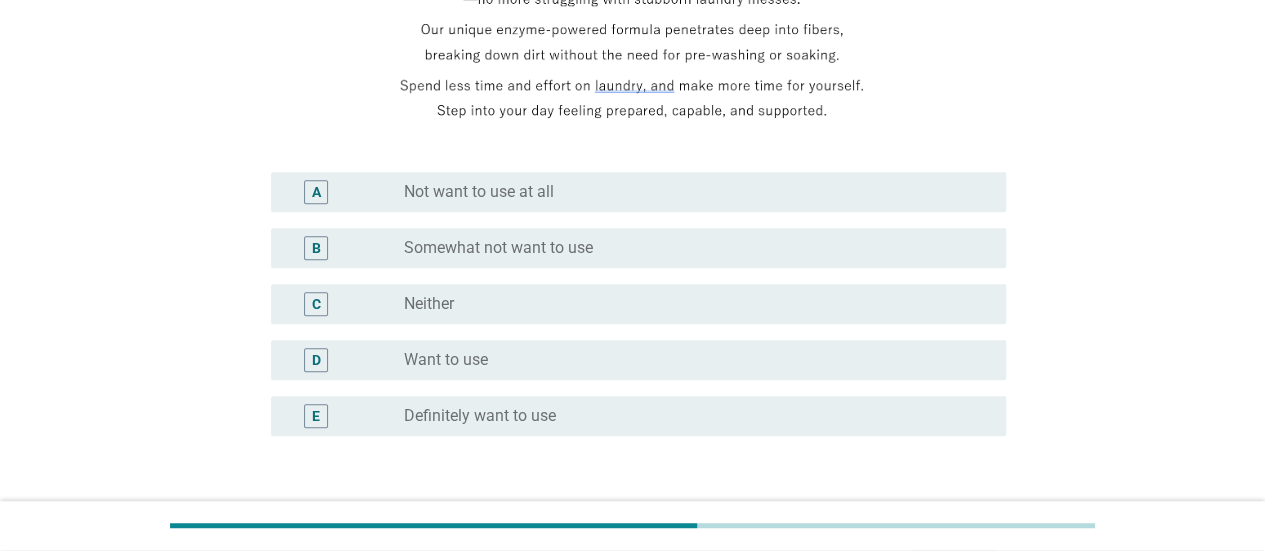 click on "radio_button_unchecked Want to use" at bounding box center [689, 360] 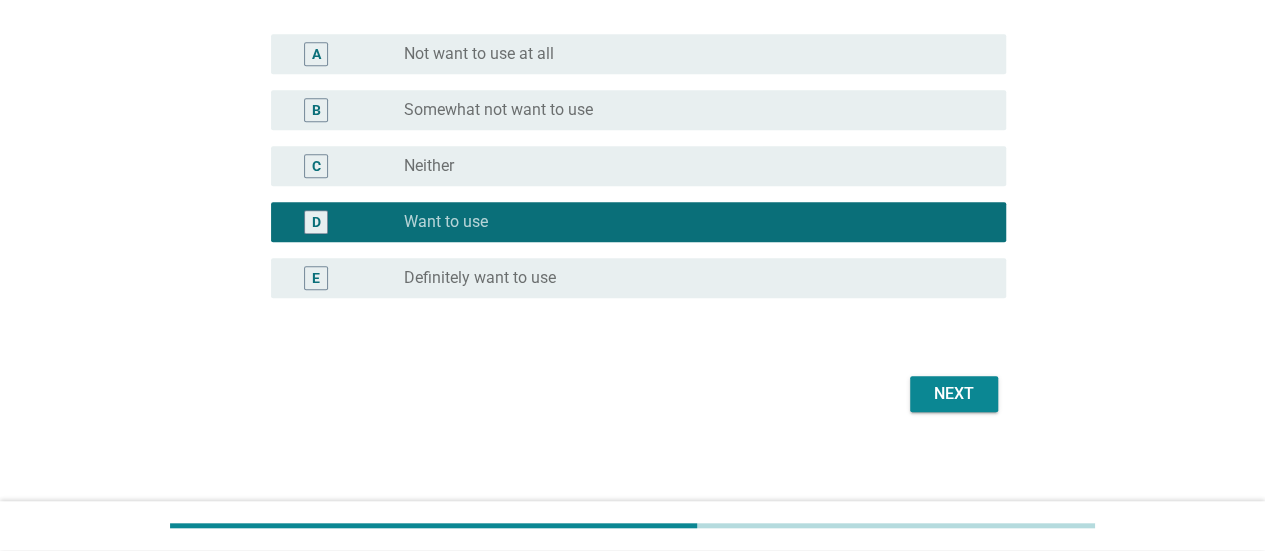 scroll, scrollTop: 542, scrollLeft: 0, axis: vertical 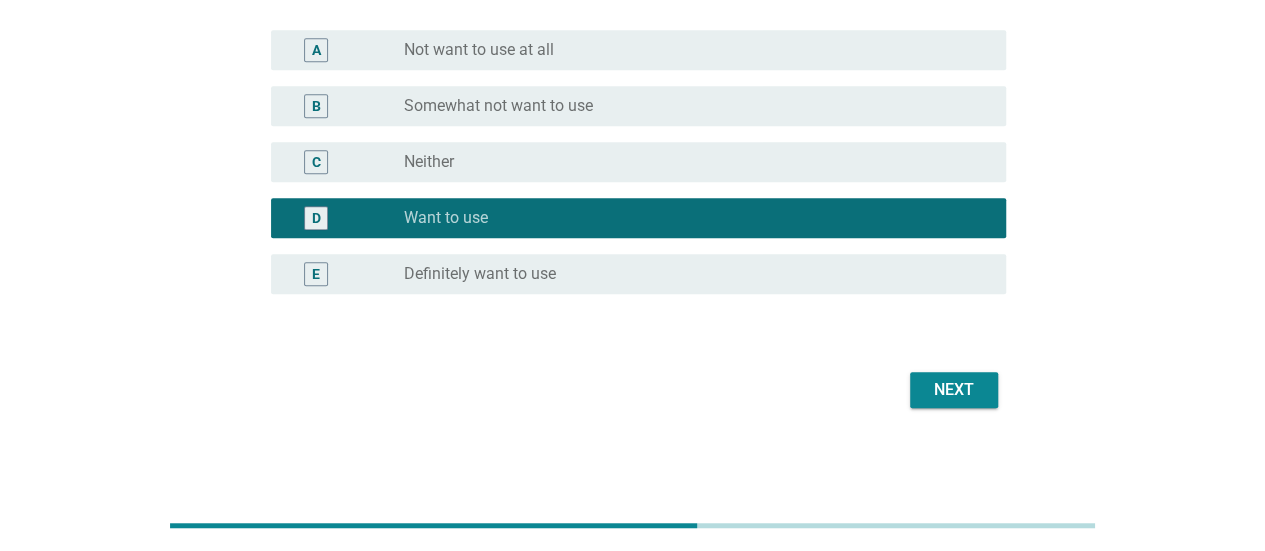 click on "Next" at bounding box center [954, 390] 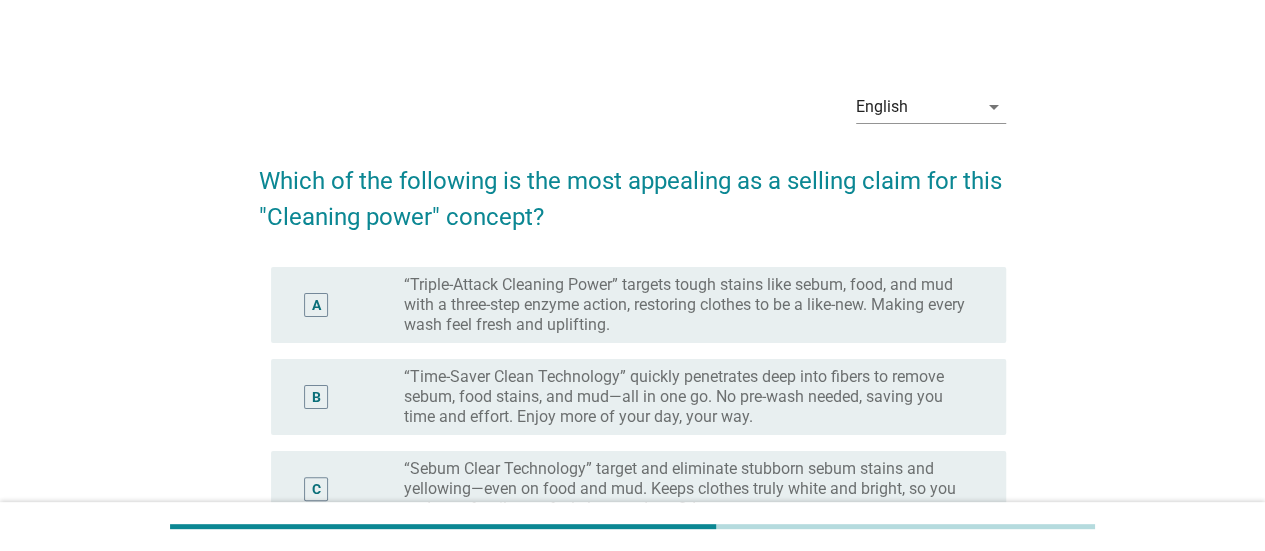 scroll, scrollTop: 100, scrollLeft: 0, axis: vertical 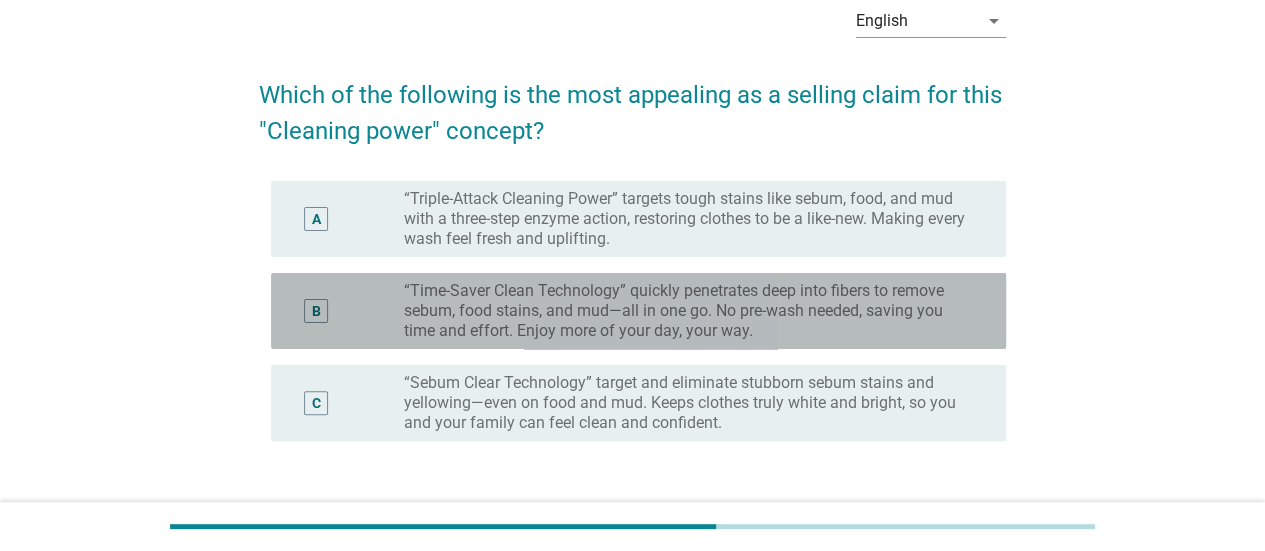 click on "“Time-Saver Clean Technology” quickly penetrates deep into fibers to remove sebum, food stains, and mud—all in one go. No pre-wash needed, saving you time and effort. Enjoy more of your day, your way." at bounding box center [689, 311] 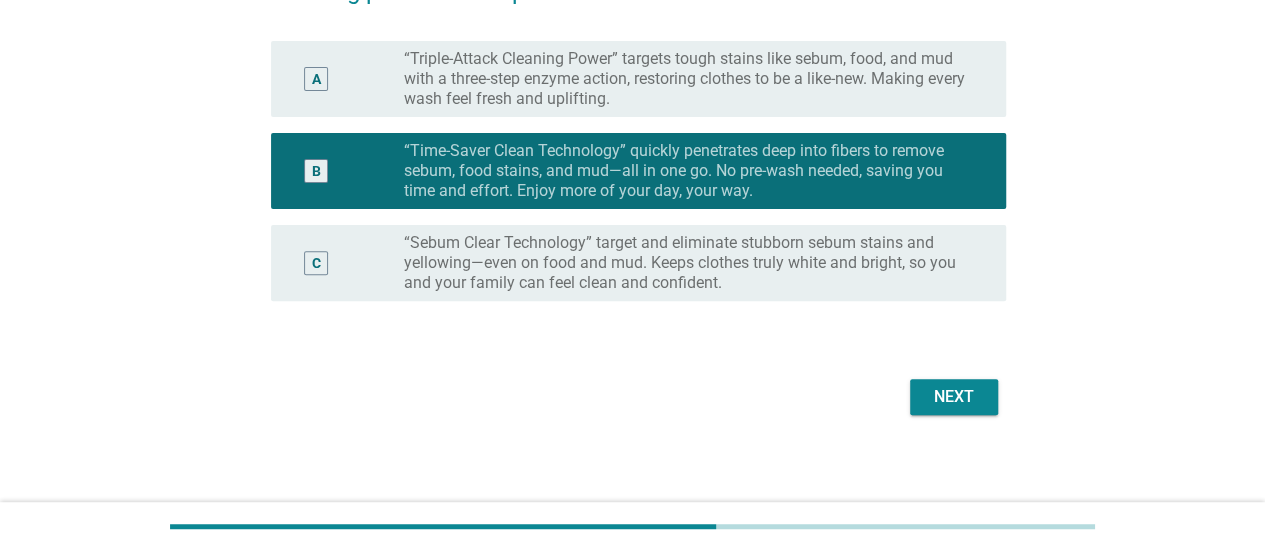 scroll, scrollTop: 246, scrollLeft: 0, axis: vertical 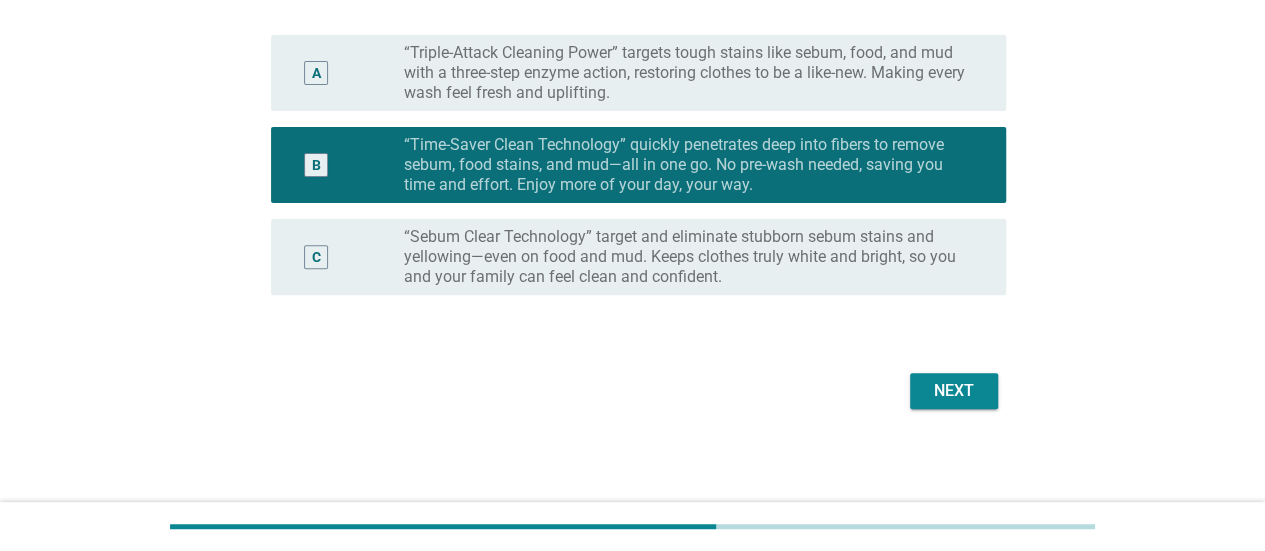 click on "Next" at bounding box center (954, 391) 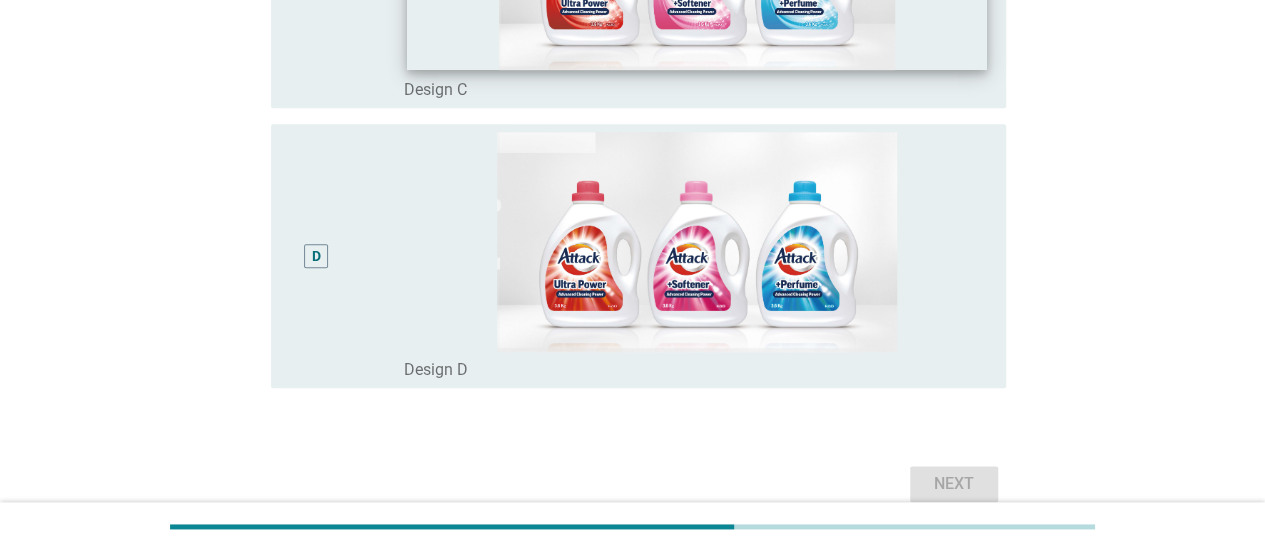scroll, scrollTop: 1000, scrollLeft: 0, axis: vertical 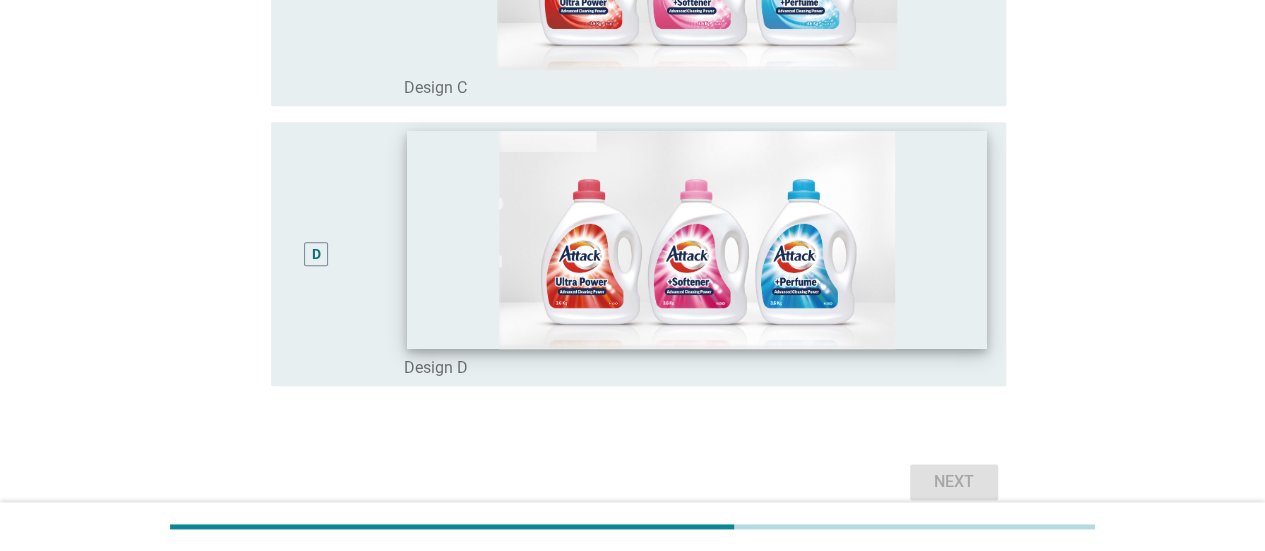 click at bounding box center [697, 240] 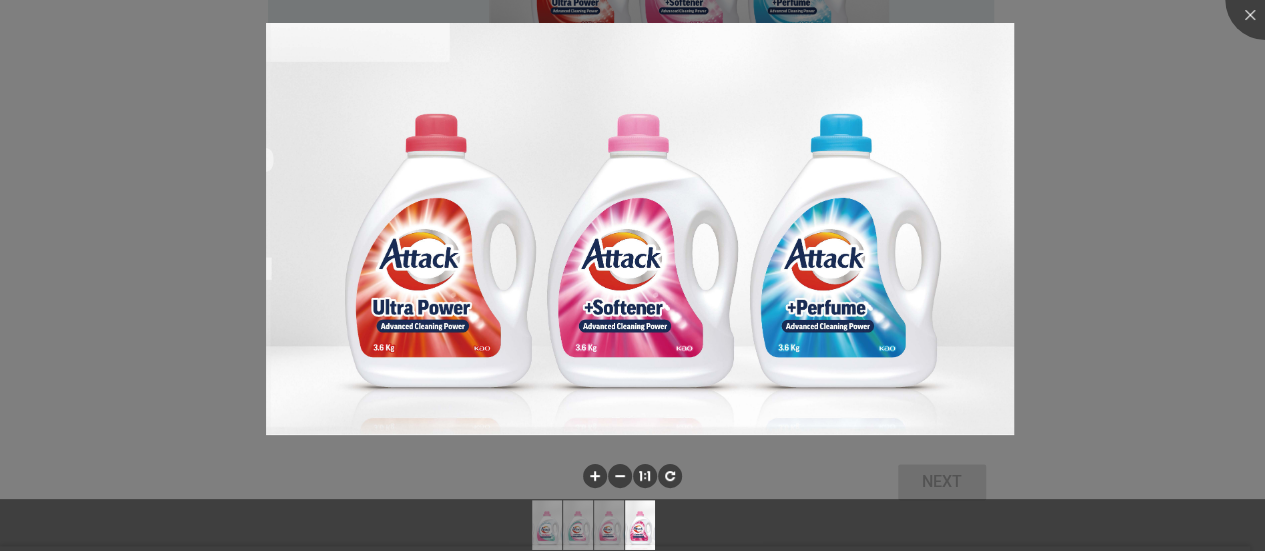 click at bounding box center [632, 275] 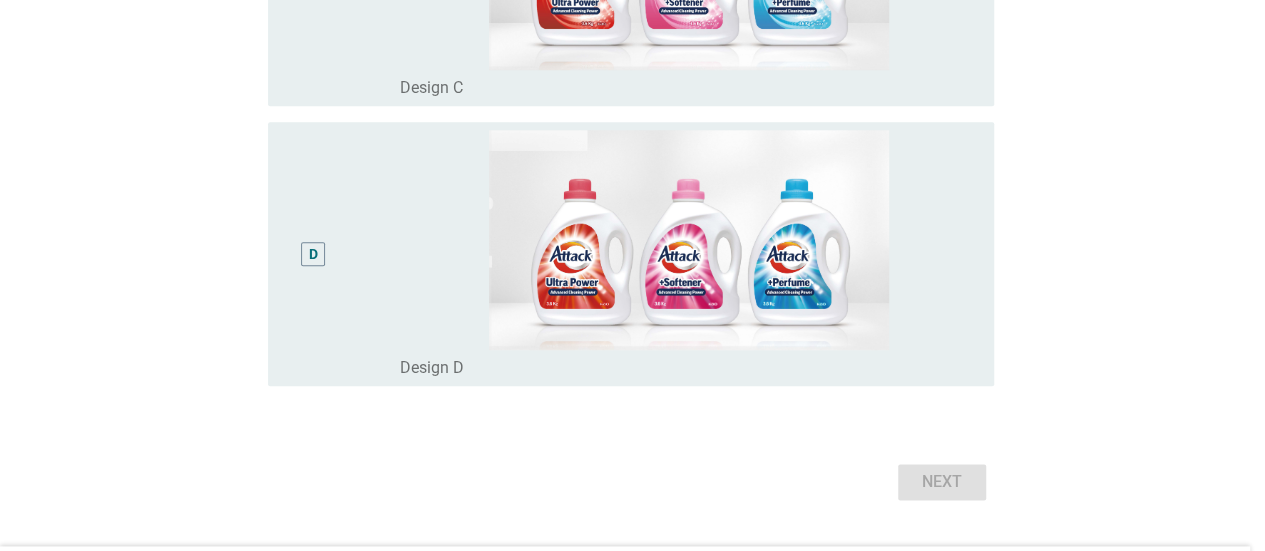 click at bounding box center (632, 275) 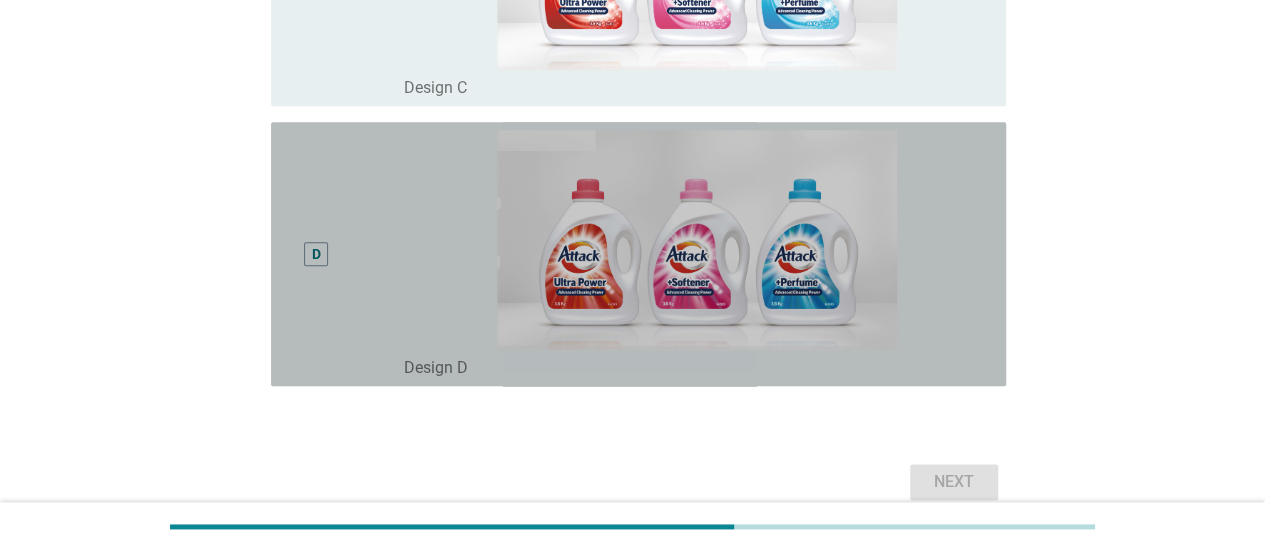 click on "D" at bounding box center [345, 254] 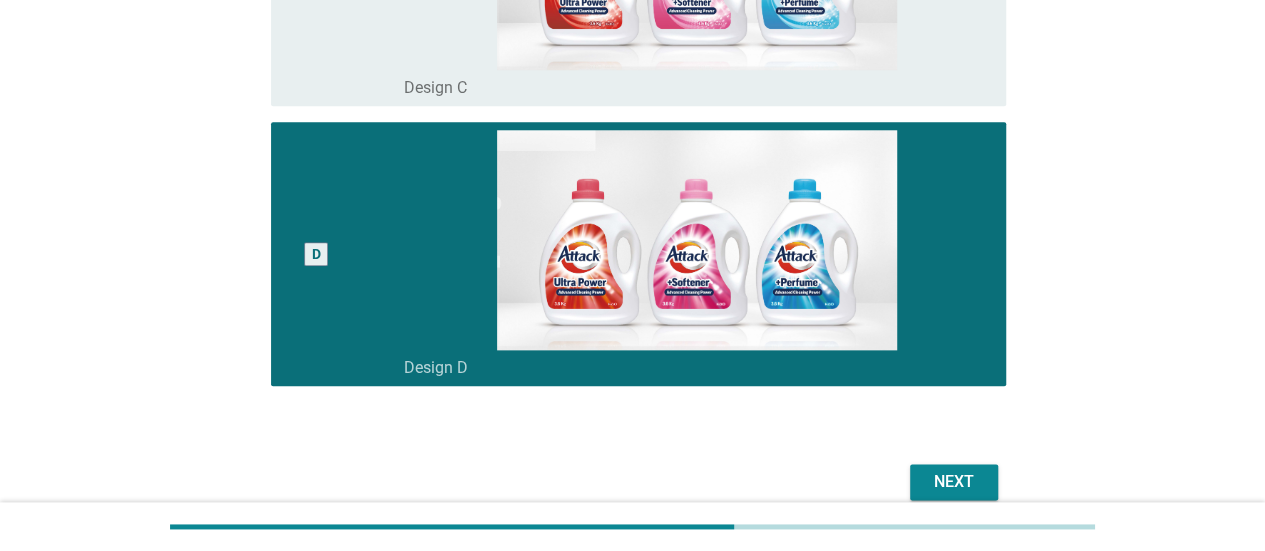 click on "Next" at bounding box center [954, 482] 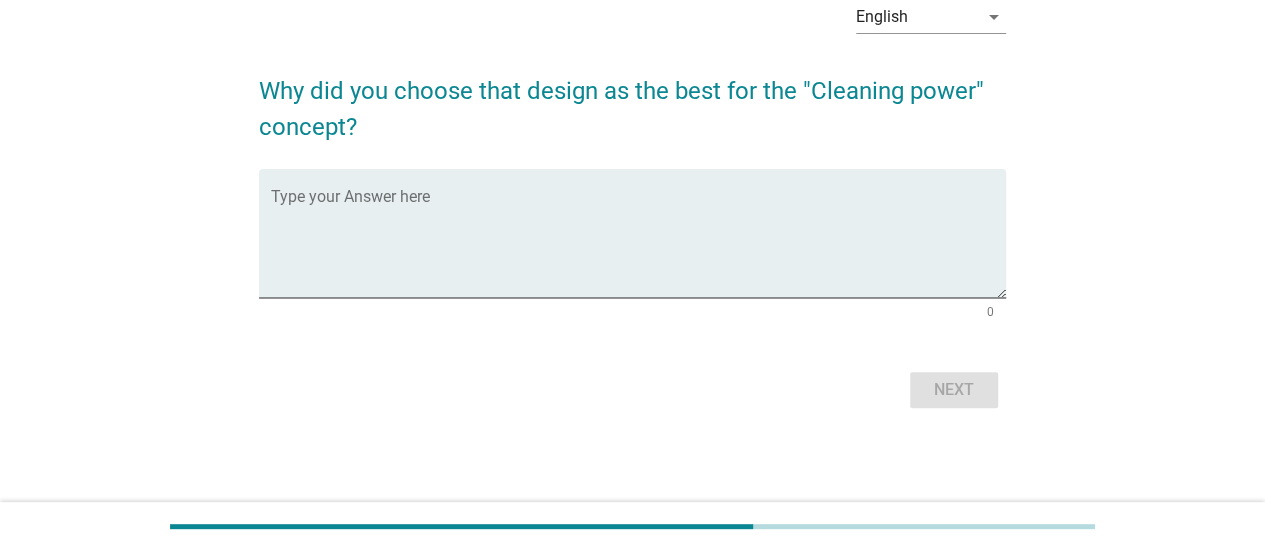 scroll, scrollTop: 0, scrollLeft: 0, axis: both 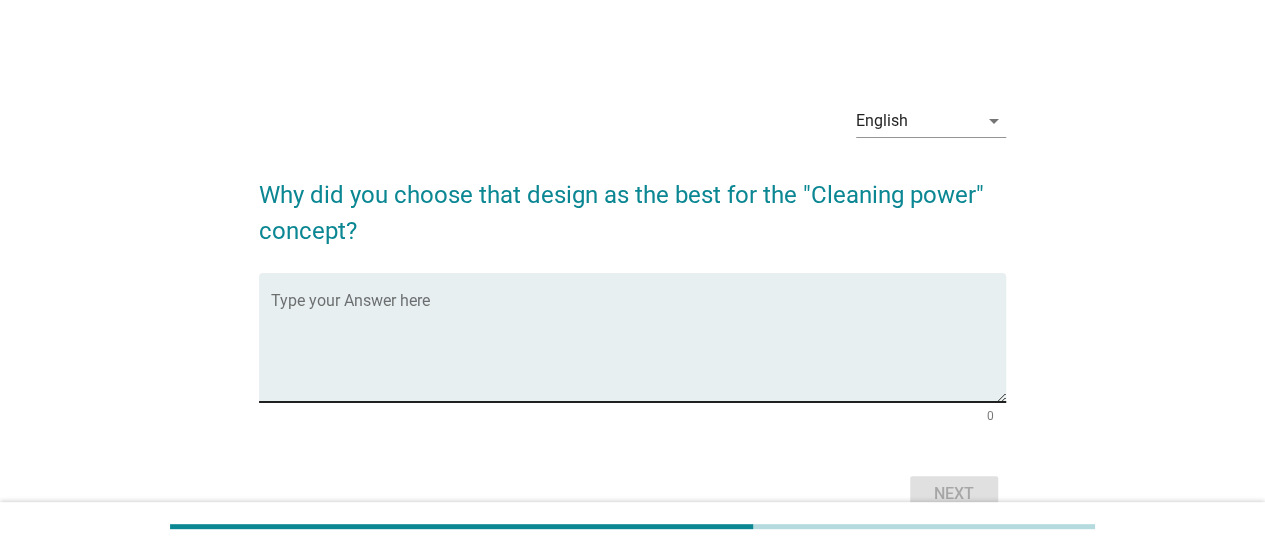 click at bounding box center [638, 349] 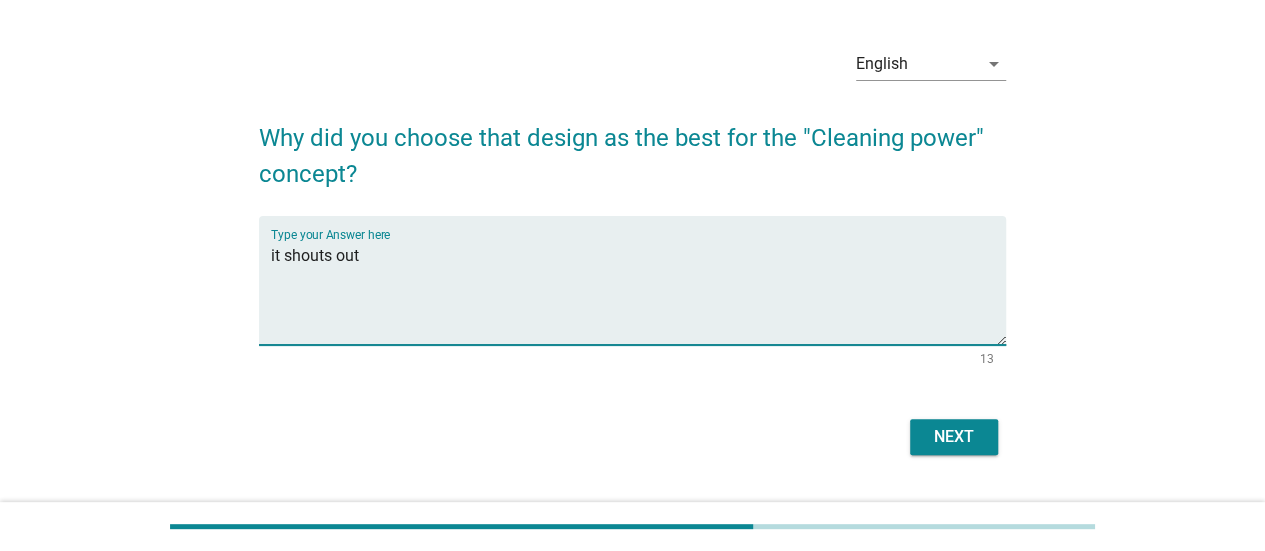 scroll, scrollTop: 104, scrollLeft: 0, axis: vertical 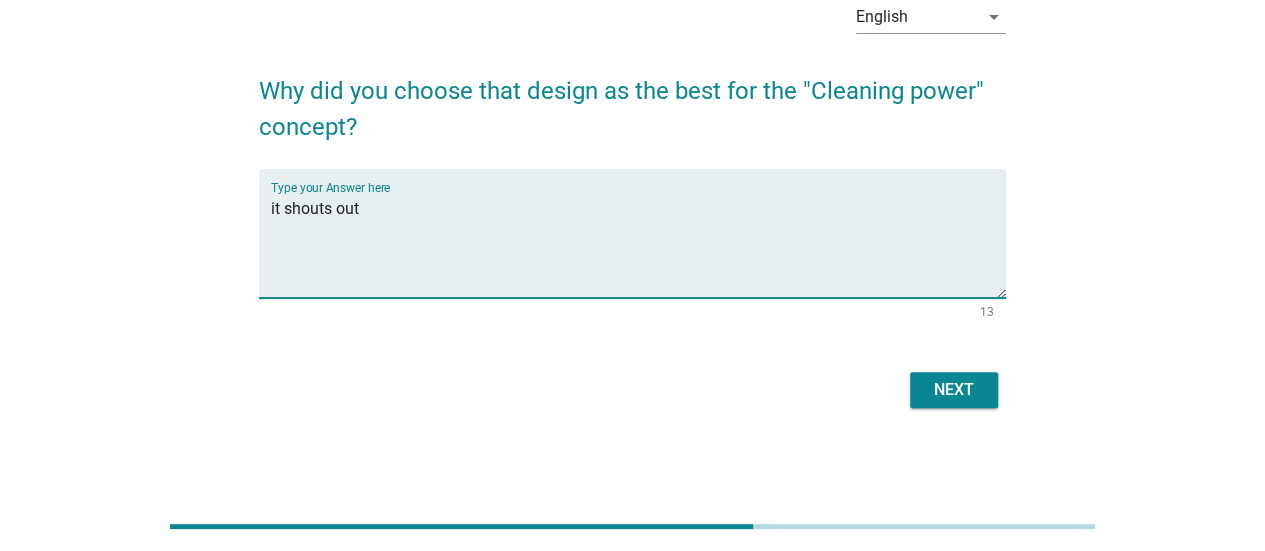 type on "it shouts out" 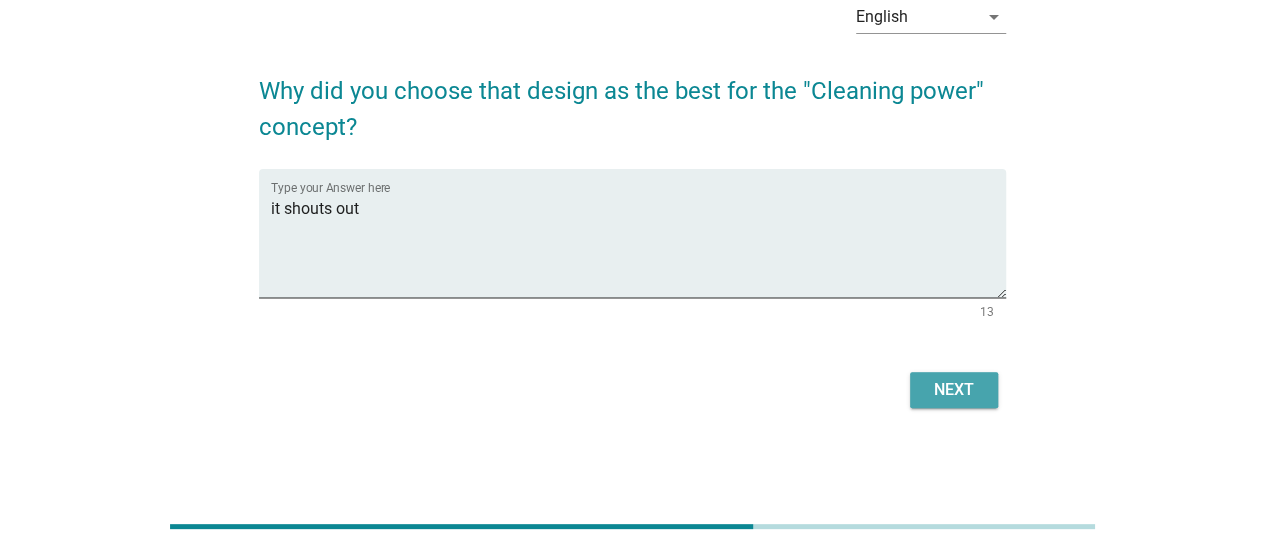 click on "Next" at bounding box center [954, 390] 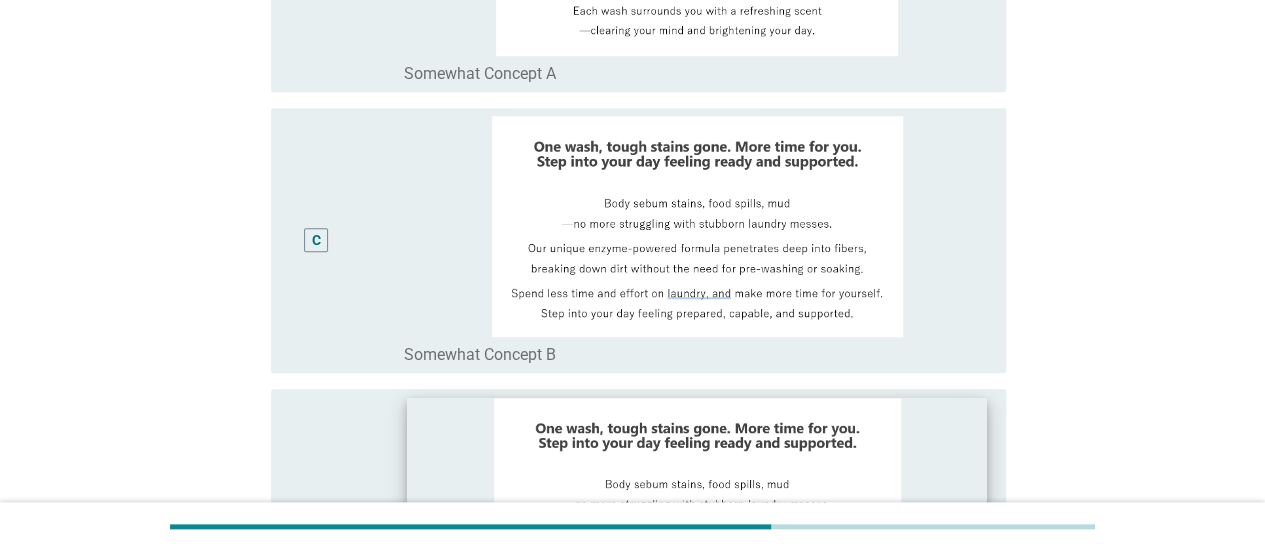 scroll, scrollTop: 700, scrollLeft: 0, axis: vertical 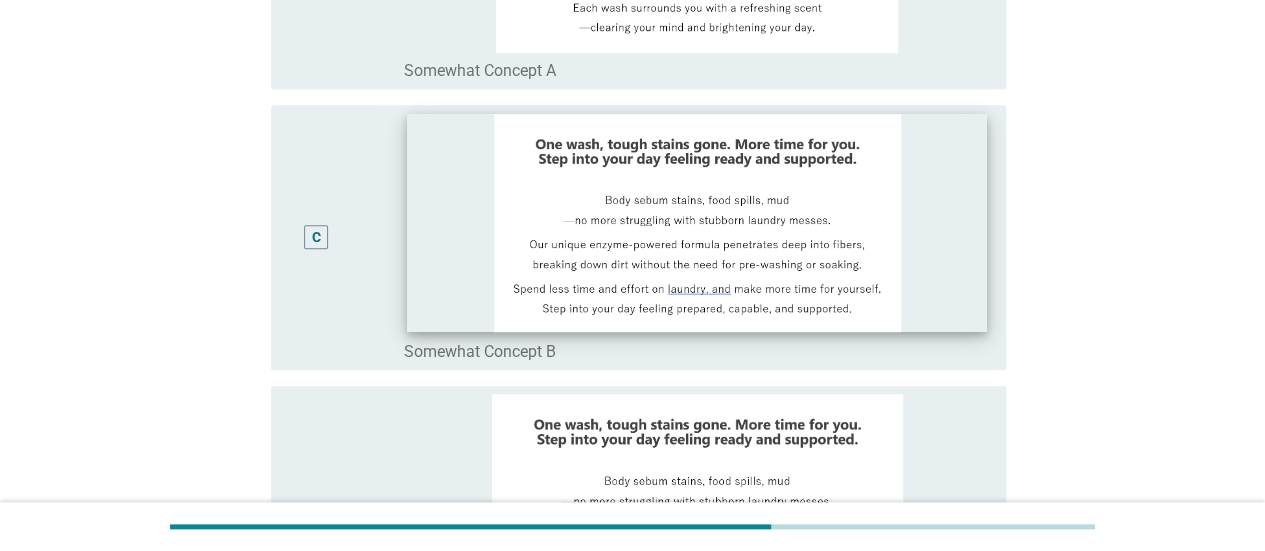 click at bounding box center (697, 223) 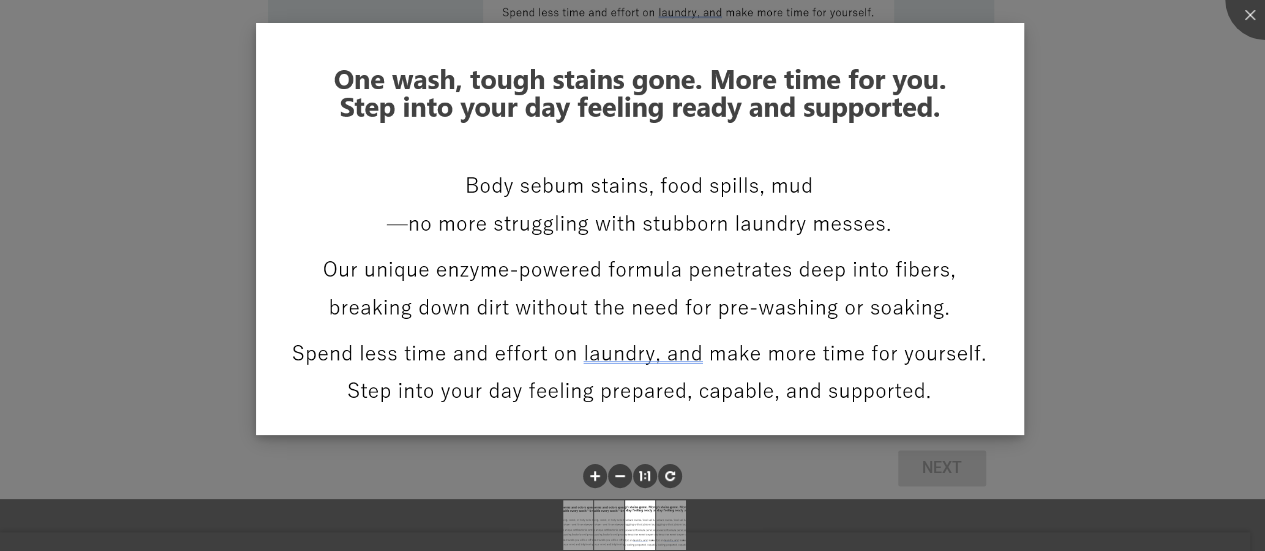 scroll, scrollTop: 1000, scrollLeft: 0, axis: vertical 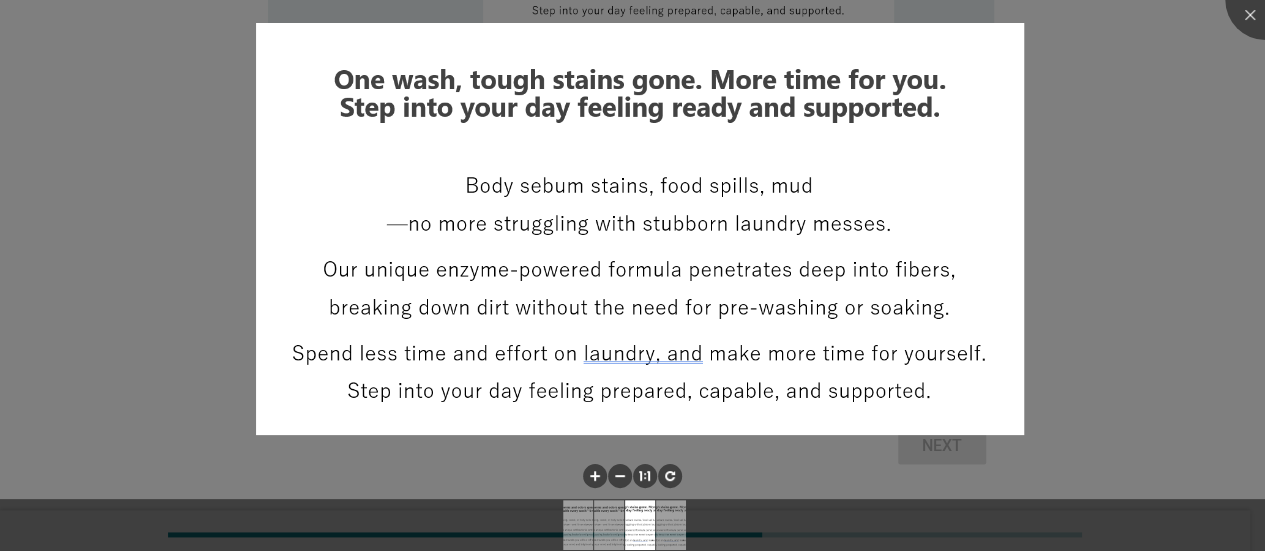 click at bounding box center [632, 275] 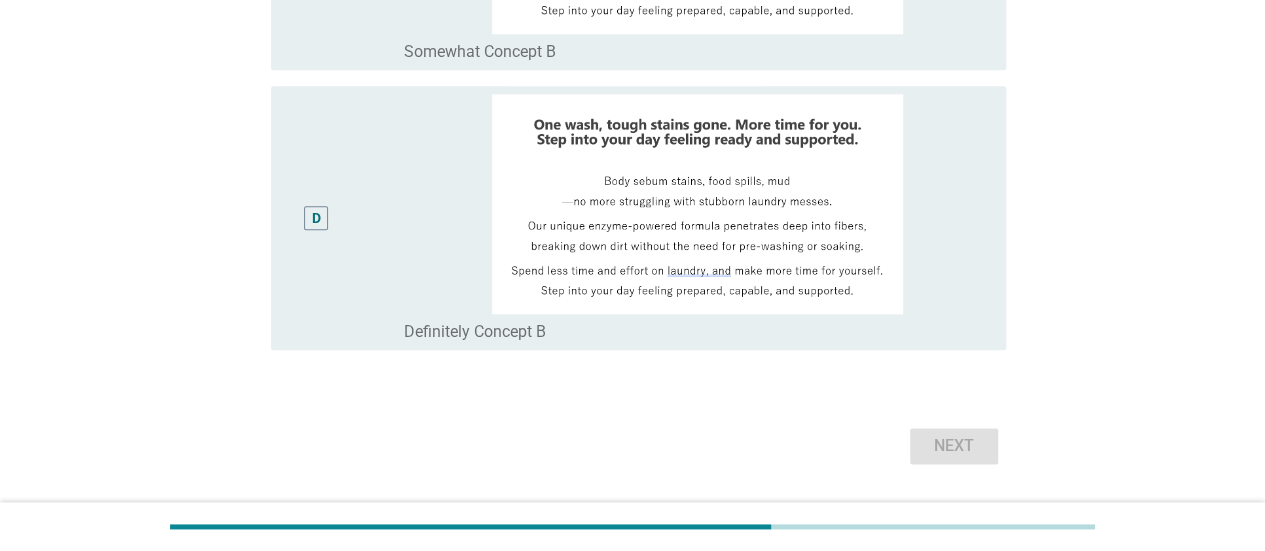 click on "D" at bounding box center (345, 218) 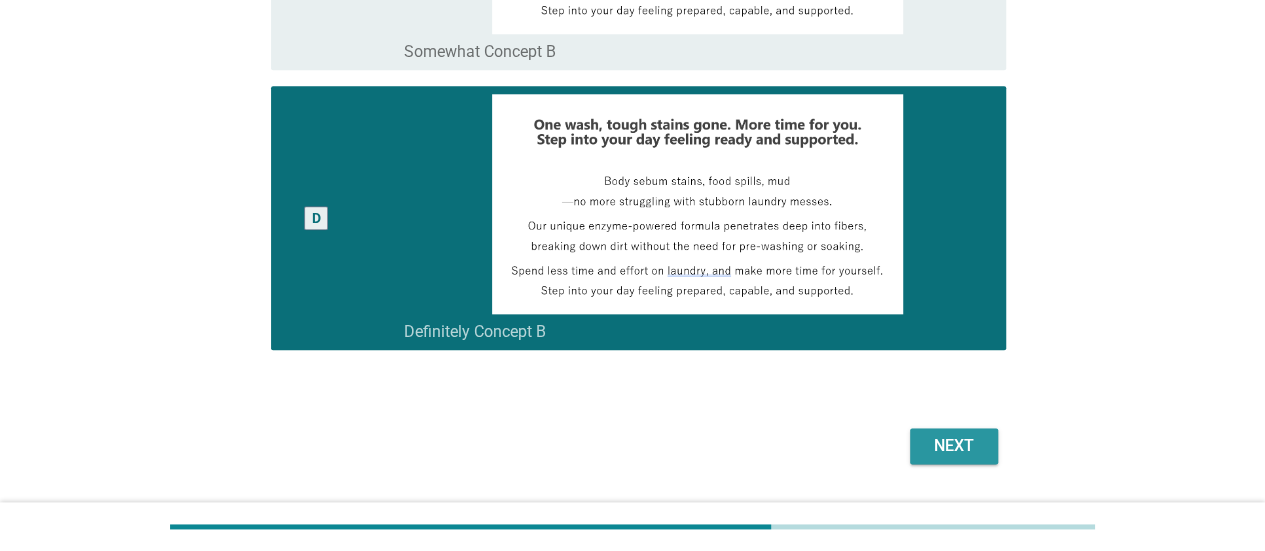 click on "Next" at bounding box center [954, 446] 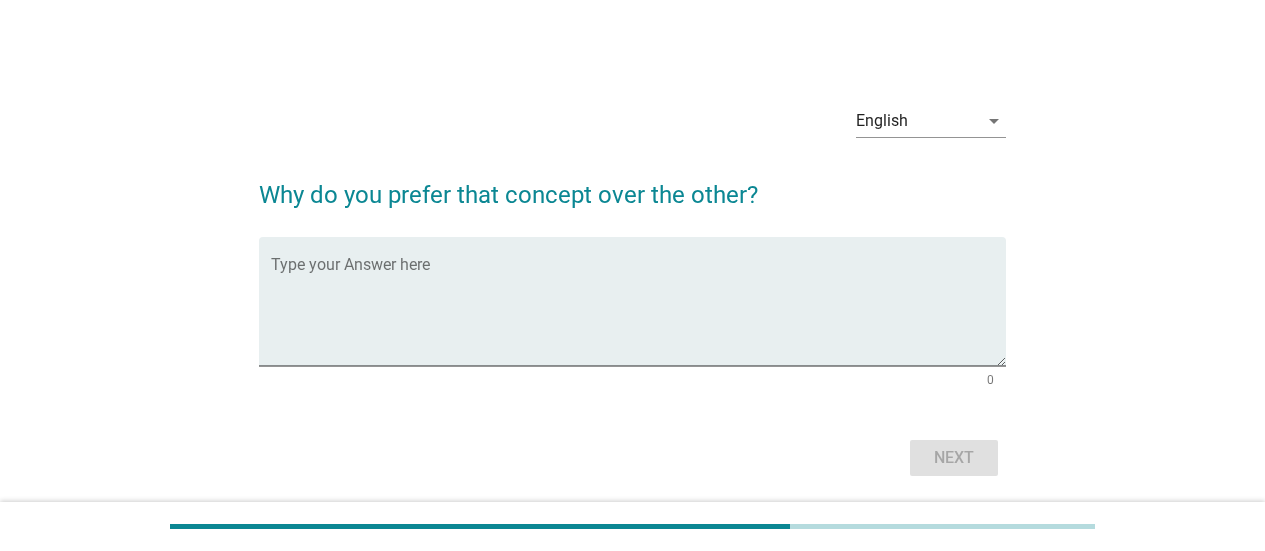 scroll, scrollTop: 0, scrollLeft: 0, axis: both 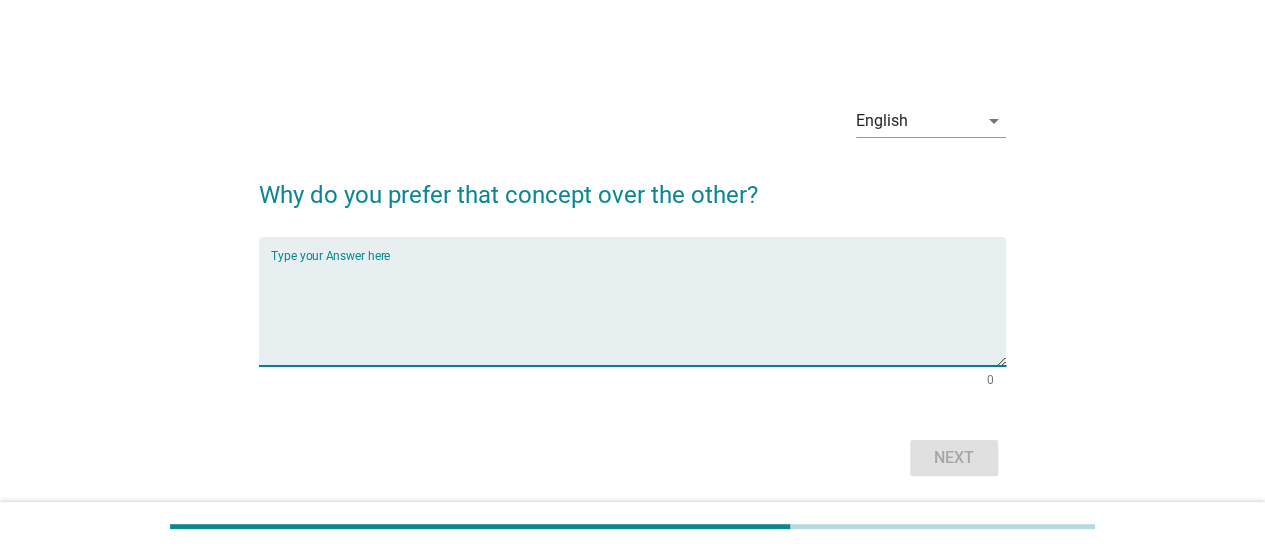 click at bounding box center (638, 313) 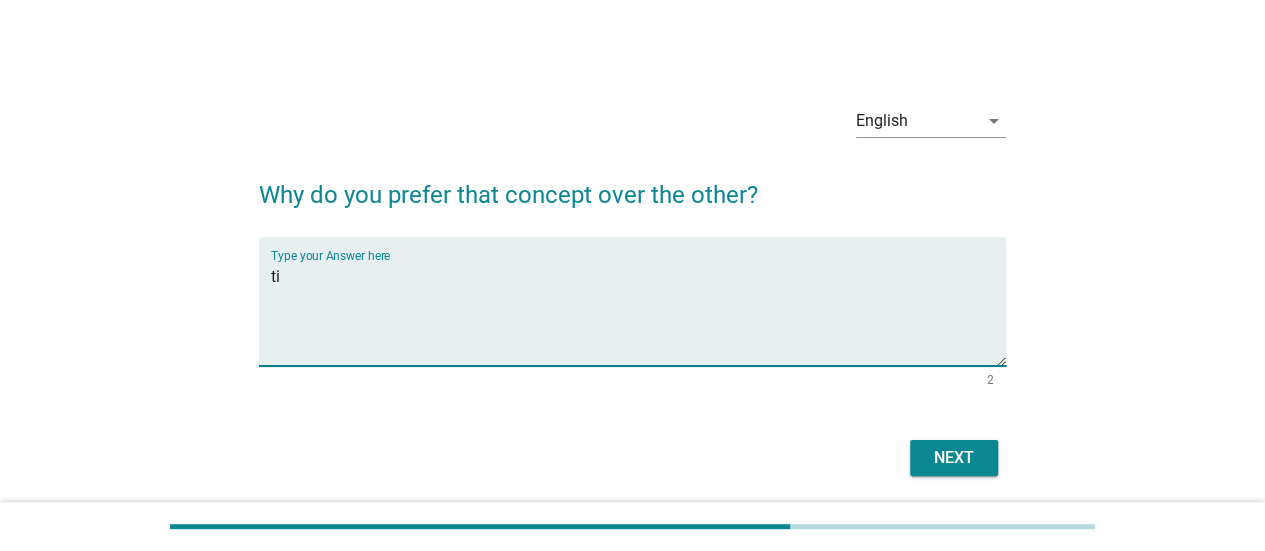 type on "t" 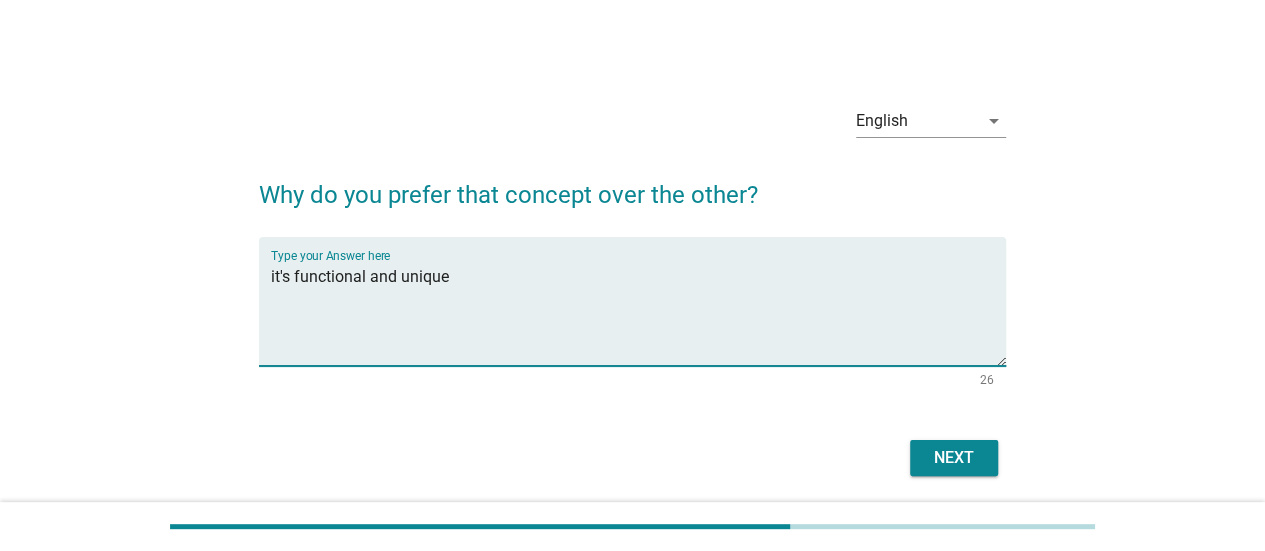 type on "it's functional and unique" 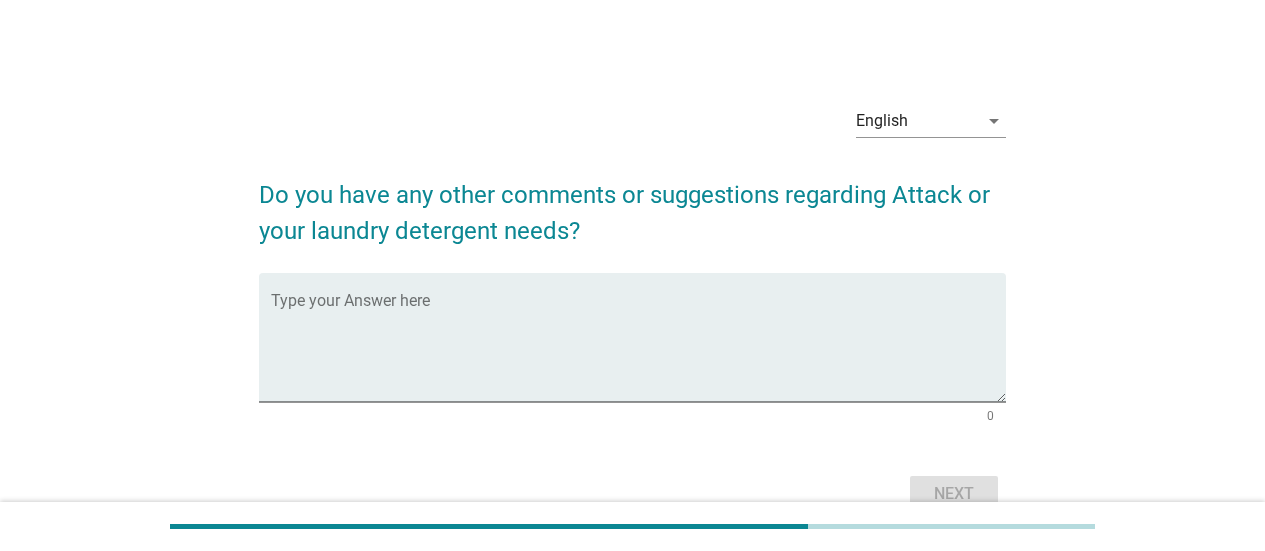 scroll, scrollTop: 0, scrollLeft: 0, axis: both 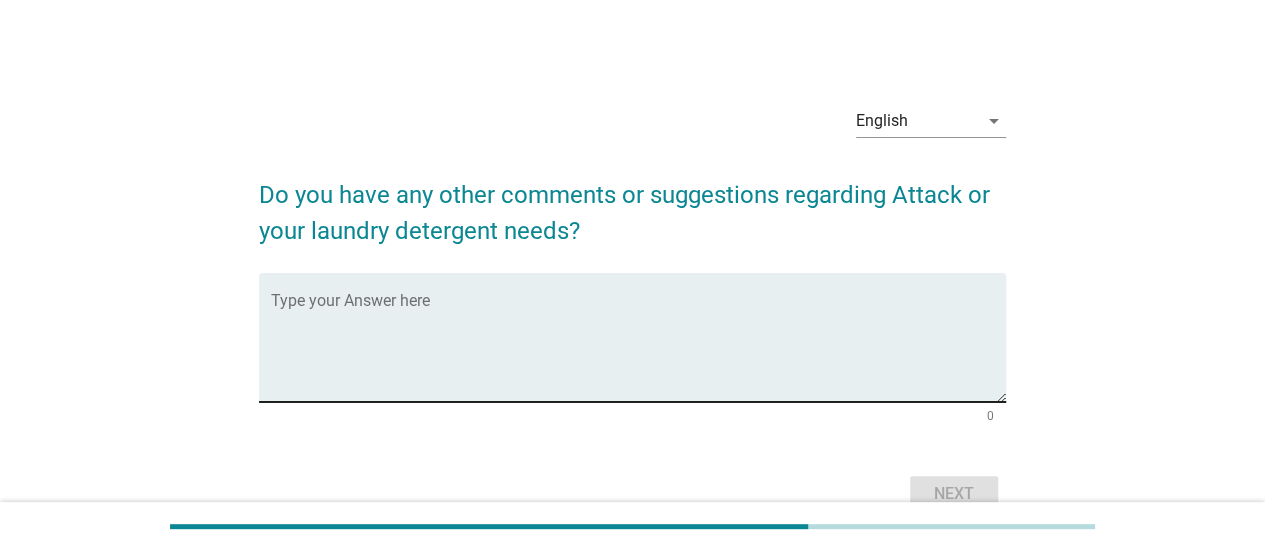 click at bounding box center (638, 349) 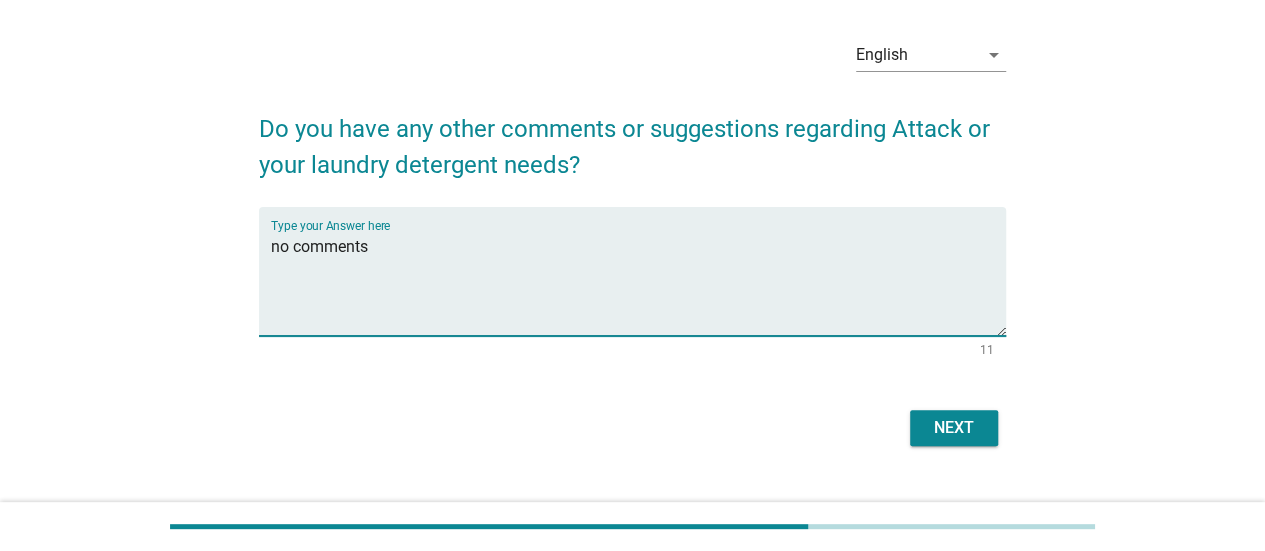 scroll, scrollTop: 104, scrollLeft: 0, axis: vertical 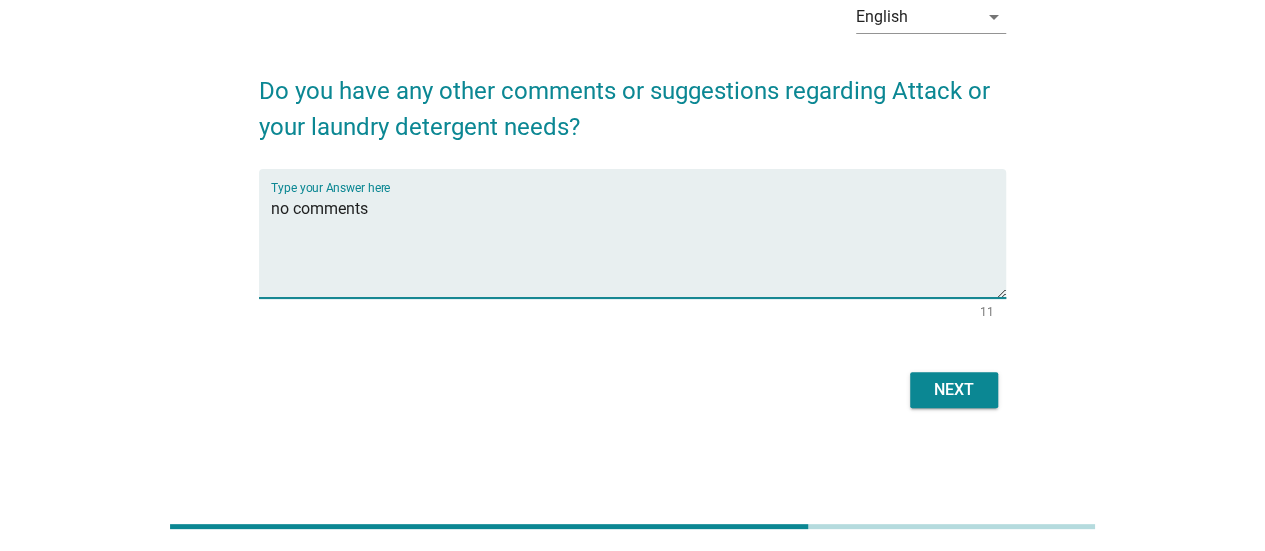 type on "no comments" 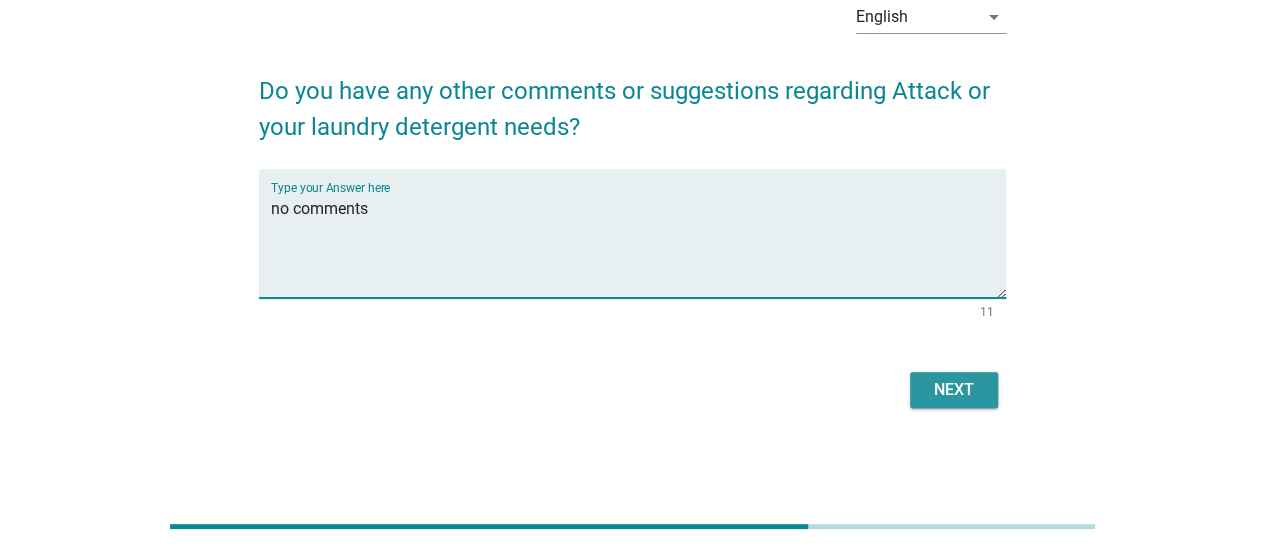 click on "Next" at bounding box center (954, 390) 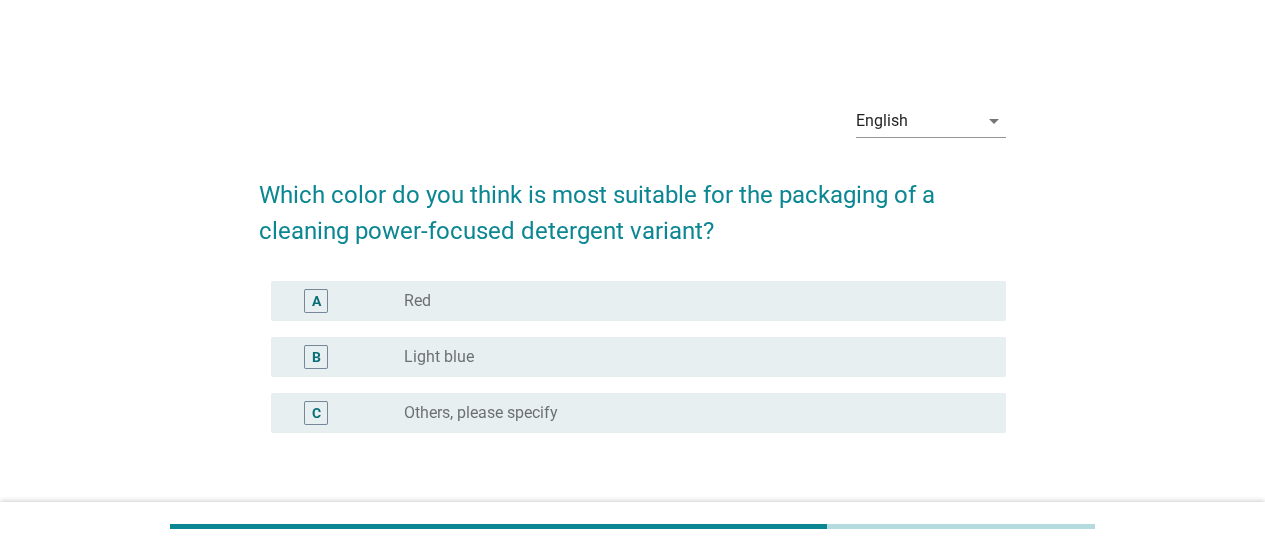 scroll, scrollTop: 0, scrollLeft: 0, axis: both 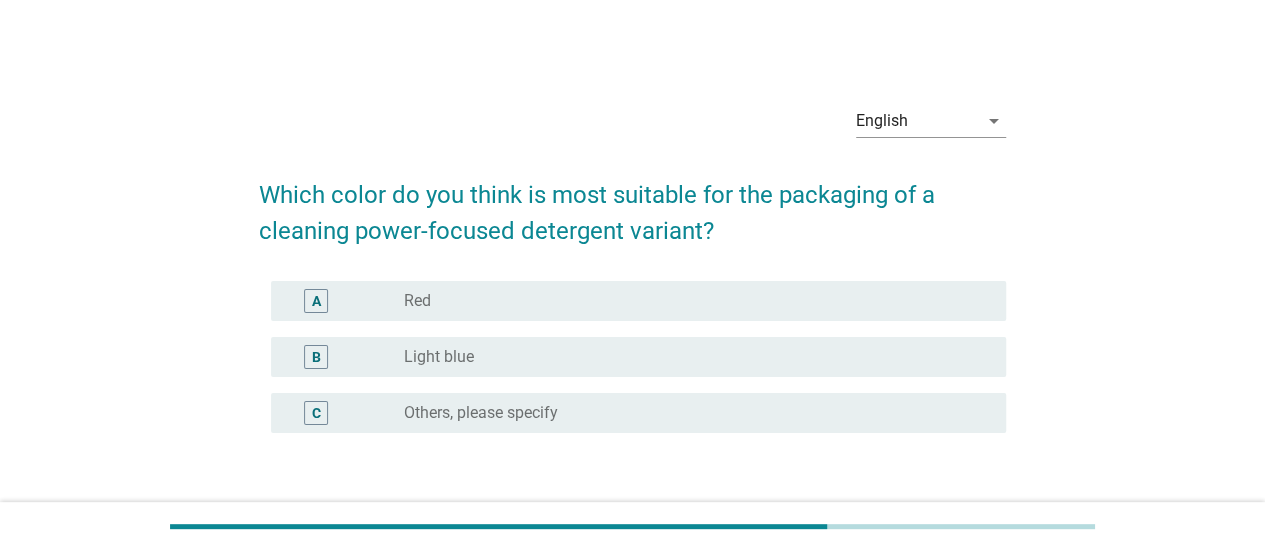 click on "A     radio_button_unchecked Red" at bounding box center (638, 301) 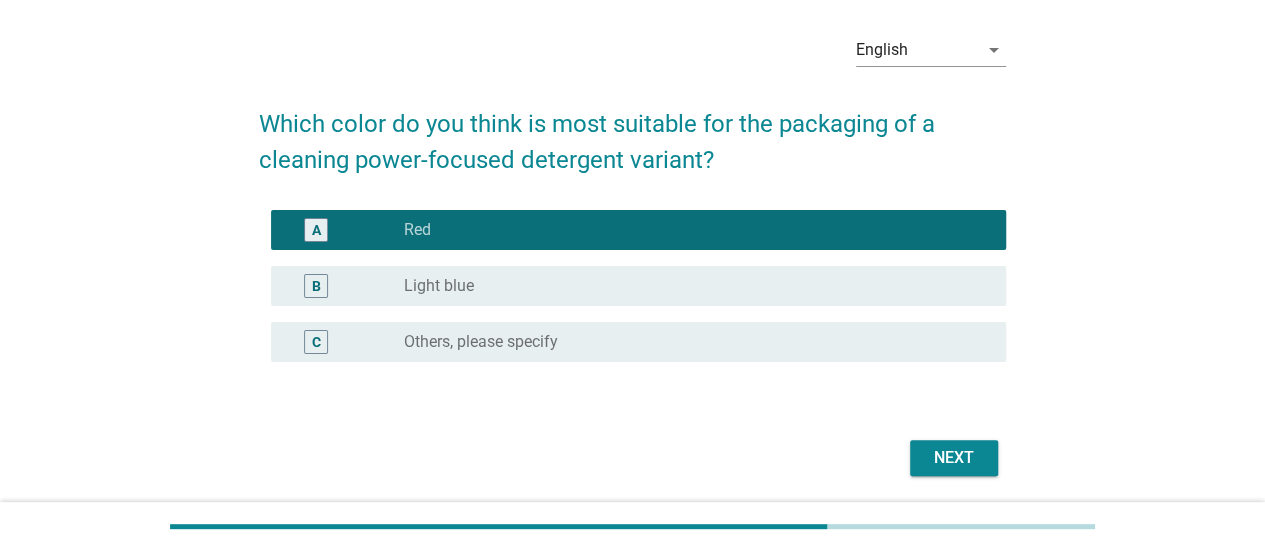 scroll, scrollTop: 138, scrollLeft: 0, axis: vertical 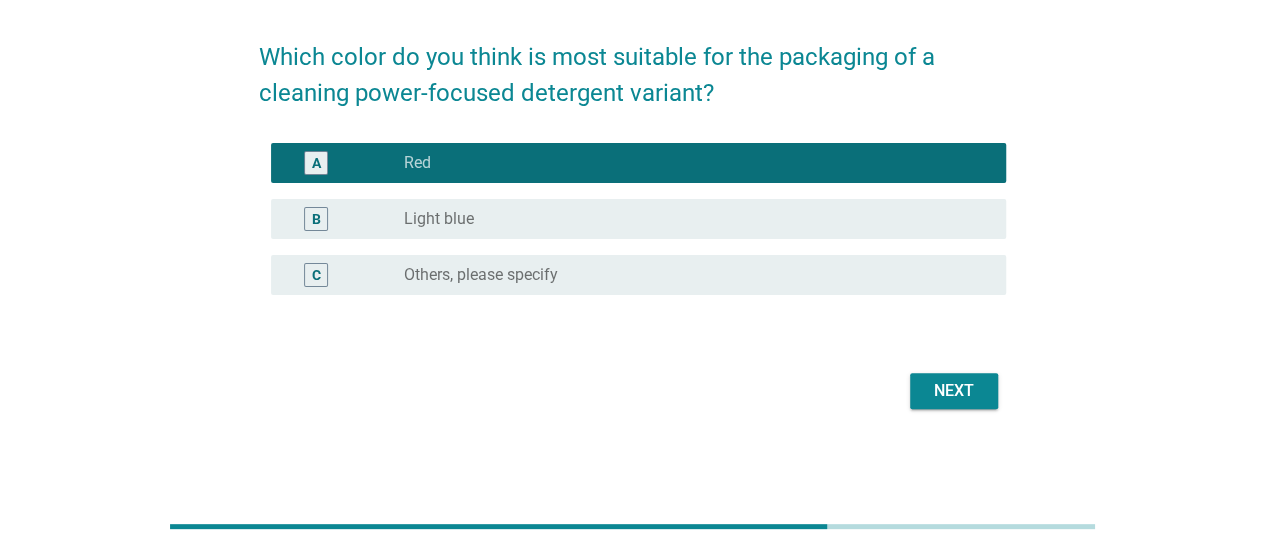 click on "Next" at bounding box center (954, 391) 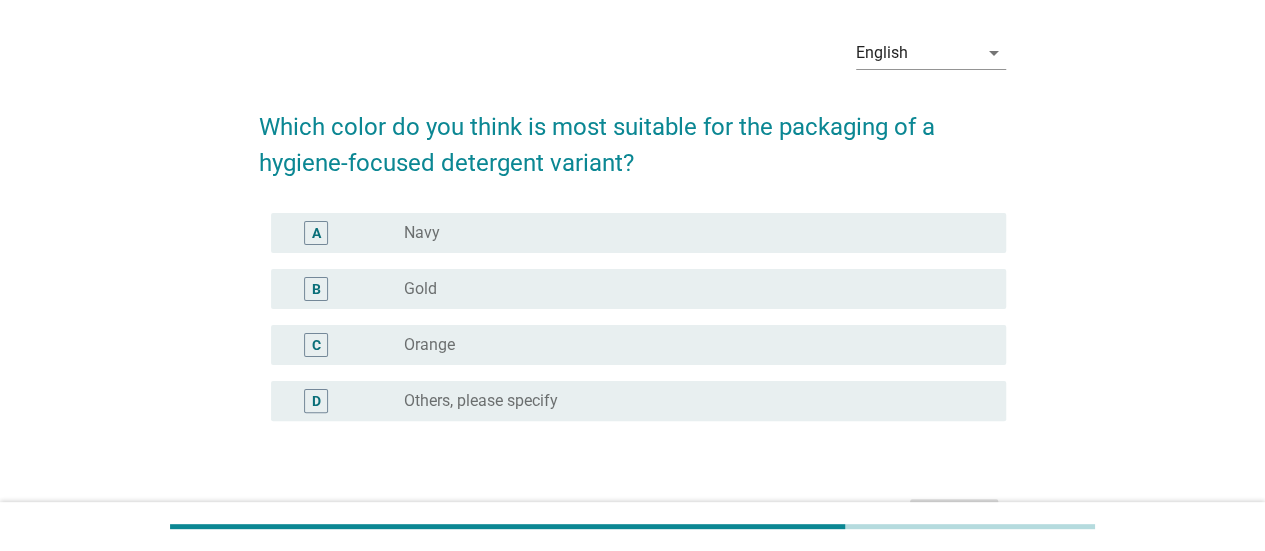 scroll, scrollTop: 100, scrollLeft: 0, axis: vertical 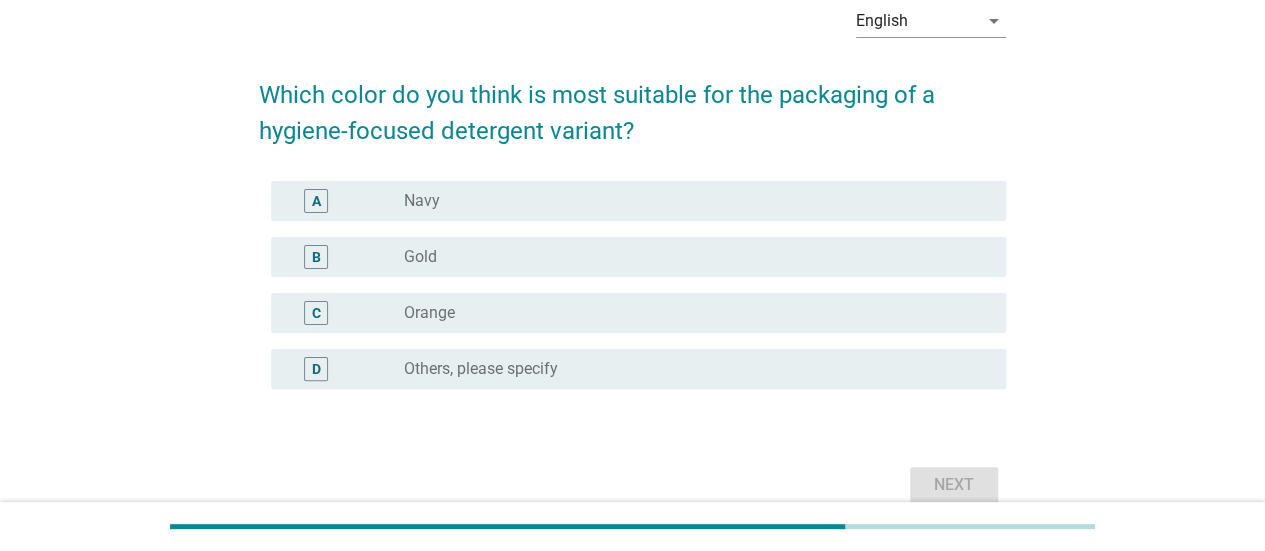 click on "radio_button_unchecked Gold" at bounding box center (697, 257) 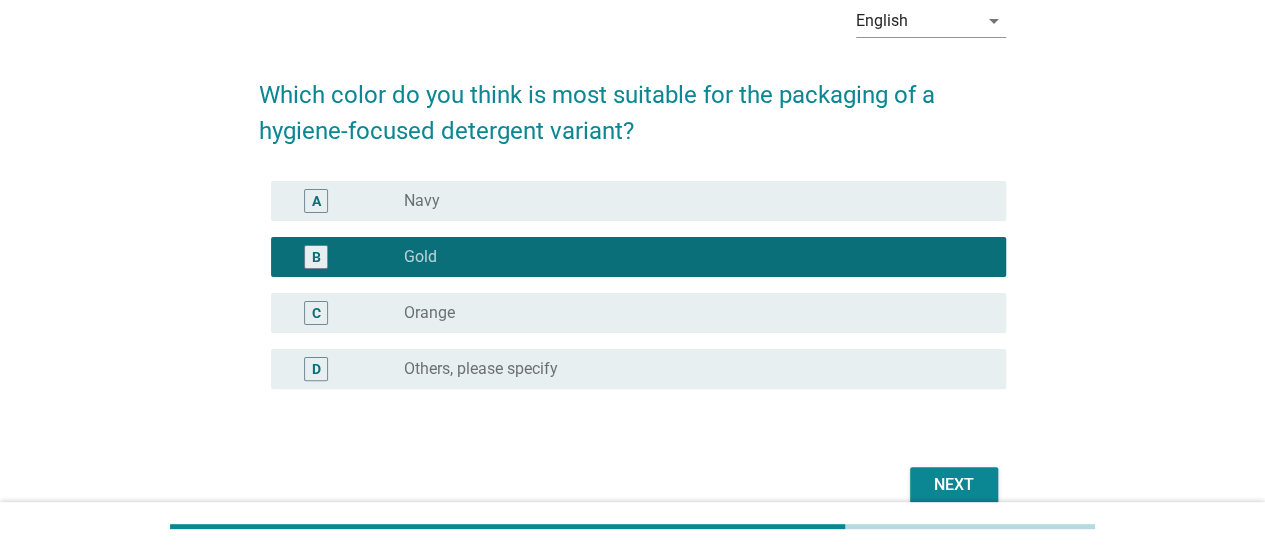 click on "Next" at bounding box center (954, 485) 